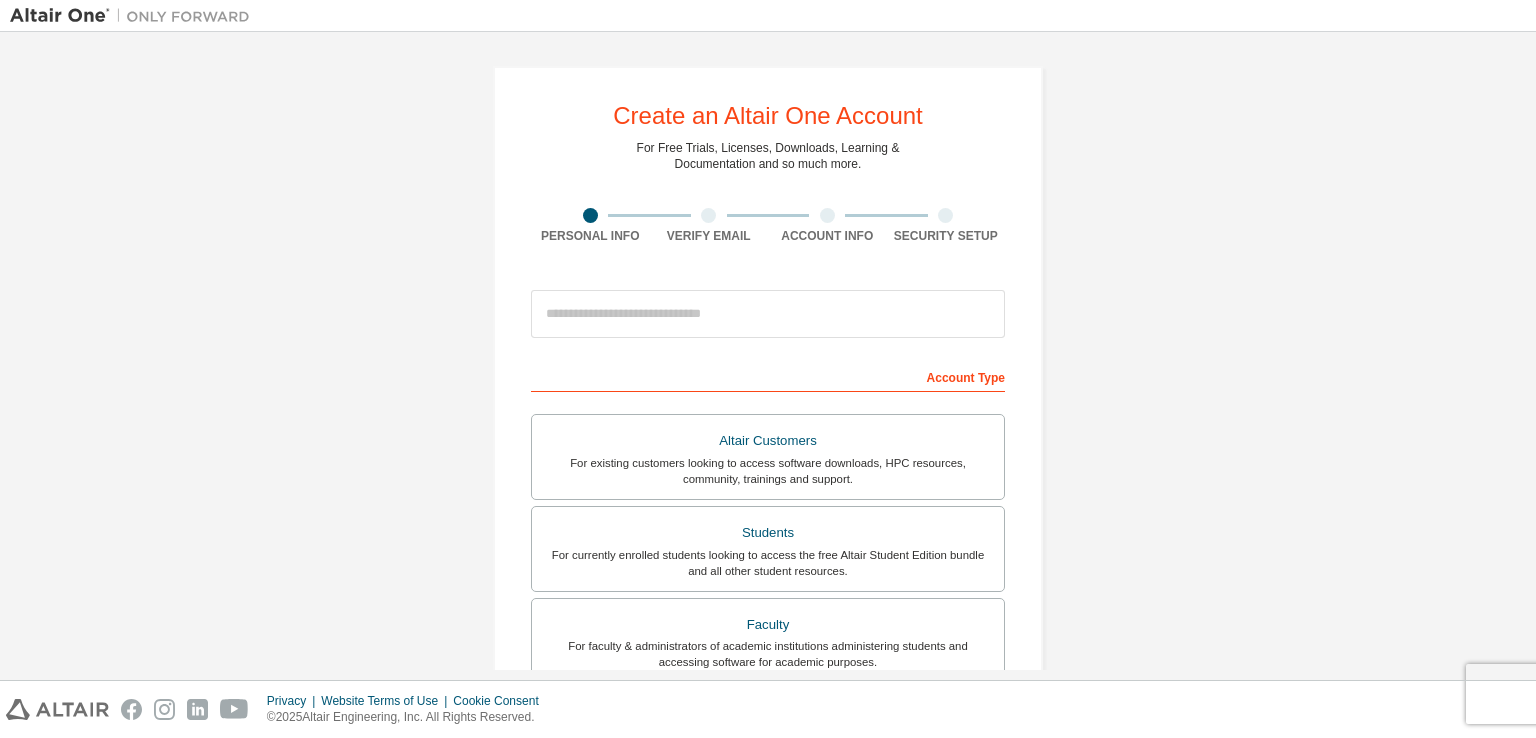 scroll, scrollTop: 0, scrollLeft: 0, axis: both 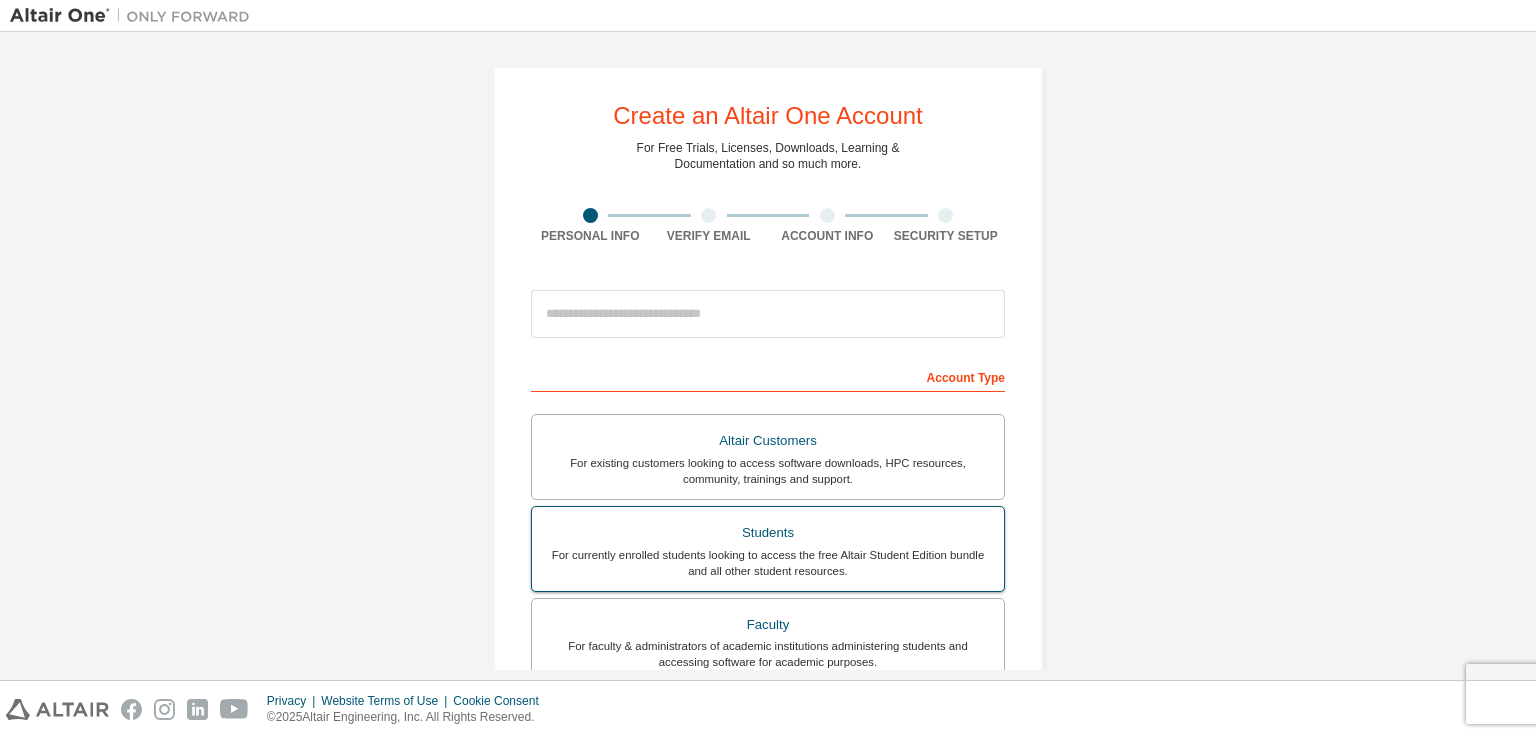 click on "For currently enrolled students looking to access the free Altair Student Edition bundle and all other student resources." at bounding box center (768, 563) 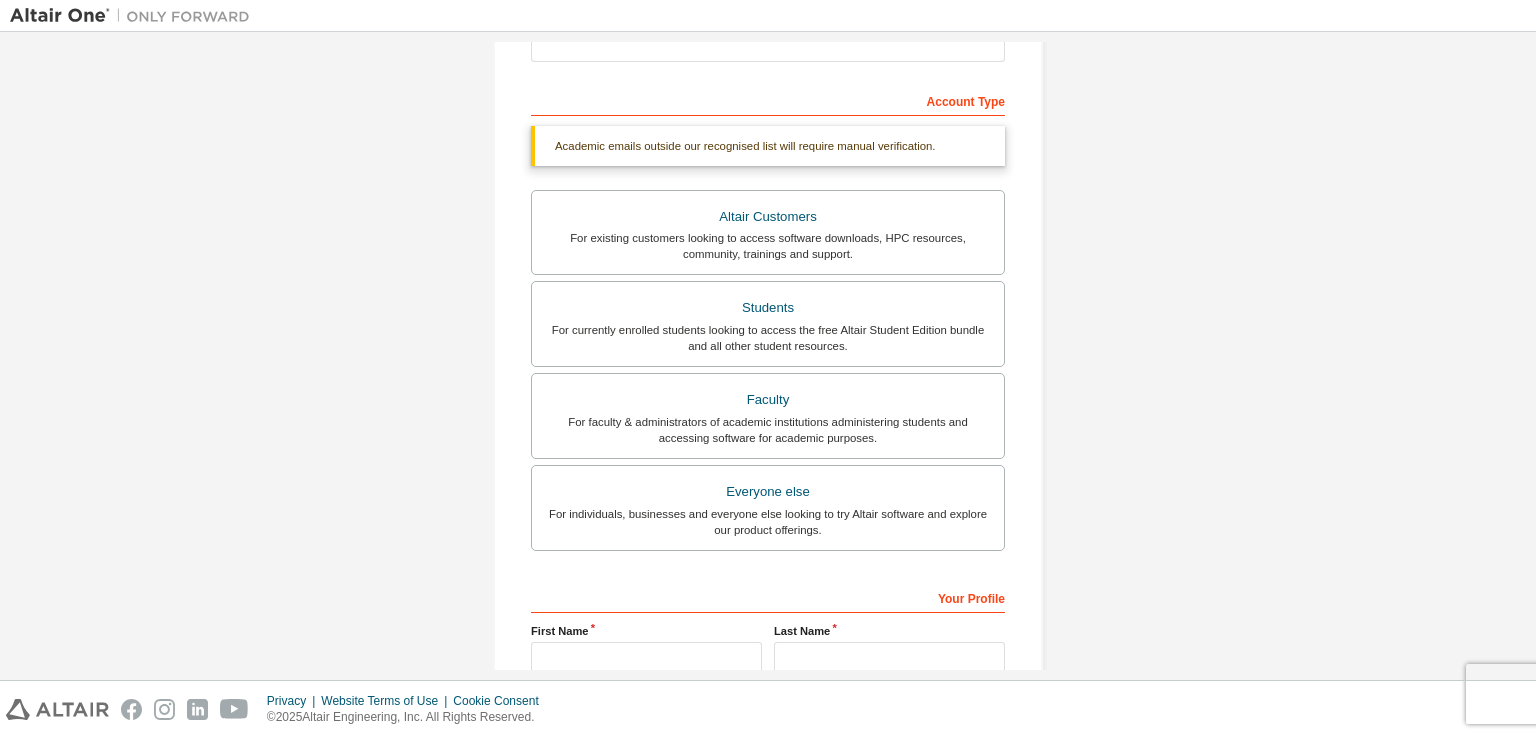 scroll, scrollTop: 320, scrollLeft: 0, axis: vertical 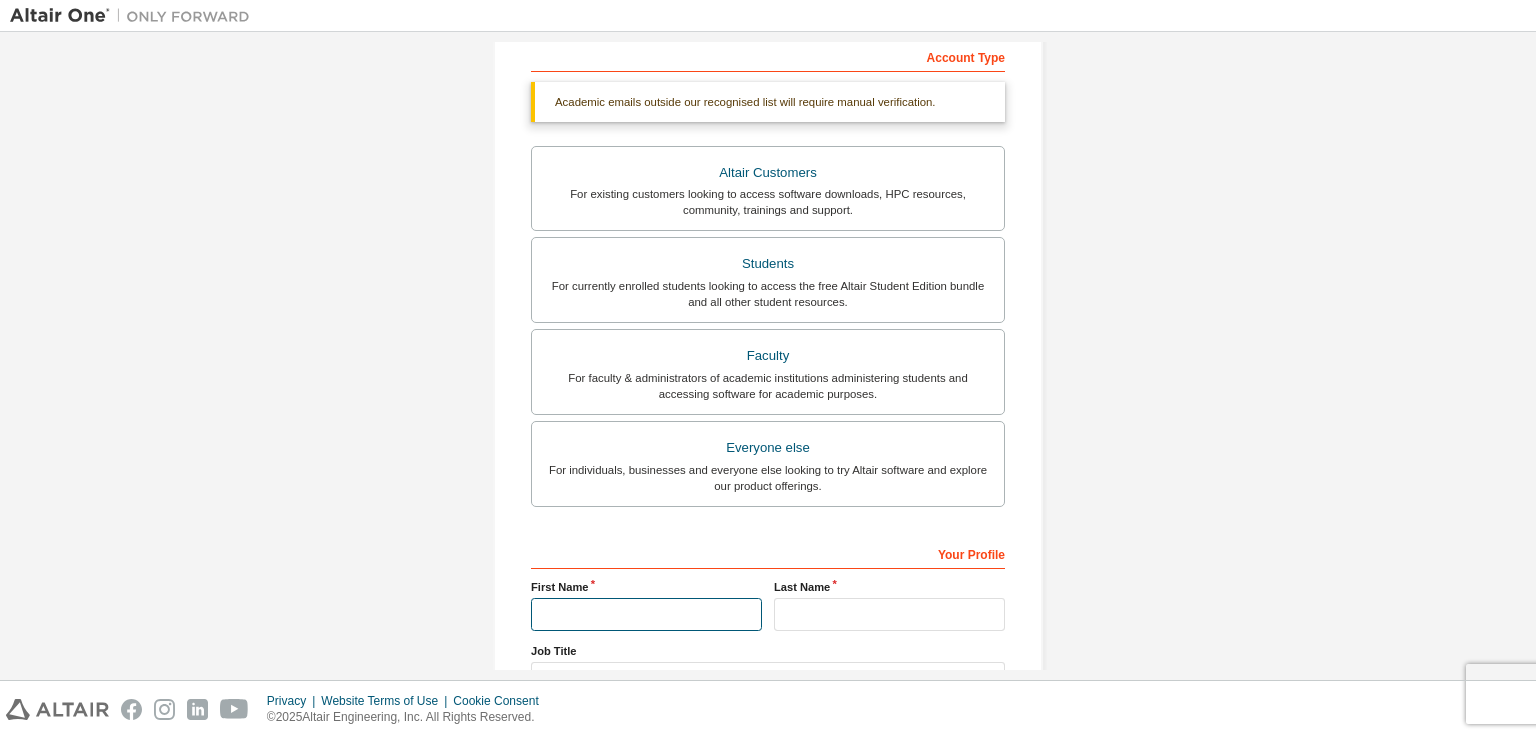 drag, startPoint x: 651, startPoint y: 625, endPoint x: 664, endPoint y: 607, distance: 22.203604 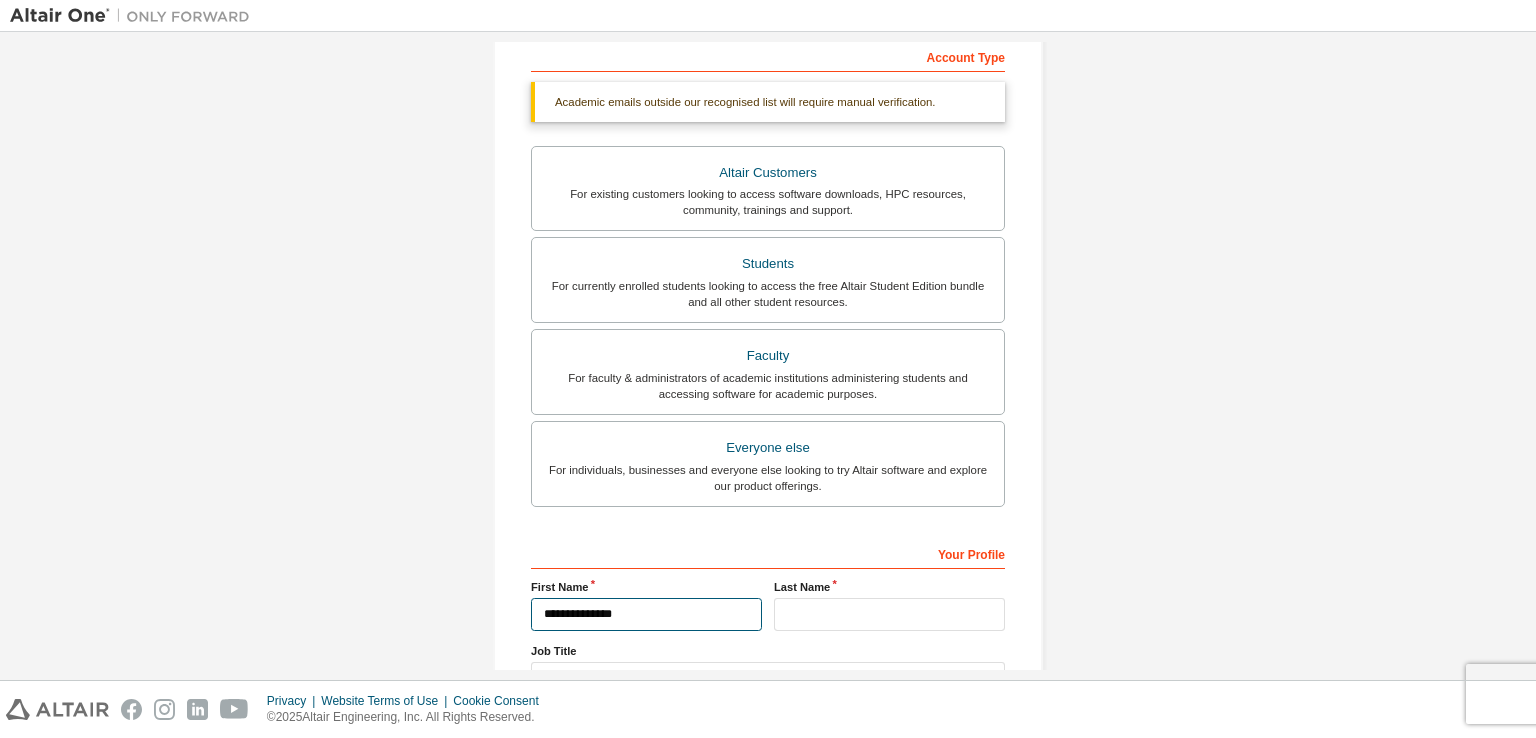 type on "**********" 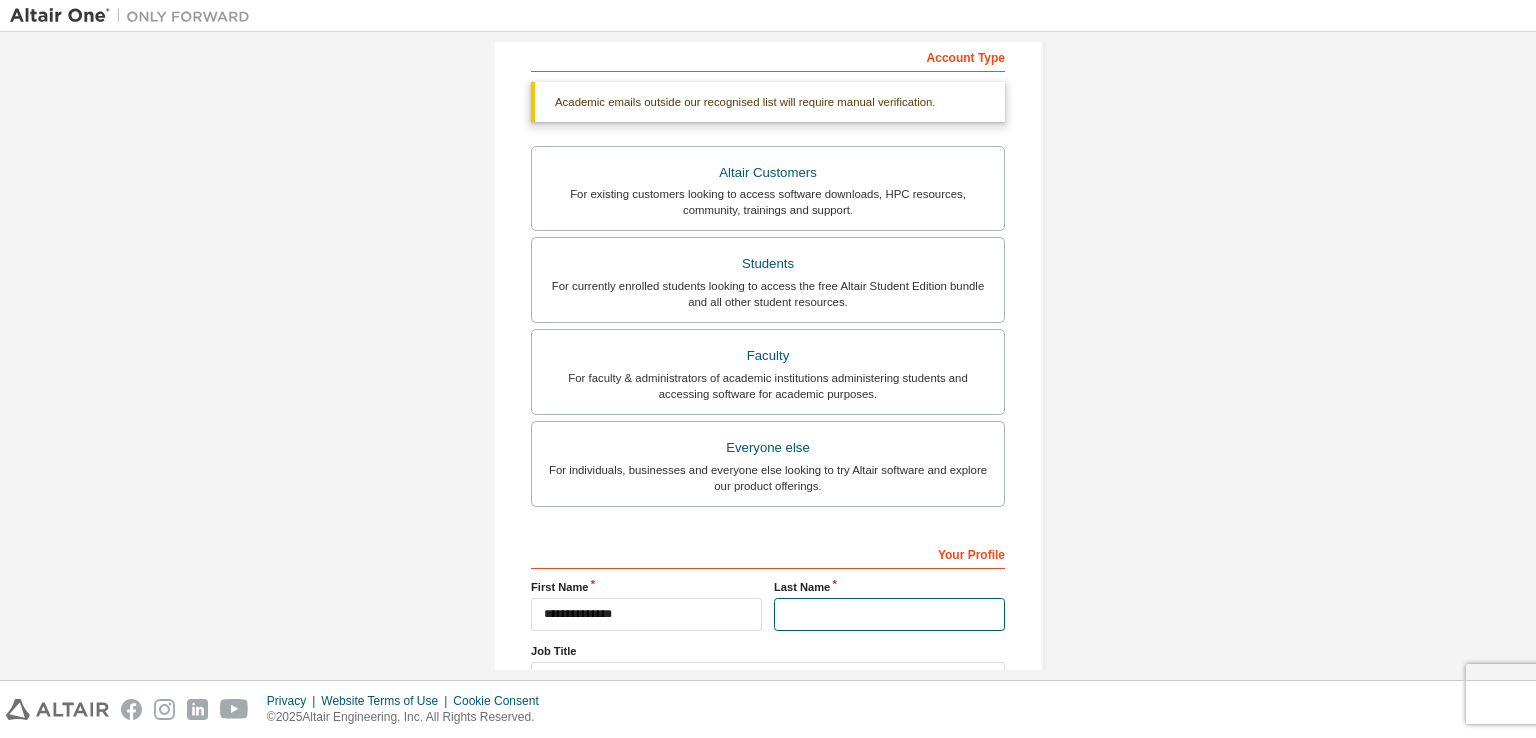 click at bounding box center (889, 614) 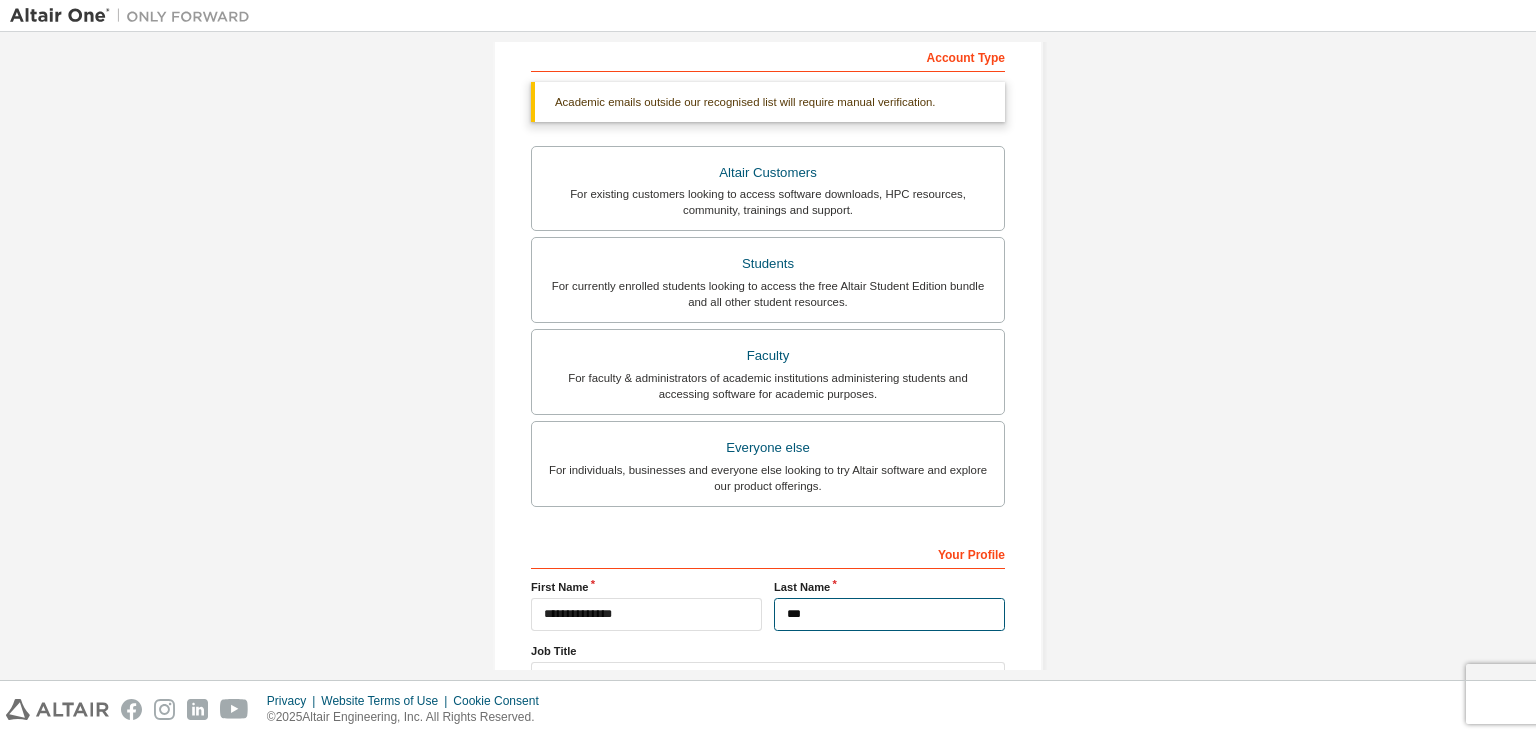type on "***" 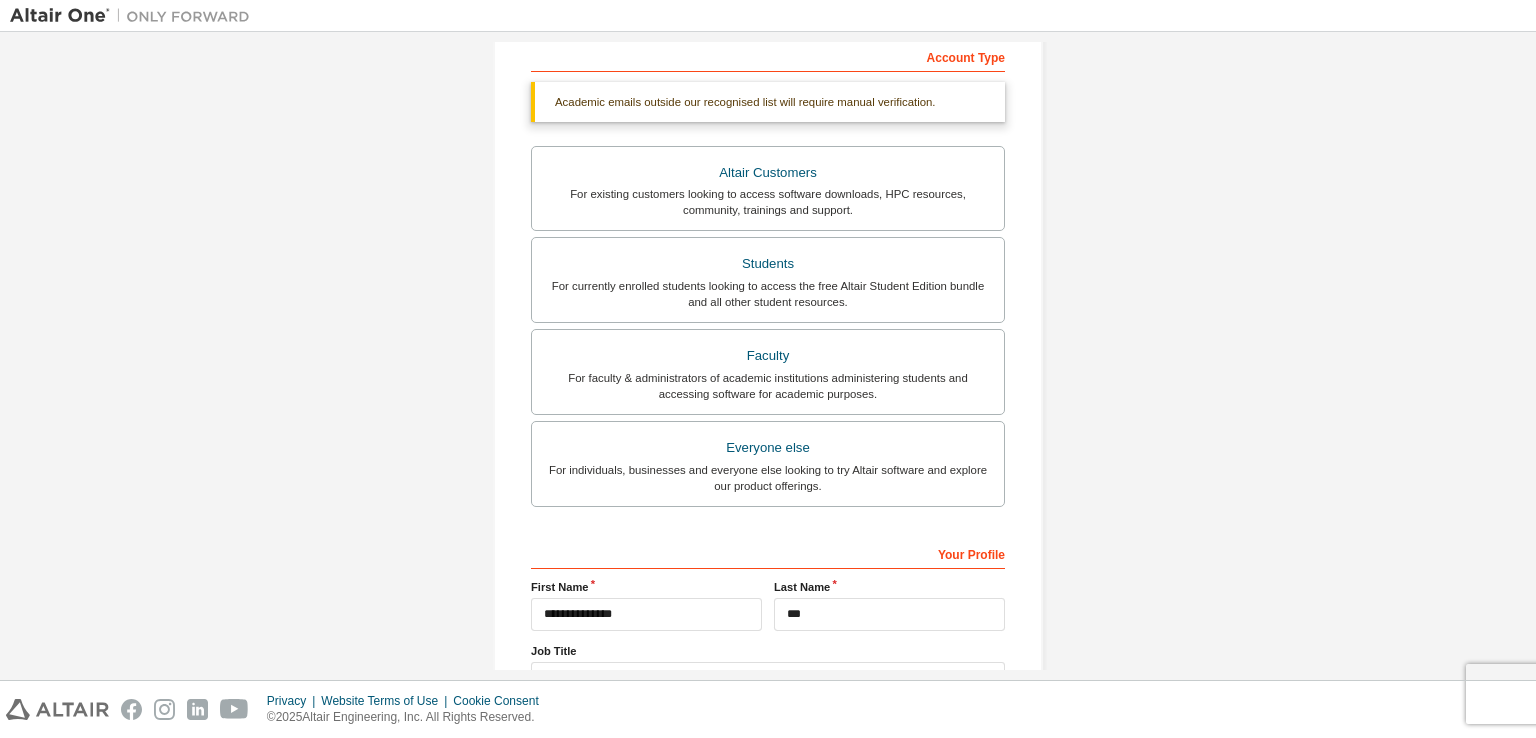 click on "Create an Altair One Account For Free Trials, Licenses, Downloads, Learning &  Documentation and so much more. Personal Info Verify Email Account Info Security Setup This is a federated email. No need to register a new account. You should be able to  login  by using your company's SSO credentials. Email already exists. Please try to  login  instead. Account Type Academic emails outside our recognised list will require manual verification. You must enter a valid email address provided by your academic institution (e.g.,   [EMAIL] ).   What if I cannot get one? Altair Customers For existing customers looking to access software downloads, HPC resources, community, trainings and support. Students For currently enrolled students looking to access the free Altair Student Edition bundle and all other student resources. Faculty For faculty &  administrators of academic institutions administering students and accessing software for academic purposes. Everyone else Your Profile First Name *****" at bounding box center (768, 277) 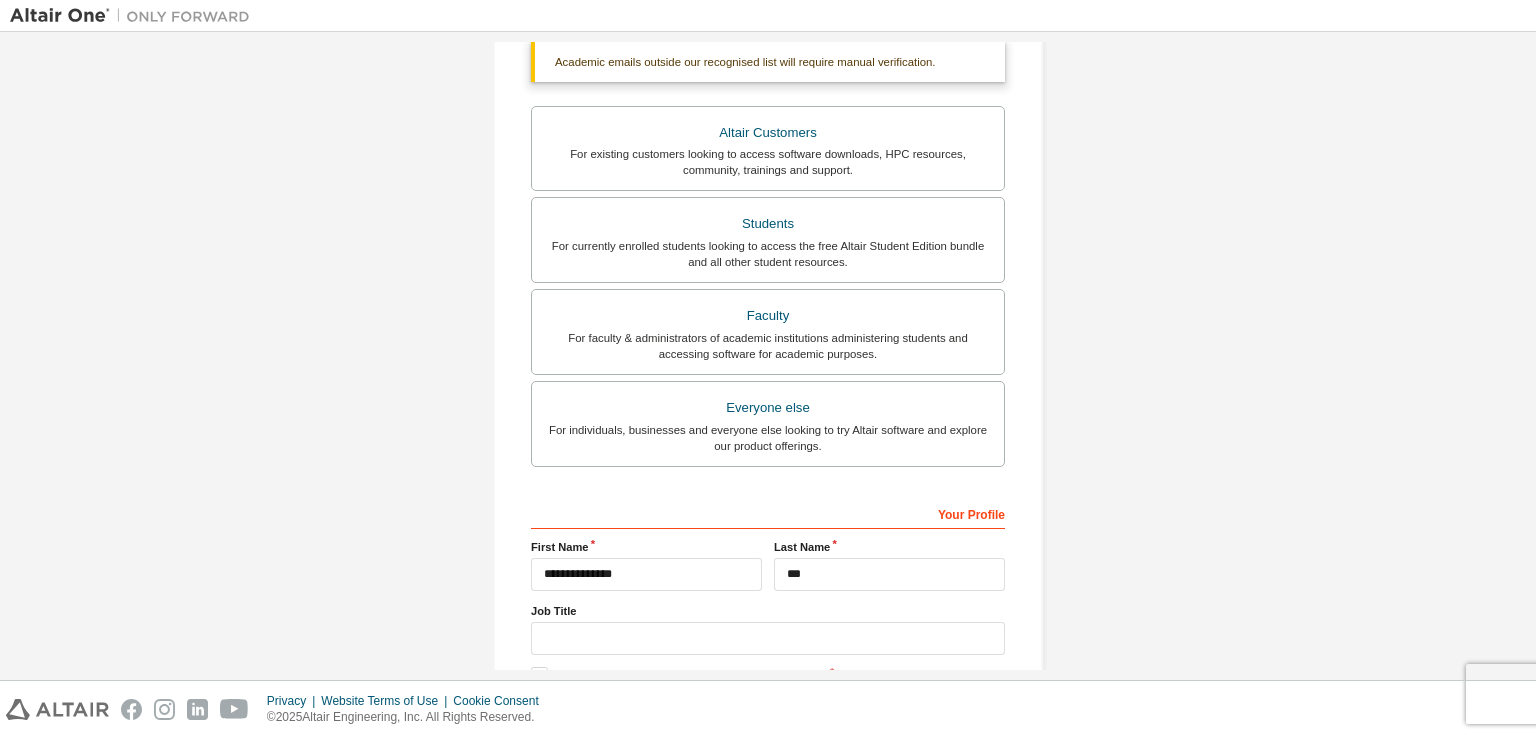 scroll, scrollTop: 479, scrollLeft: 0, axis: vertical 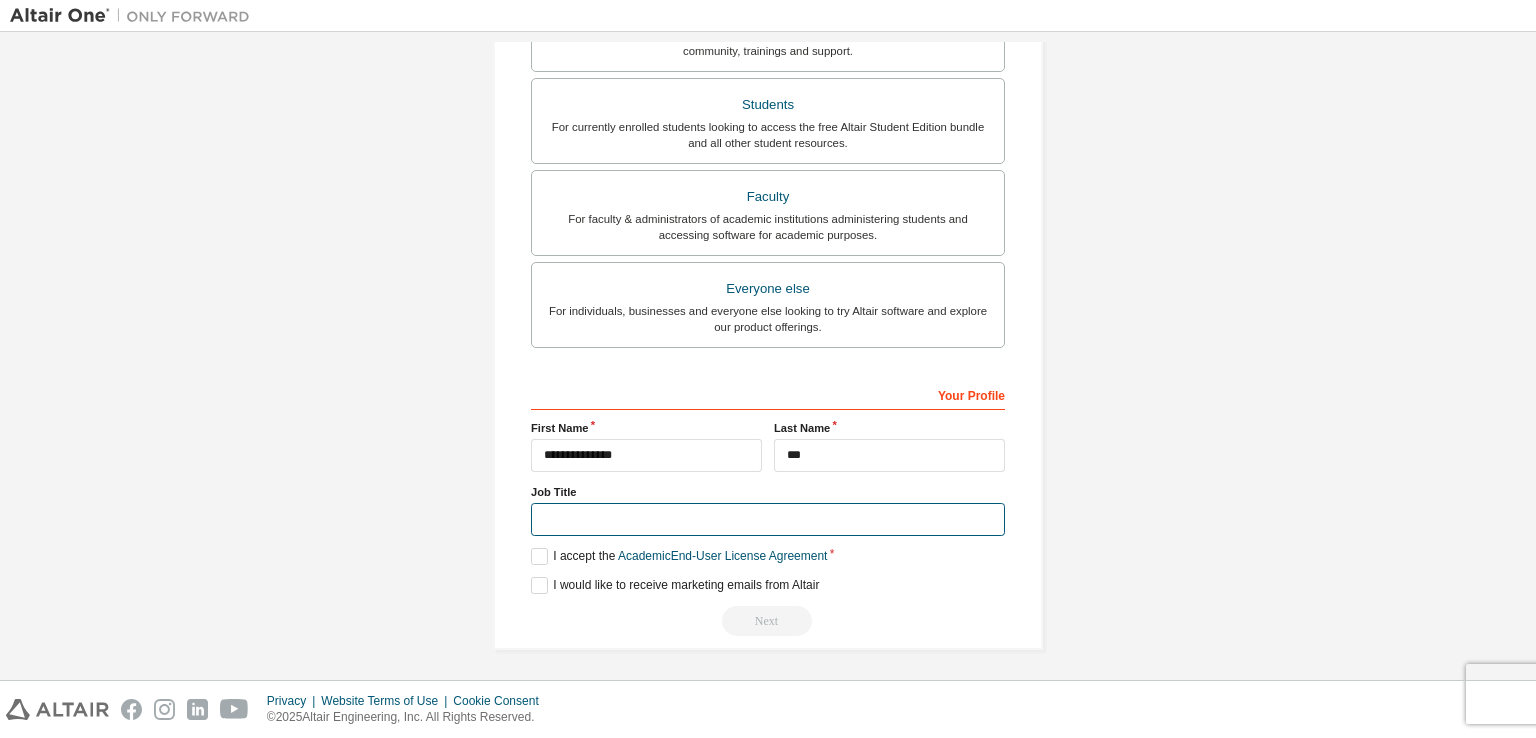 click at bounding box center (768, 519) 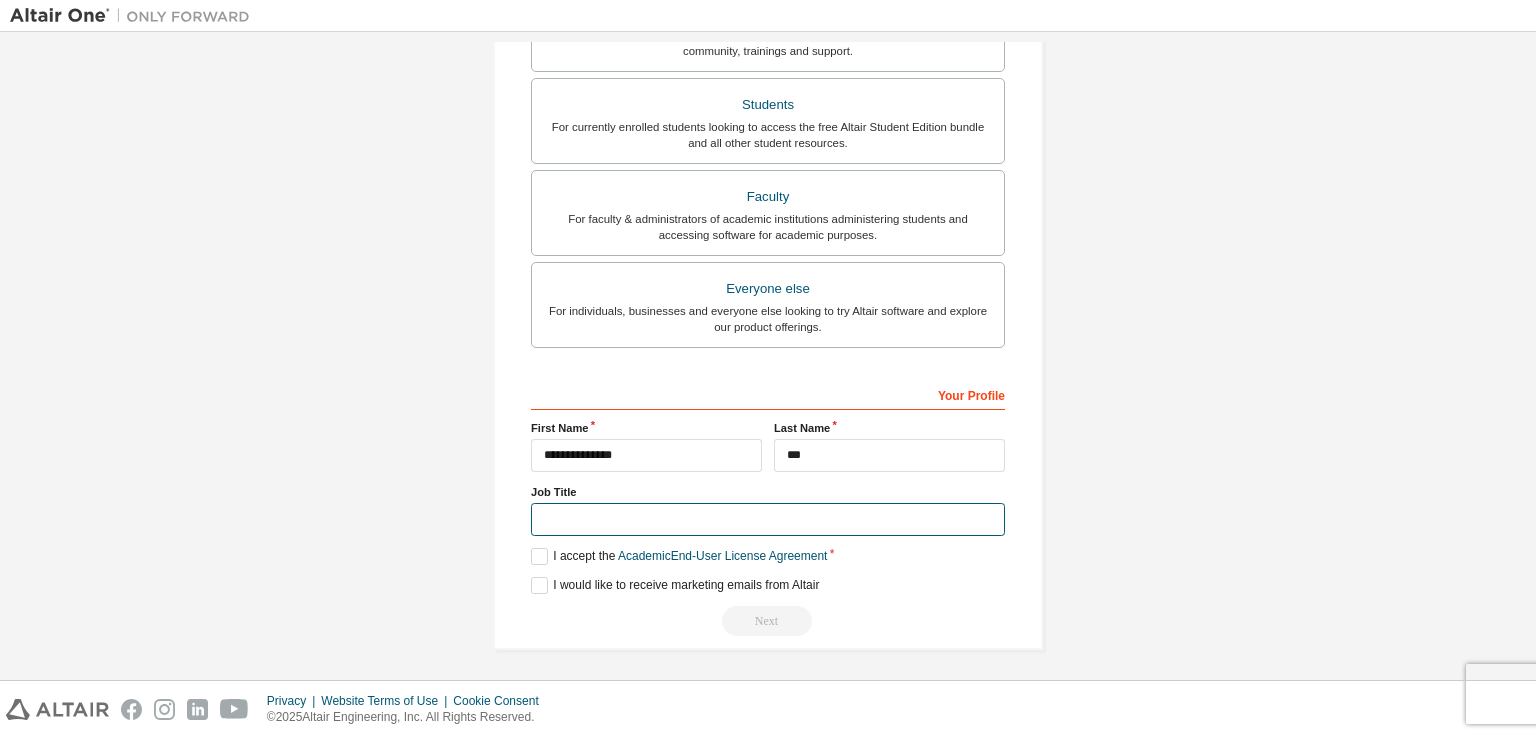 click at bounding box center (768, 519) 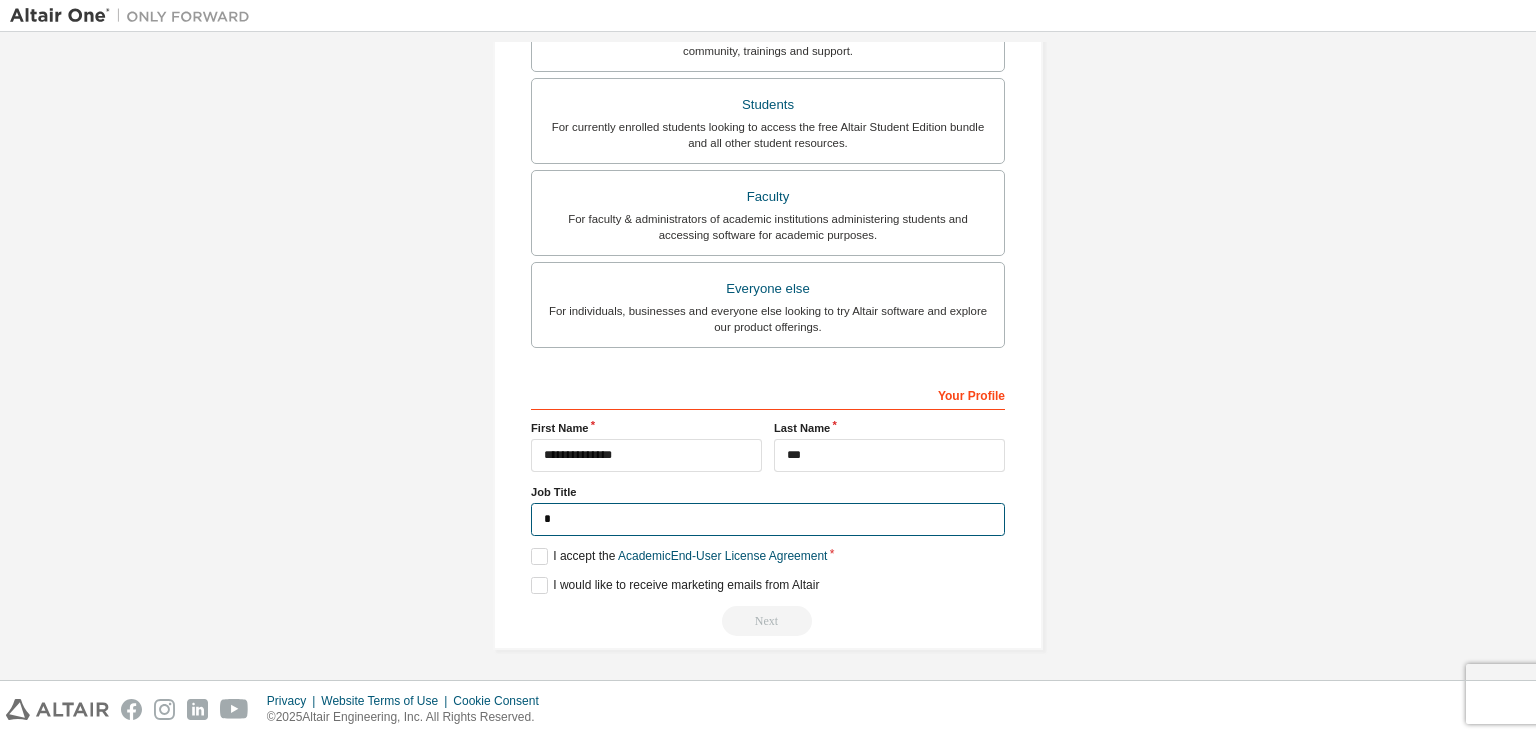 paste on "**********" 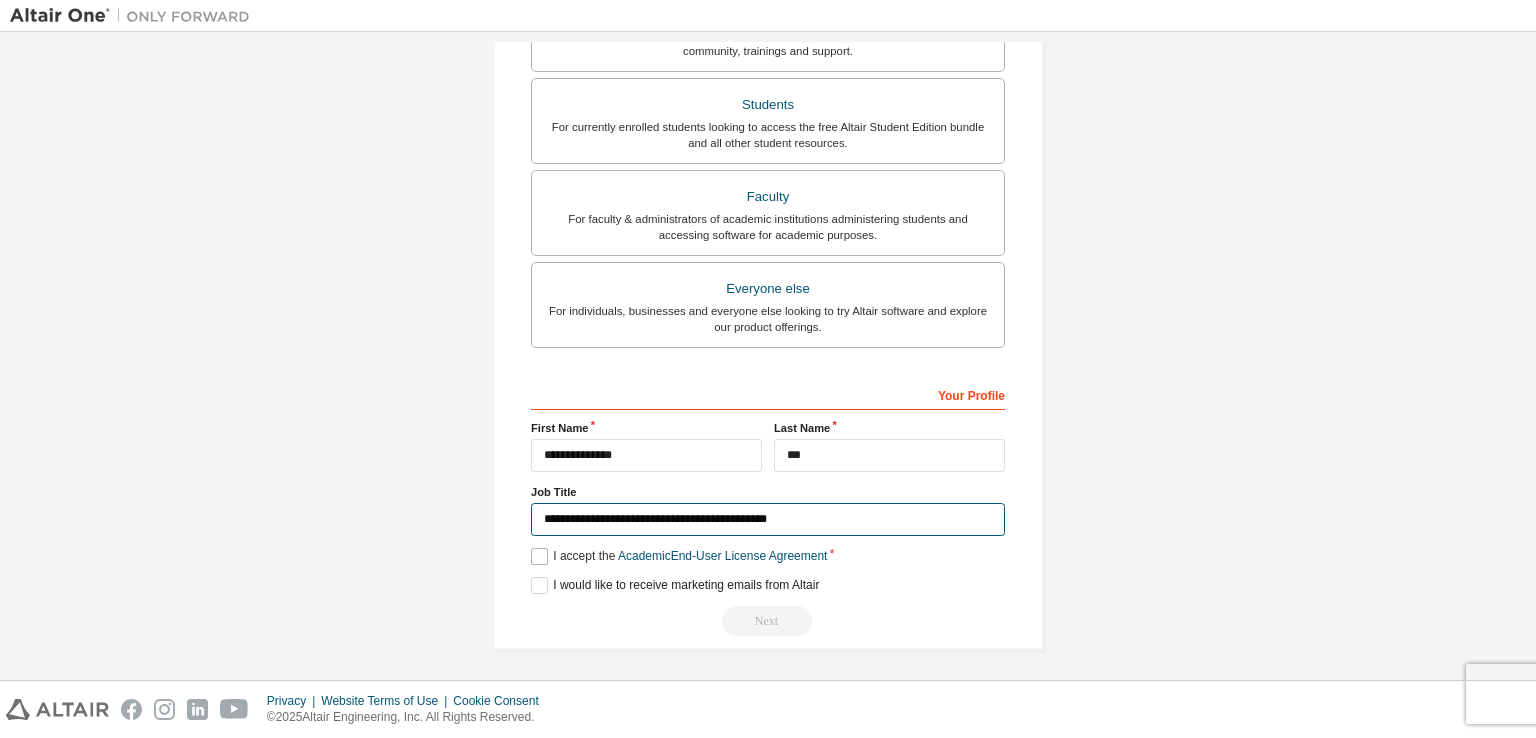 type on "**********" 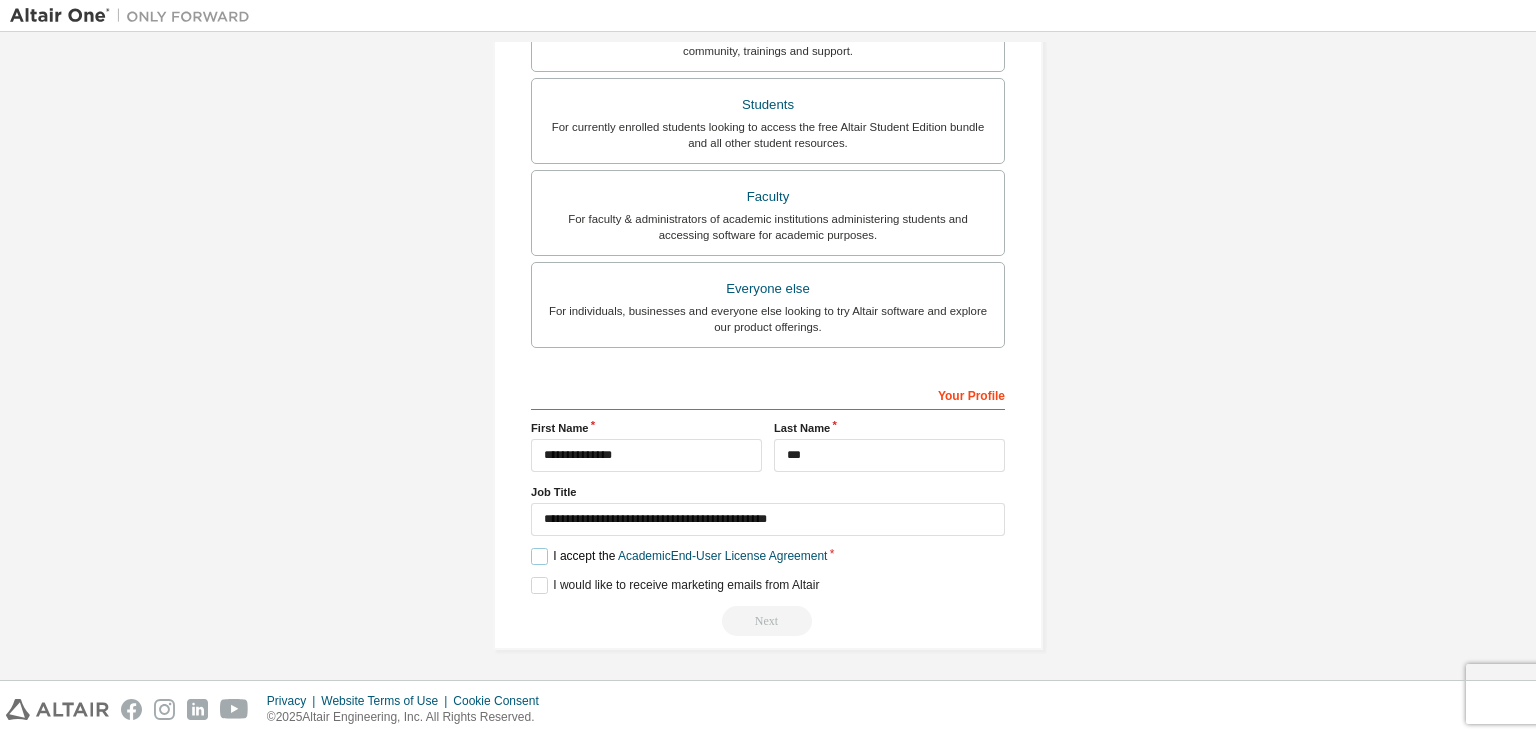 click on "I accept the   Academic   End-User License Agreement" at bounding box center (679, 556) 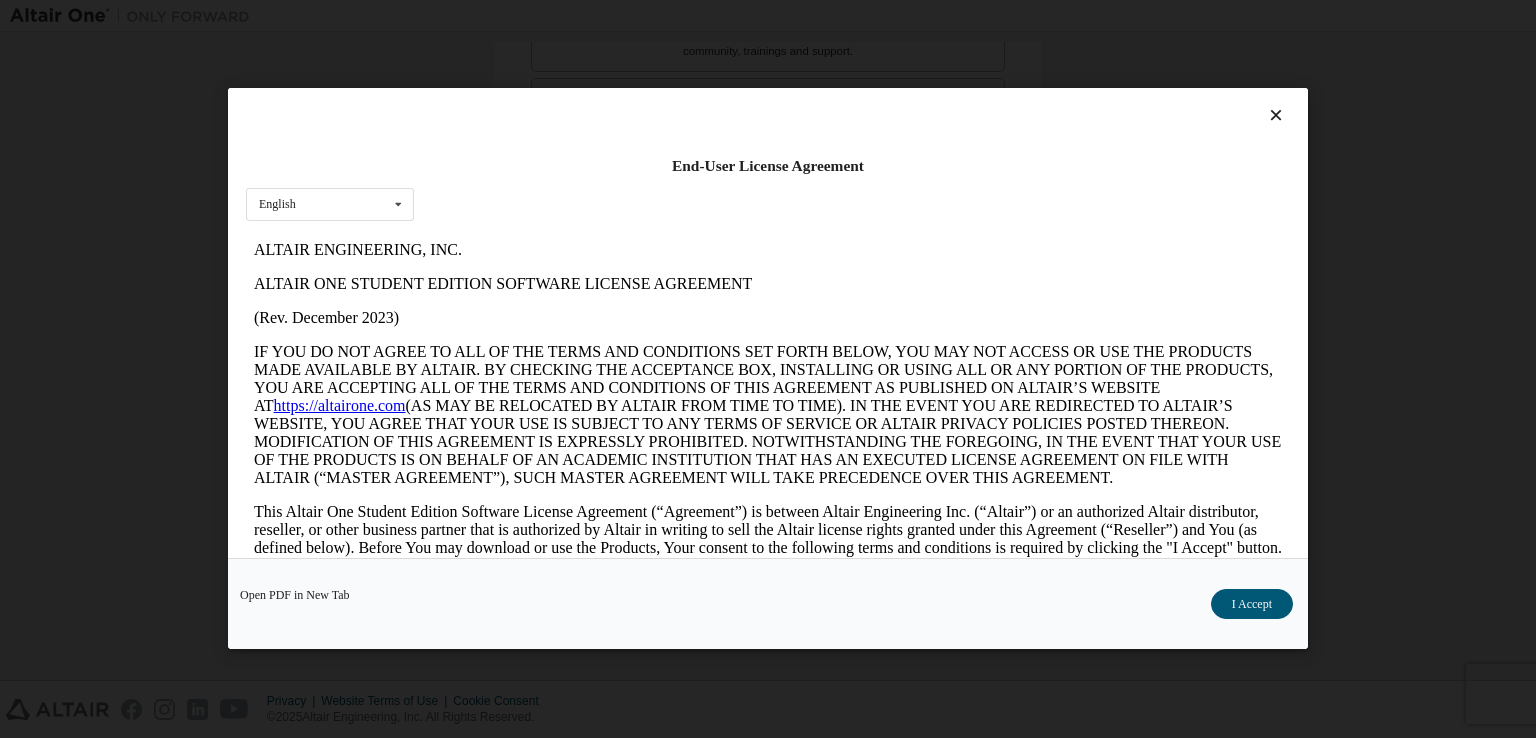 scroll, scrollTop: 0, scrollLeft: 0, axis: both 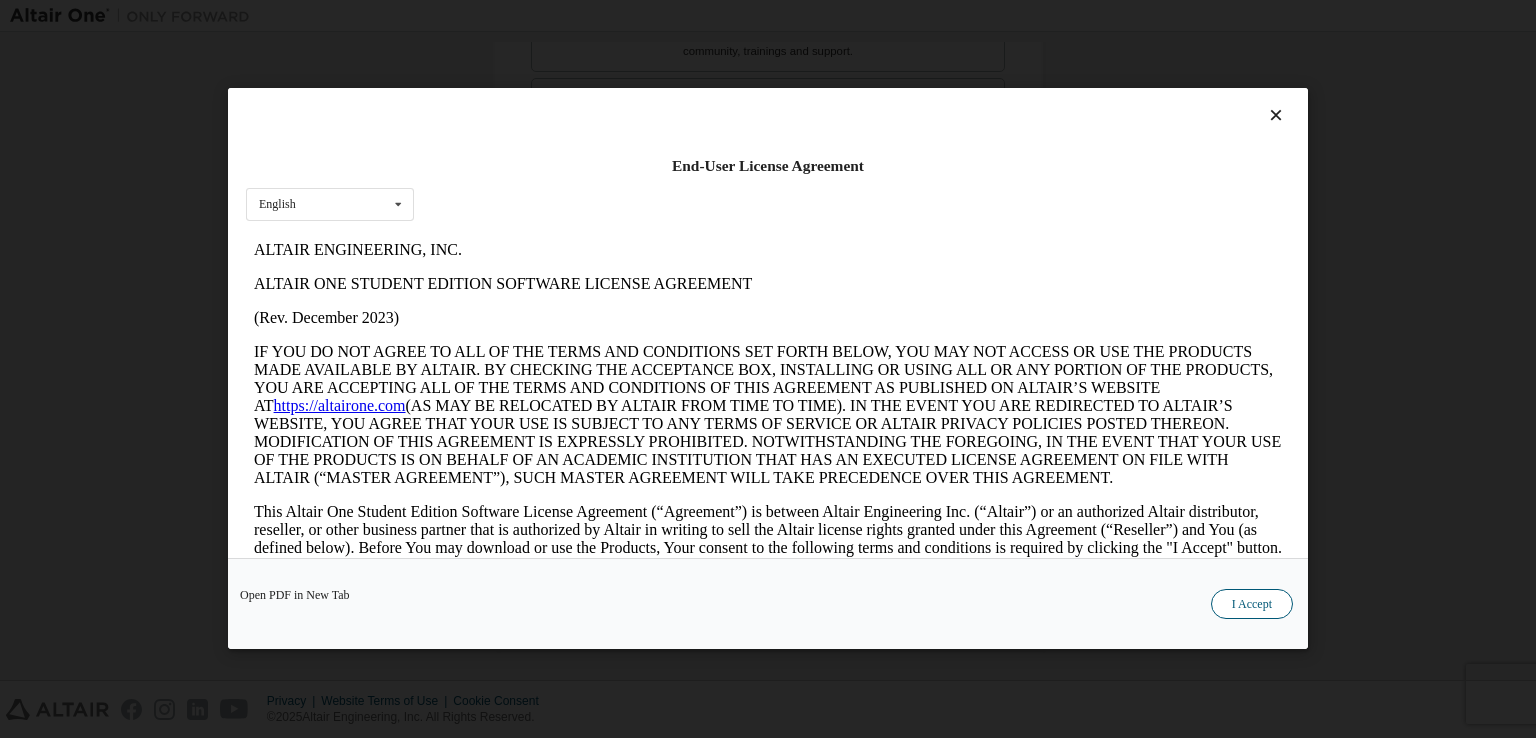 click on "I Accept" at bounding box center (1252, 605) 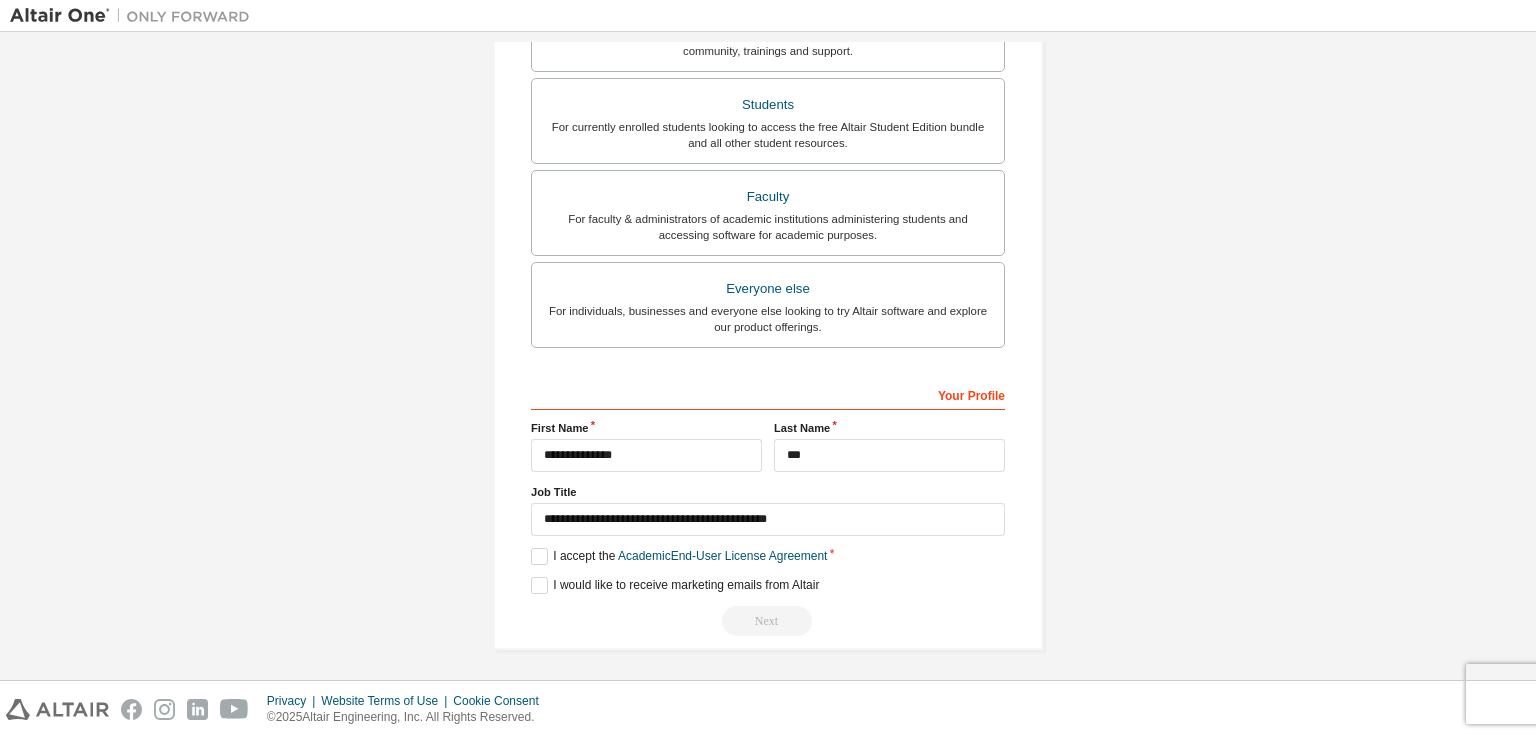 click on "Next" at bounding box center [768, 621] 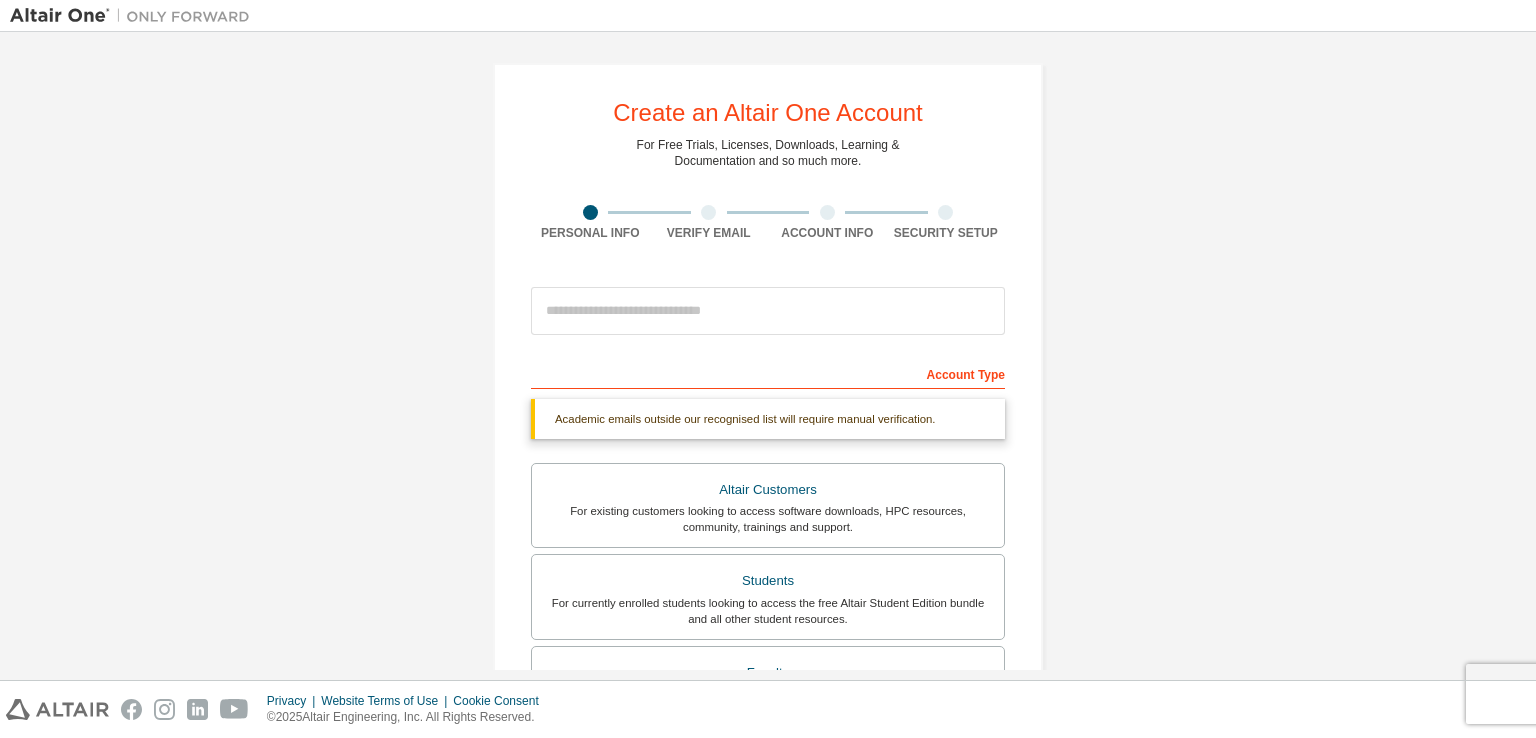 scroll, scrollTop: 0, scrollLeft: 0, axis: both 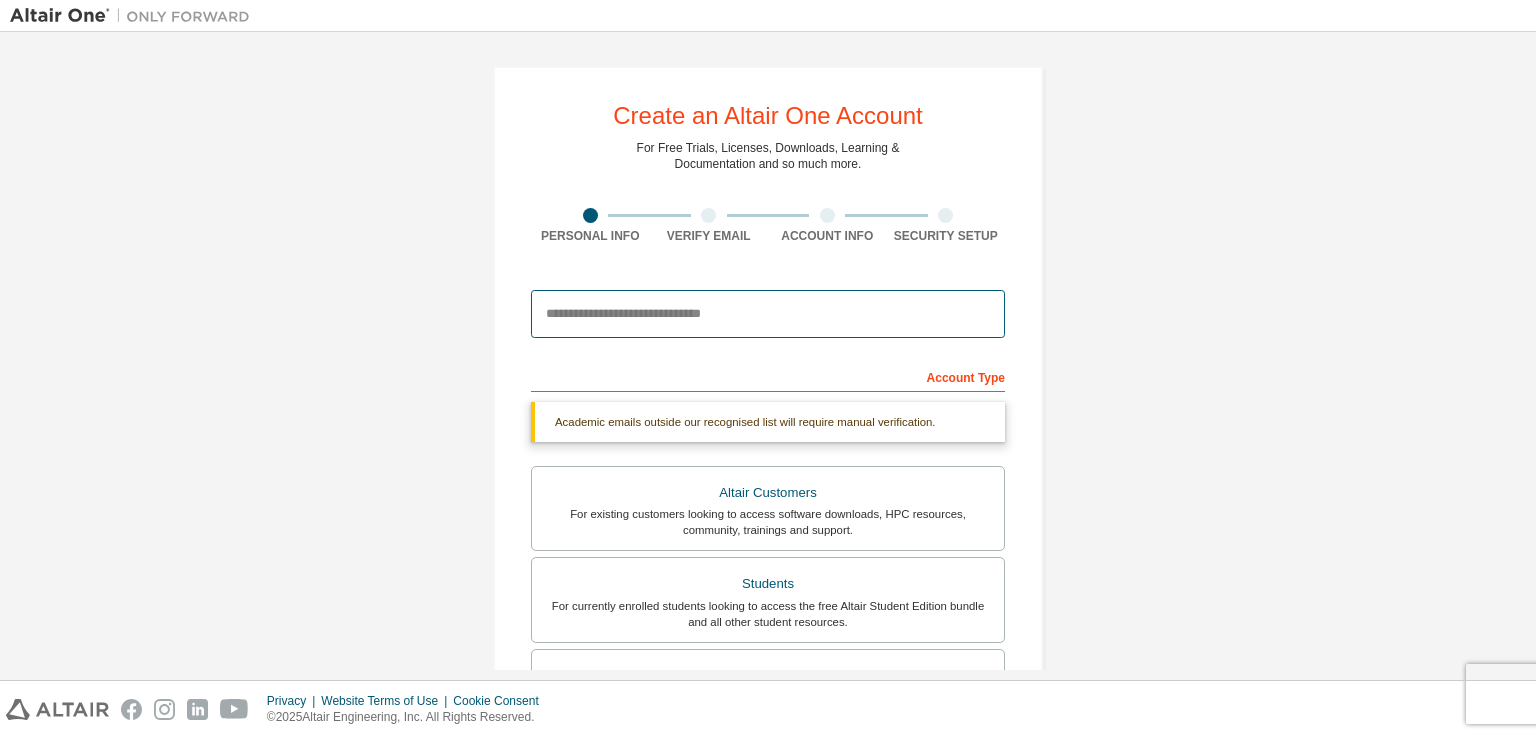 click at bounding box center (768, 314) 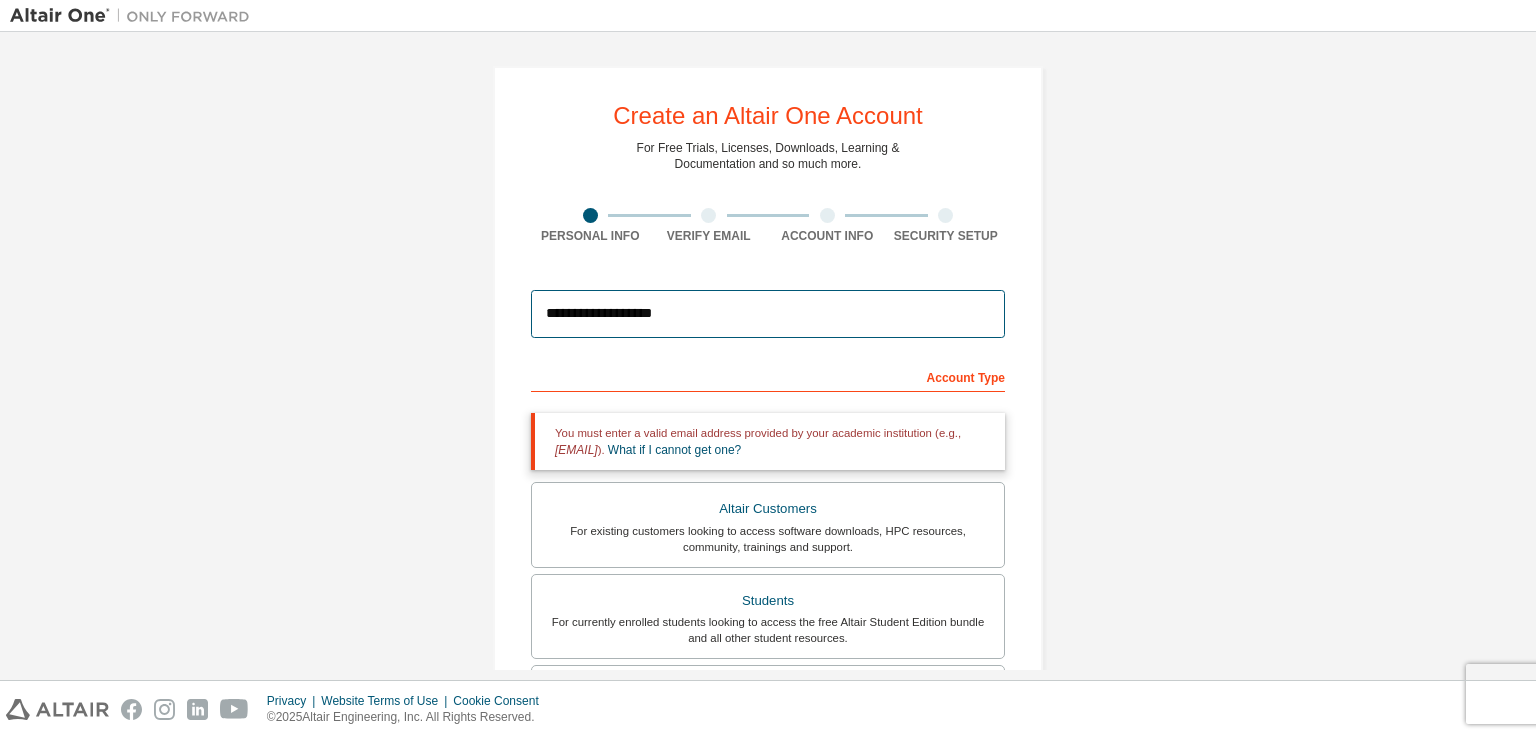 scroll, scrollTop: 496, scrollLeft: 0, axis: vertical 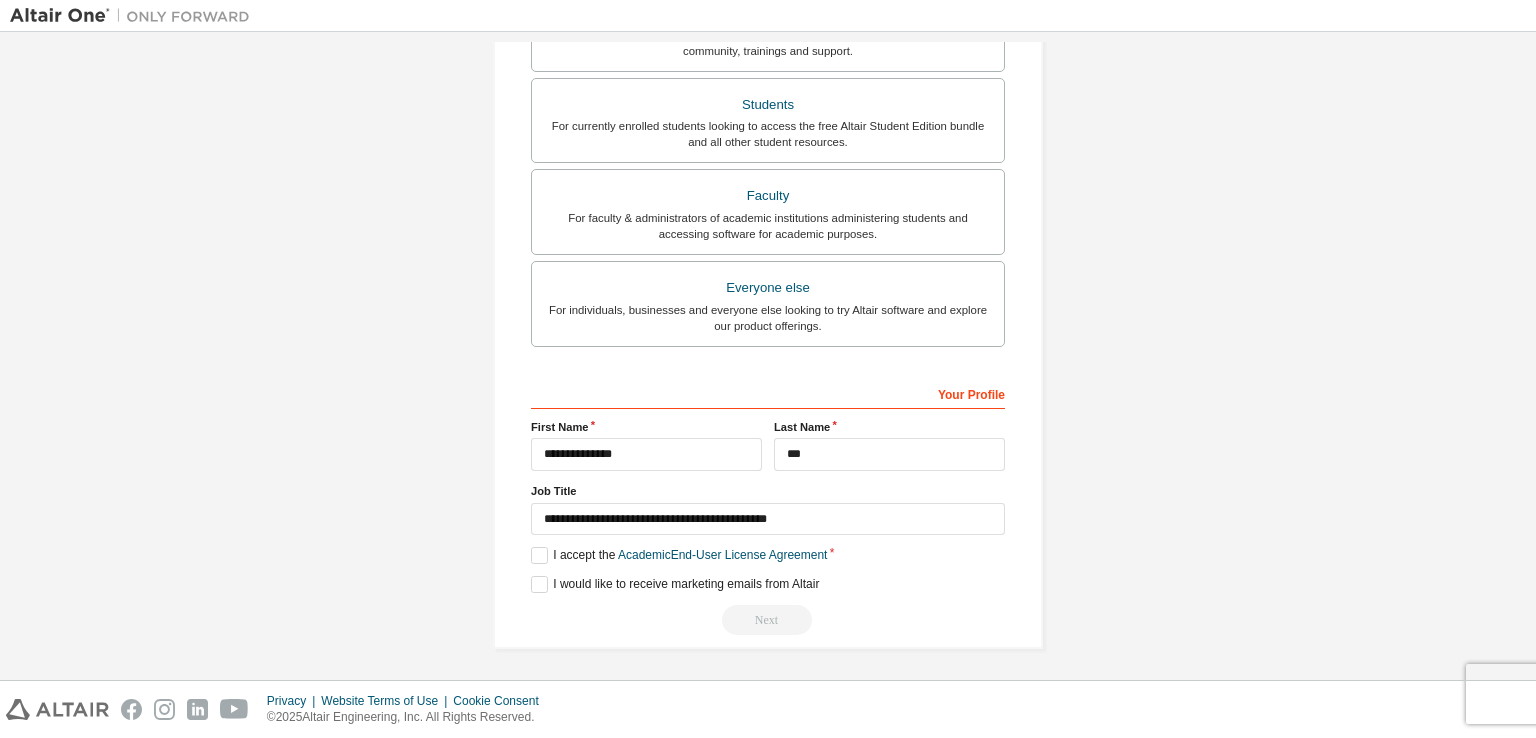 click on "Next" at bounding box center (768, 620) 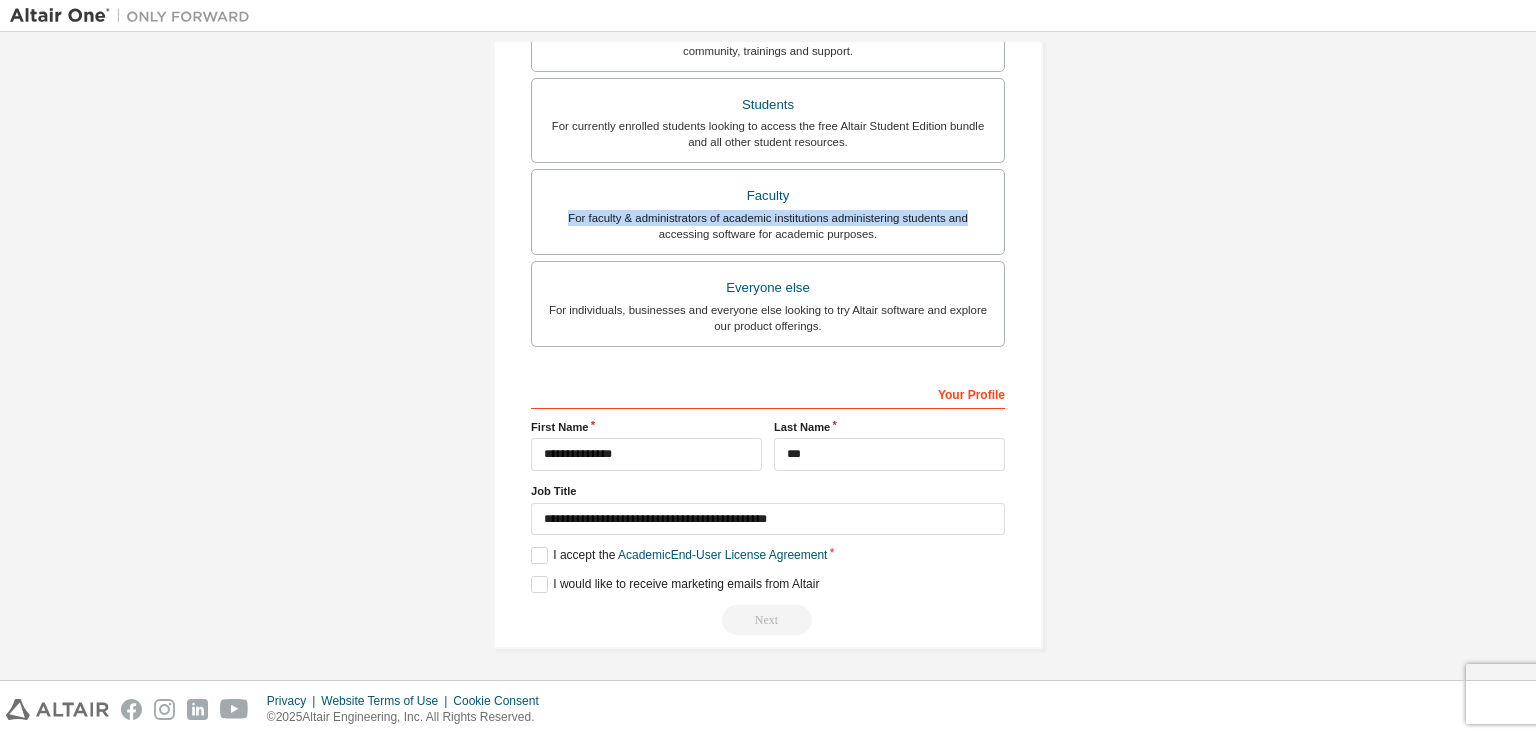 drag, startPoint x: 1531, startPoint y: 206, endPoint x: 1521, endPoint y: 209, distance: 10.440307 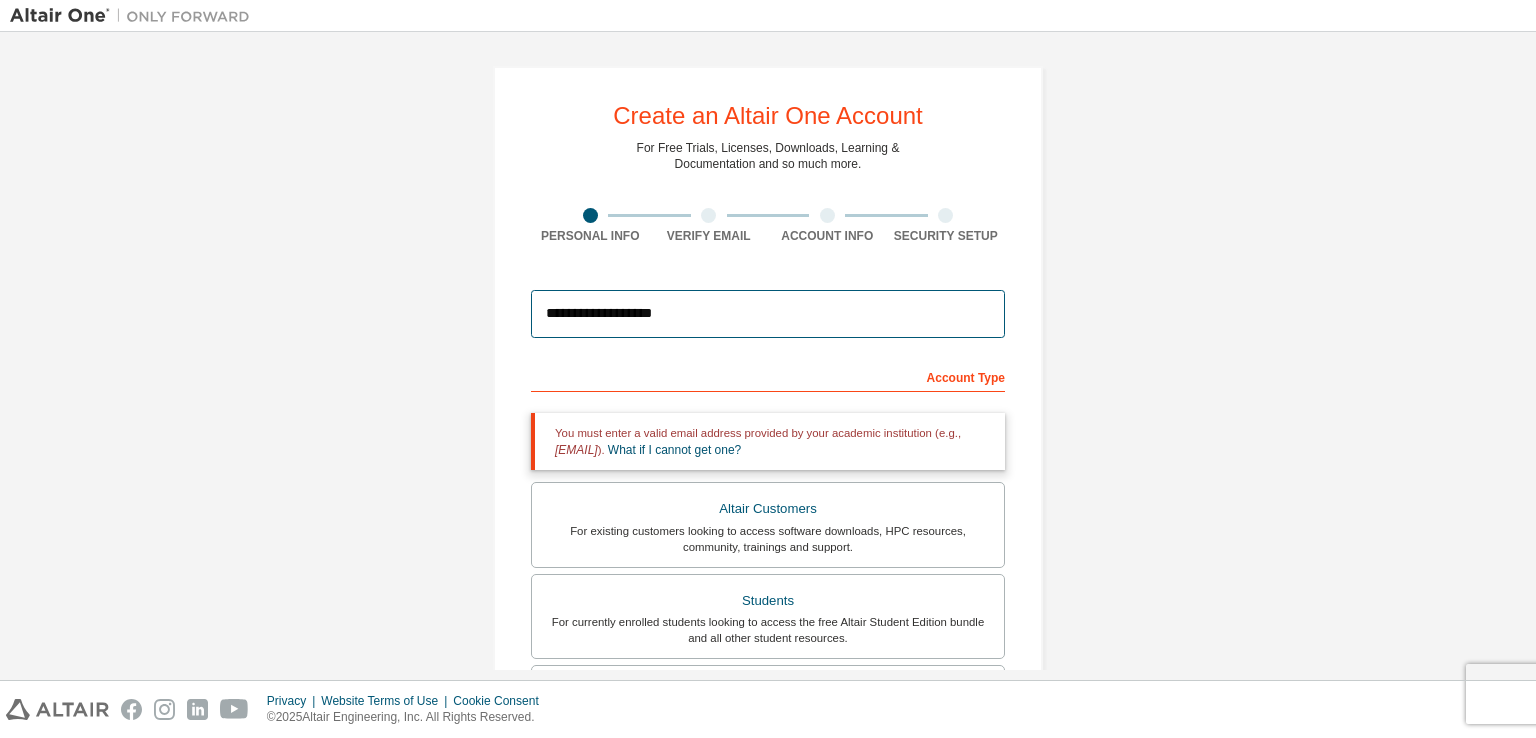 click on "**********" at bounding box center (768, 314) 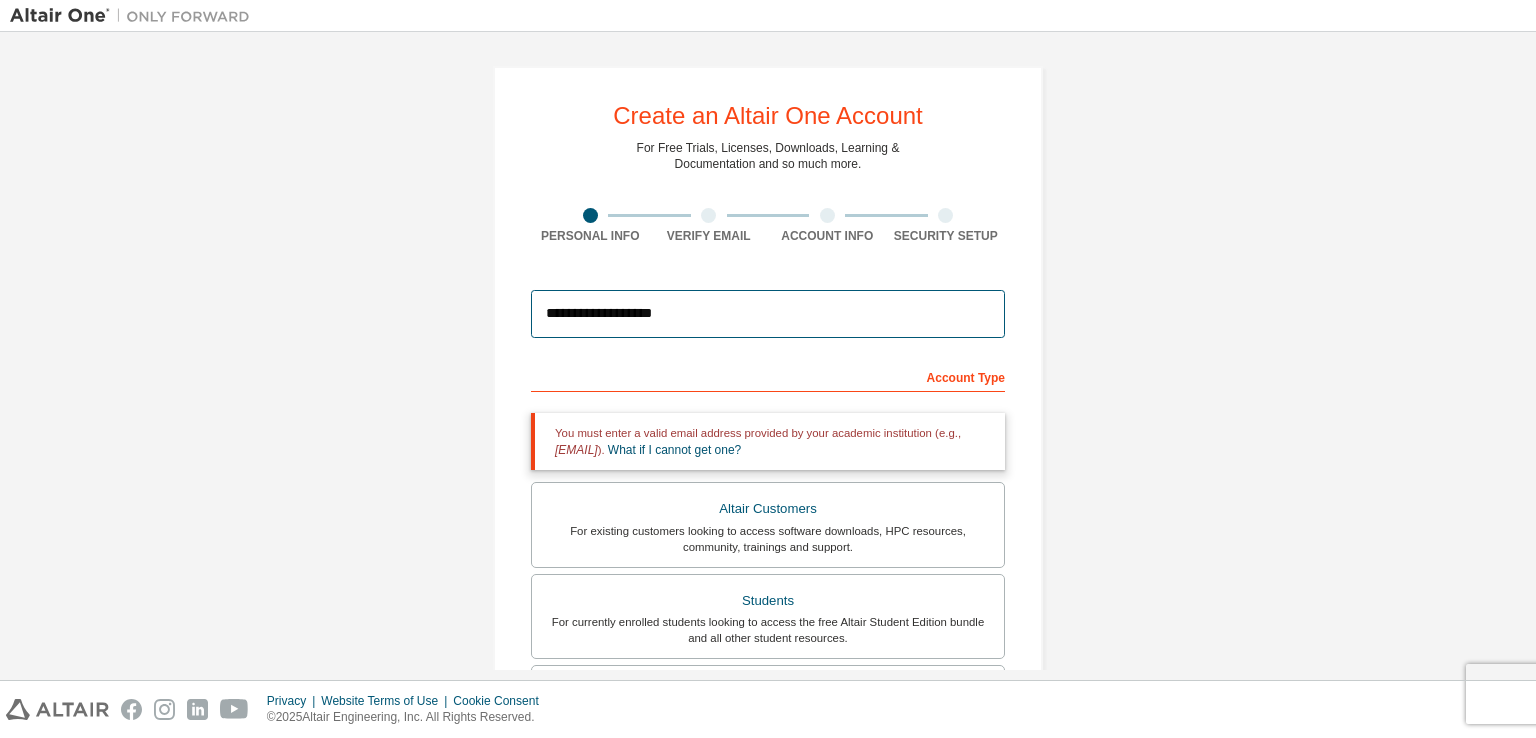 click on "**********" at bounding box center (768, 314) 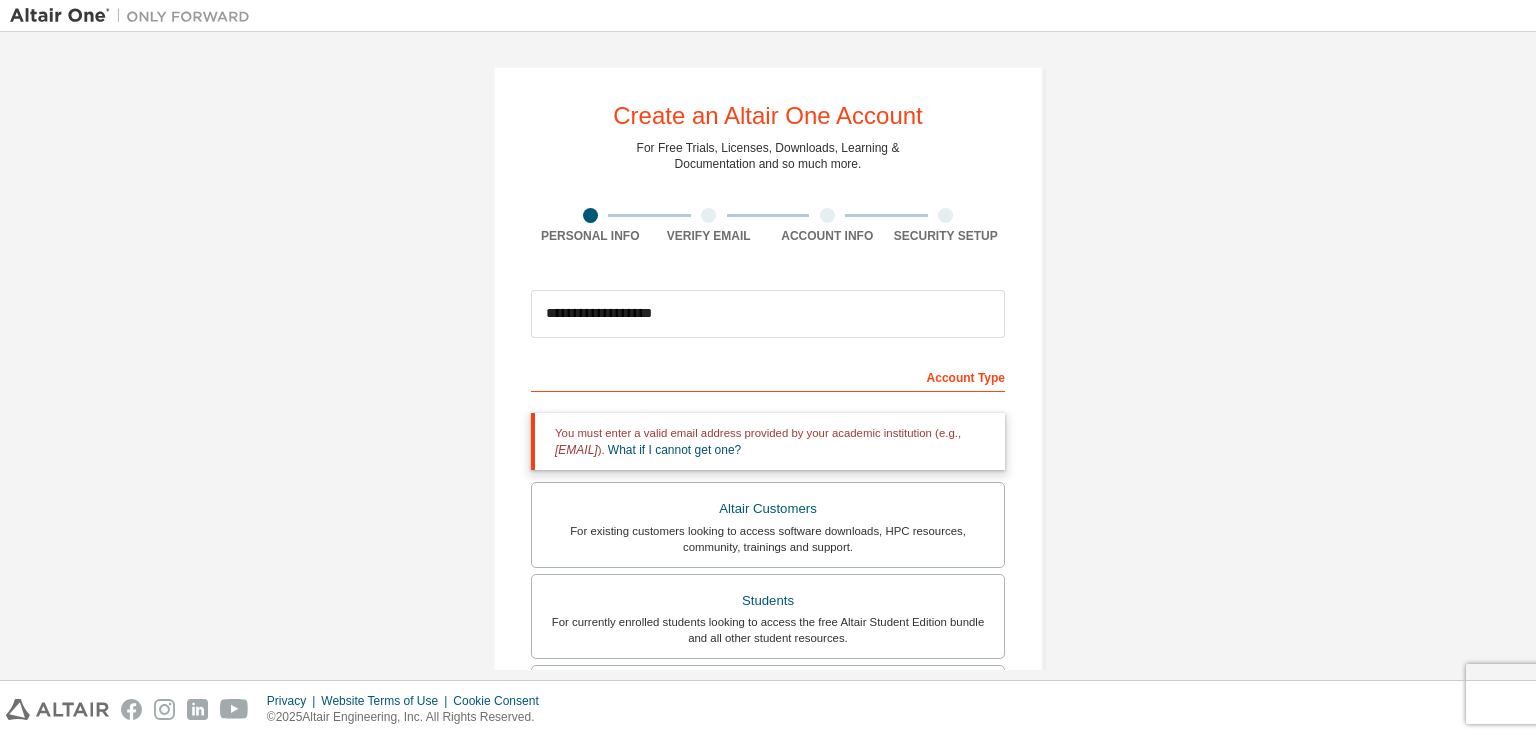 click on "Account Type" at bounding box center (768, 376) 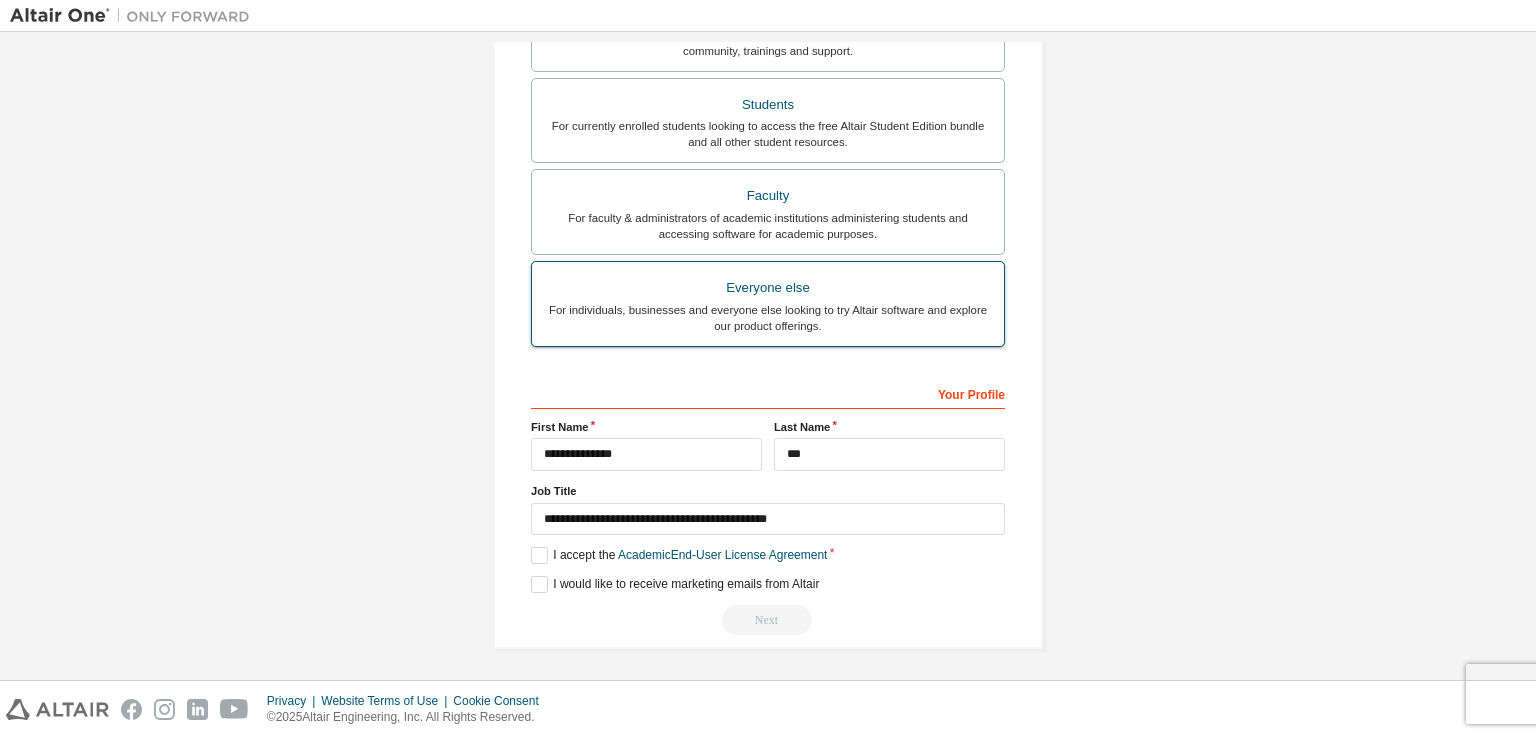 click on "Everyone else" at bounding box center [768, 288] 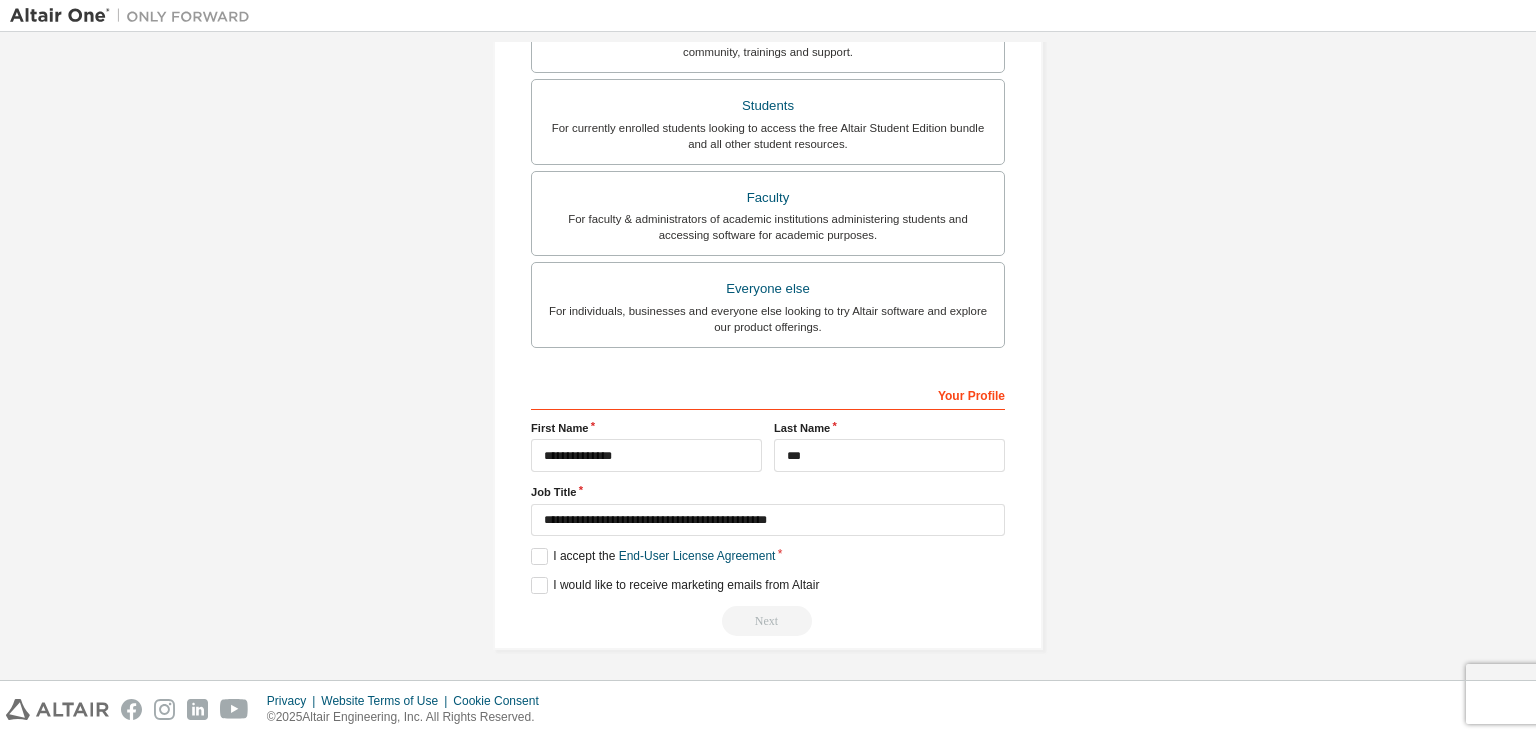 scroll, scrollTop: 0, scrollLeft: 0, axis: both 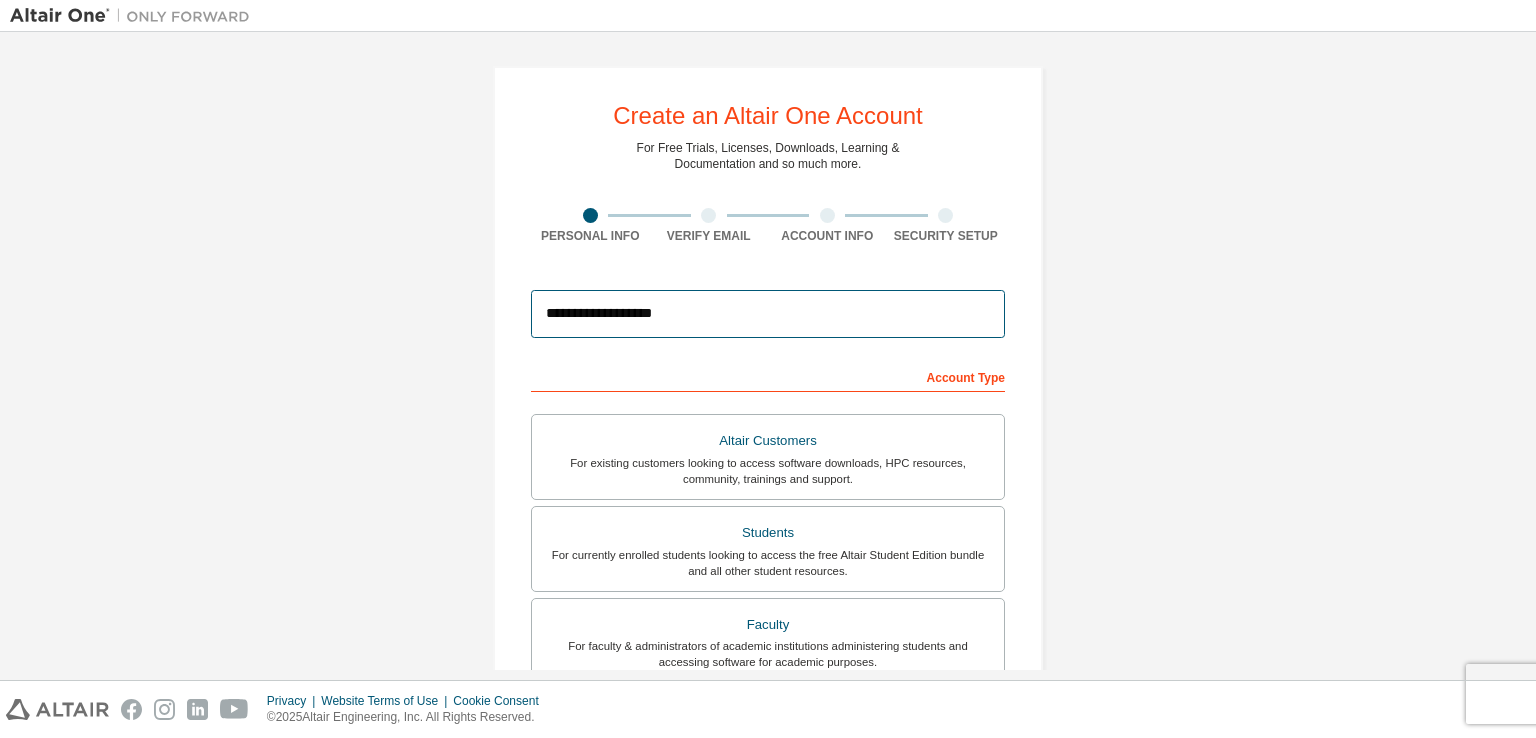 click on "**********" at bounding box center [768, 314] 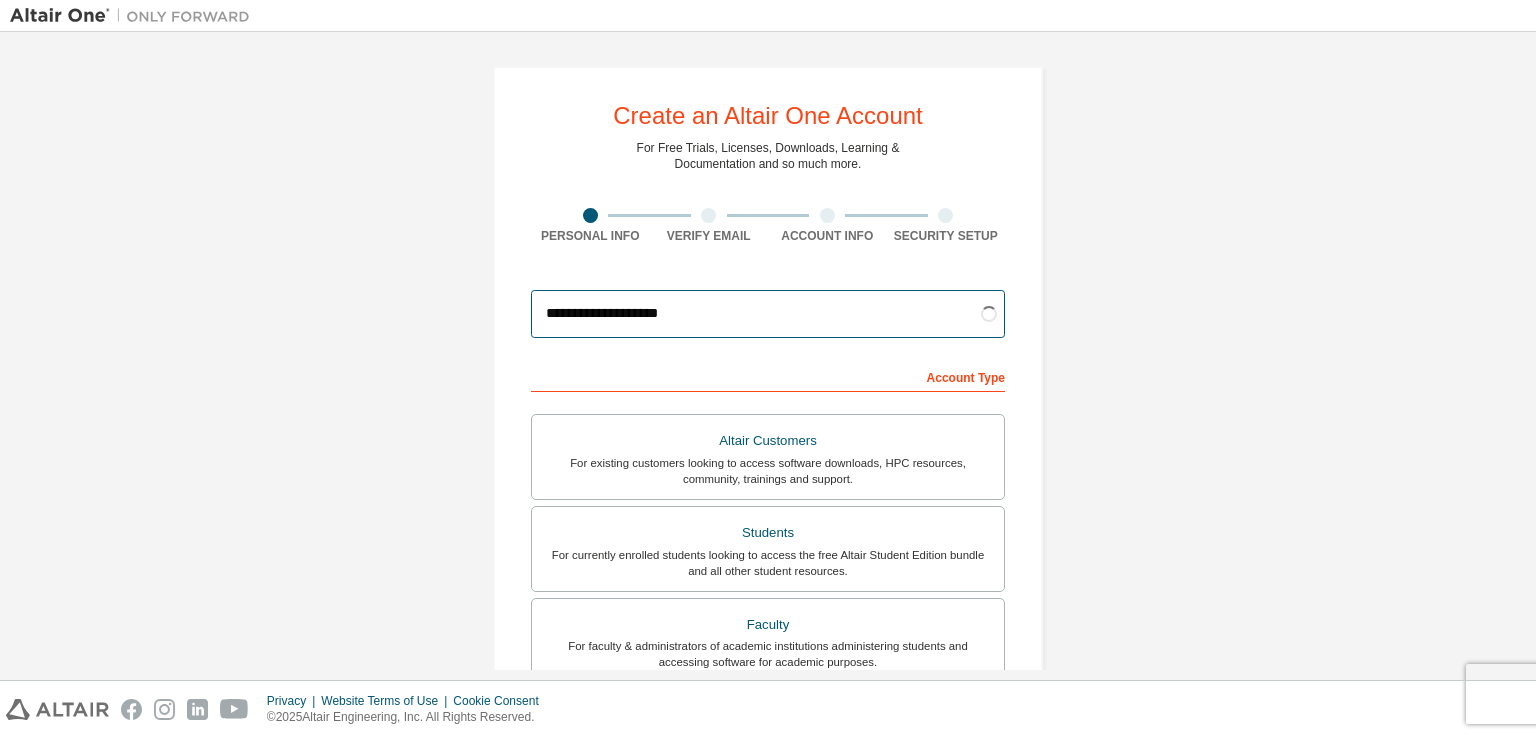 type on "**********" 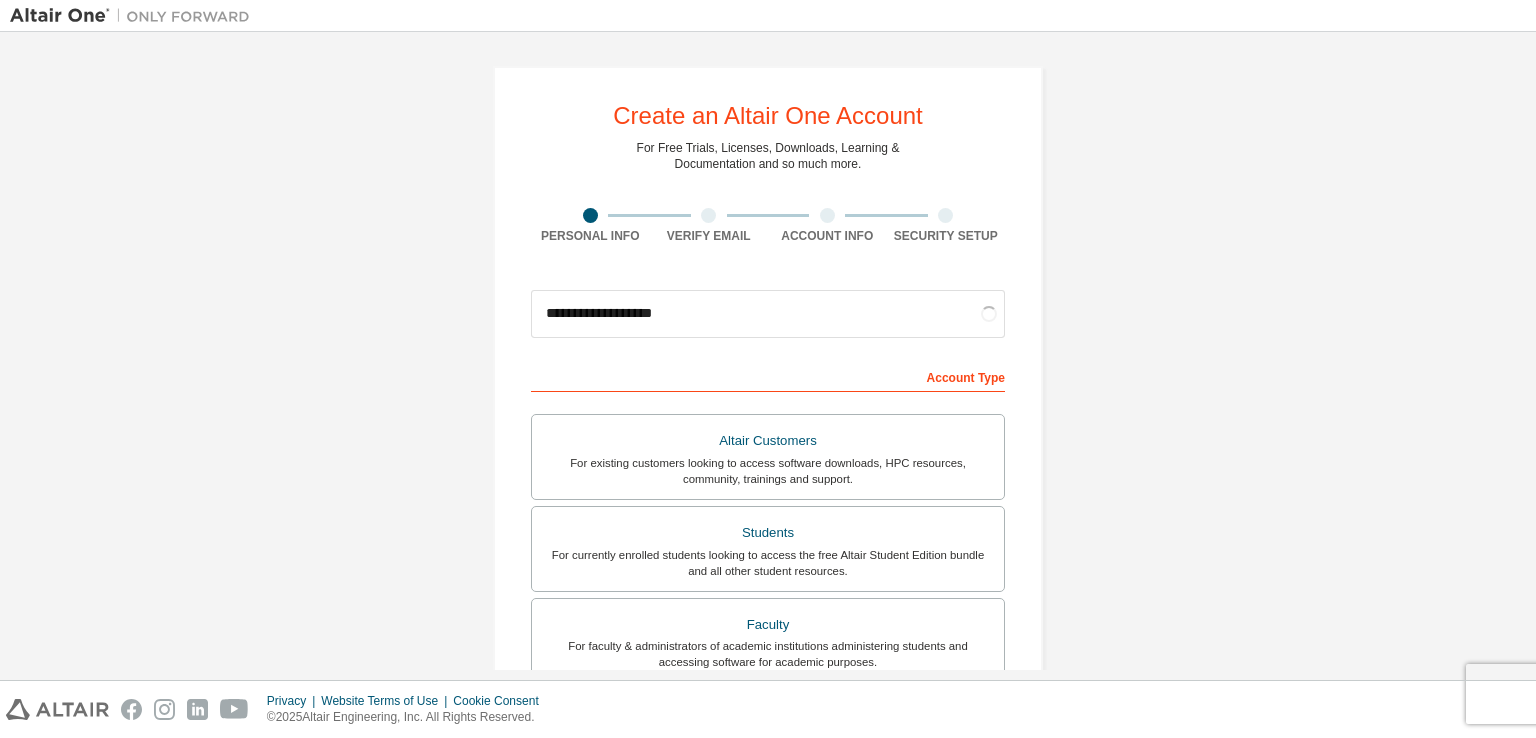click on "**********" at bounding box center [768, 571] 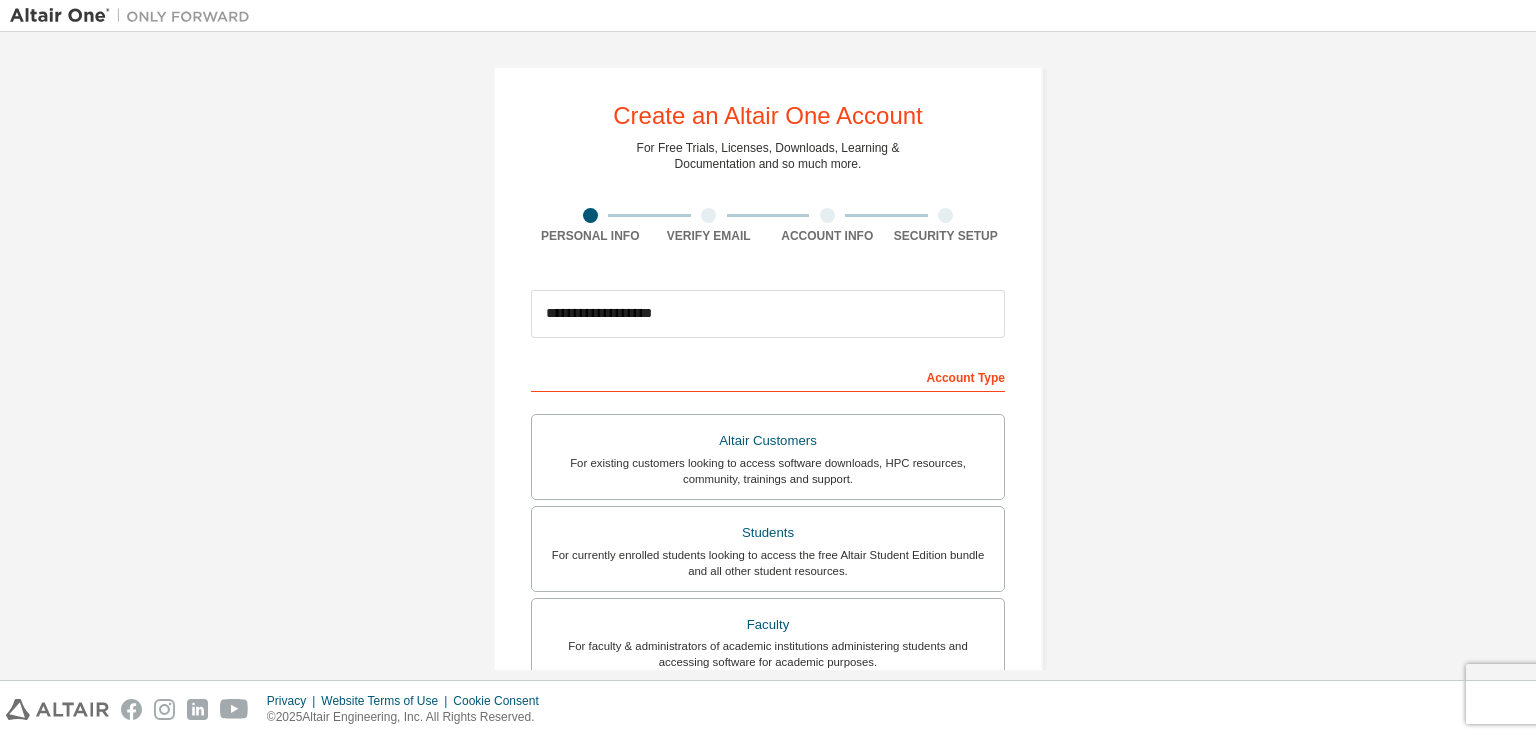 click on "**********" at bounding box center (768, 571) 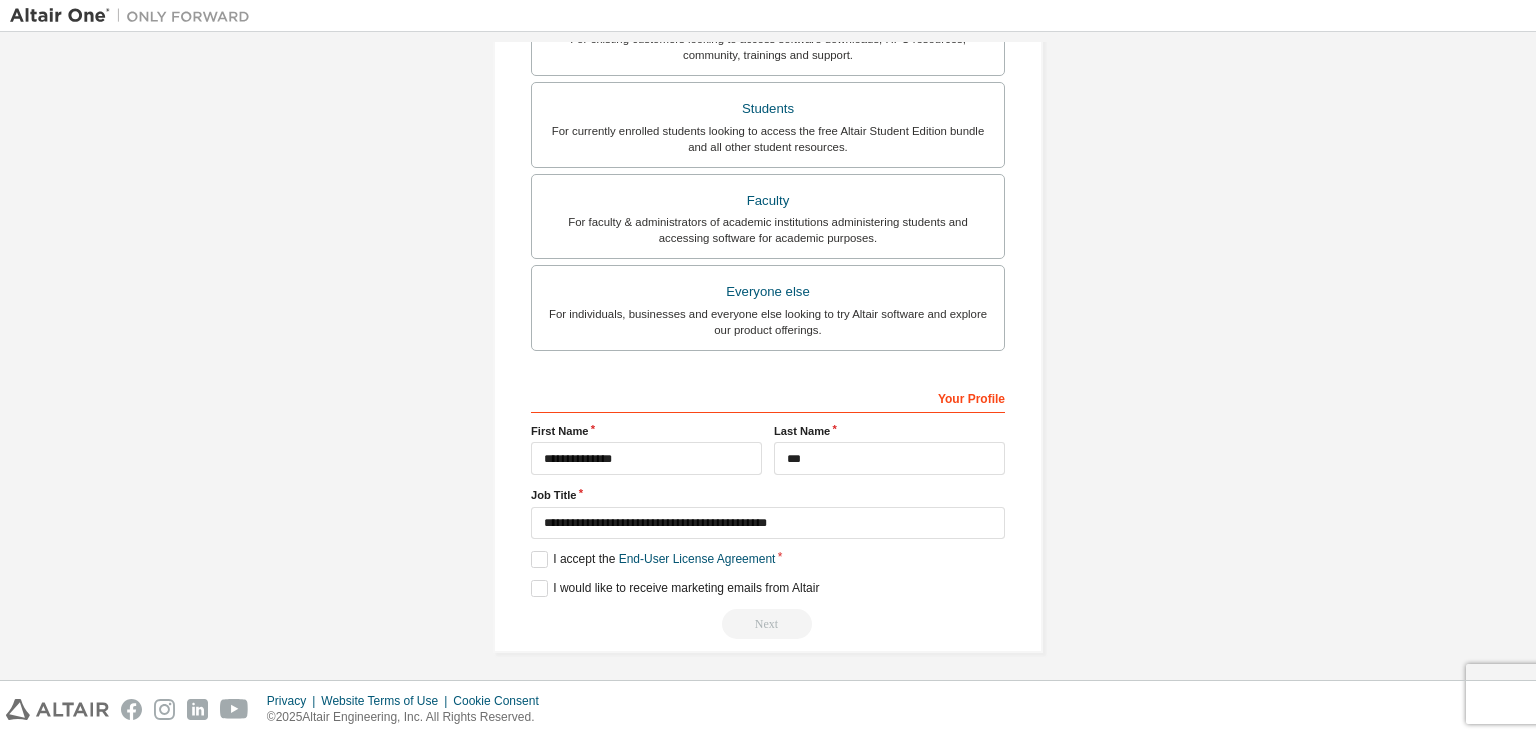 scroll, scrollTop: 427, scrollLeft: 0, axis: vertical 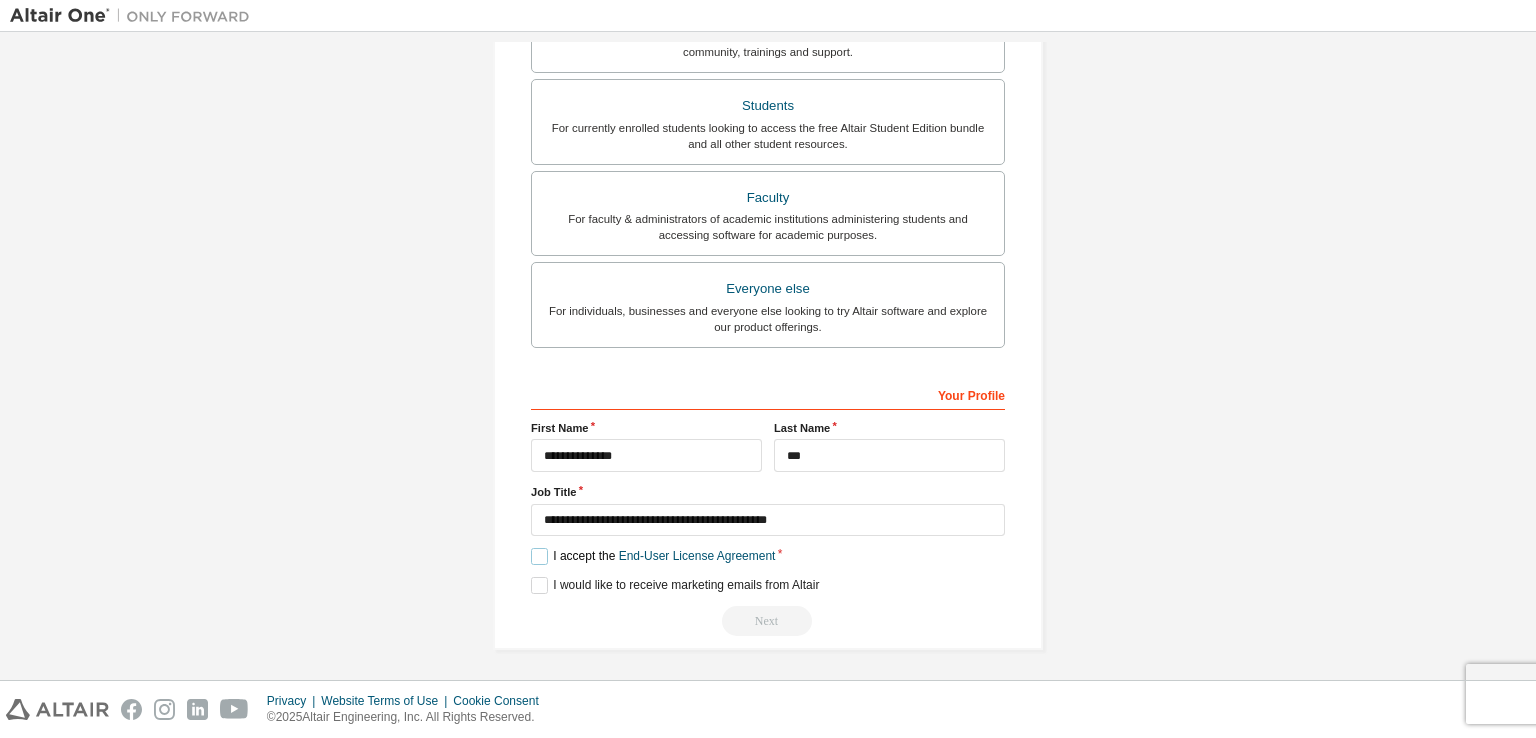 click on "I accept the    End-User License Agreement" at bounding box center (653, 556) 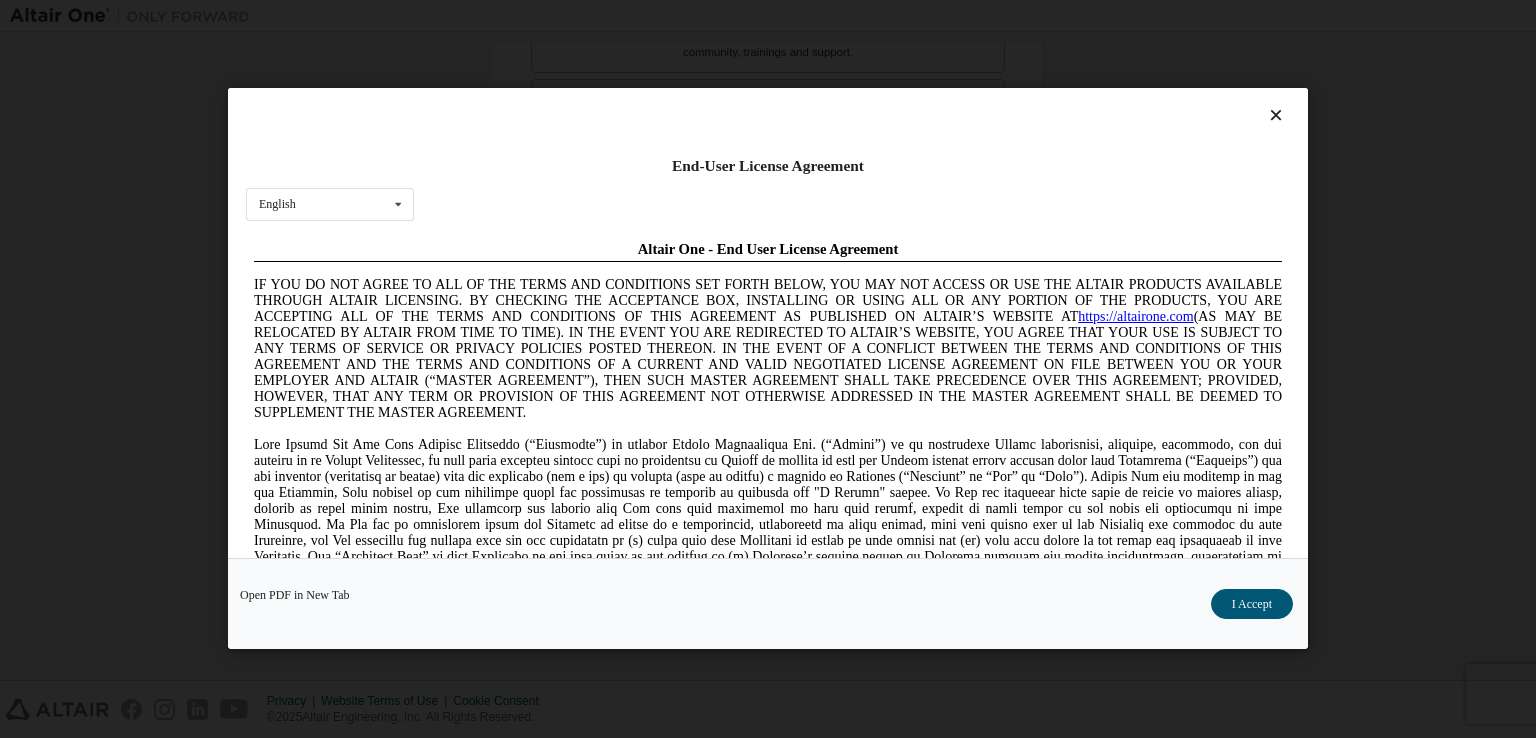 scroll, scrollTop: 0, scrollLeft: 0, axis: both 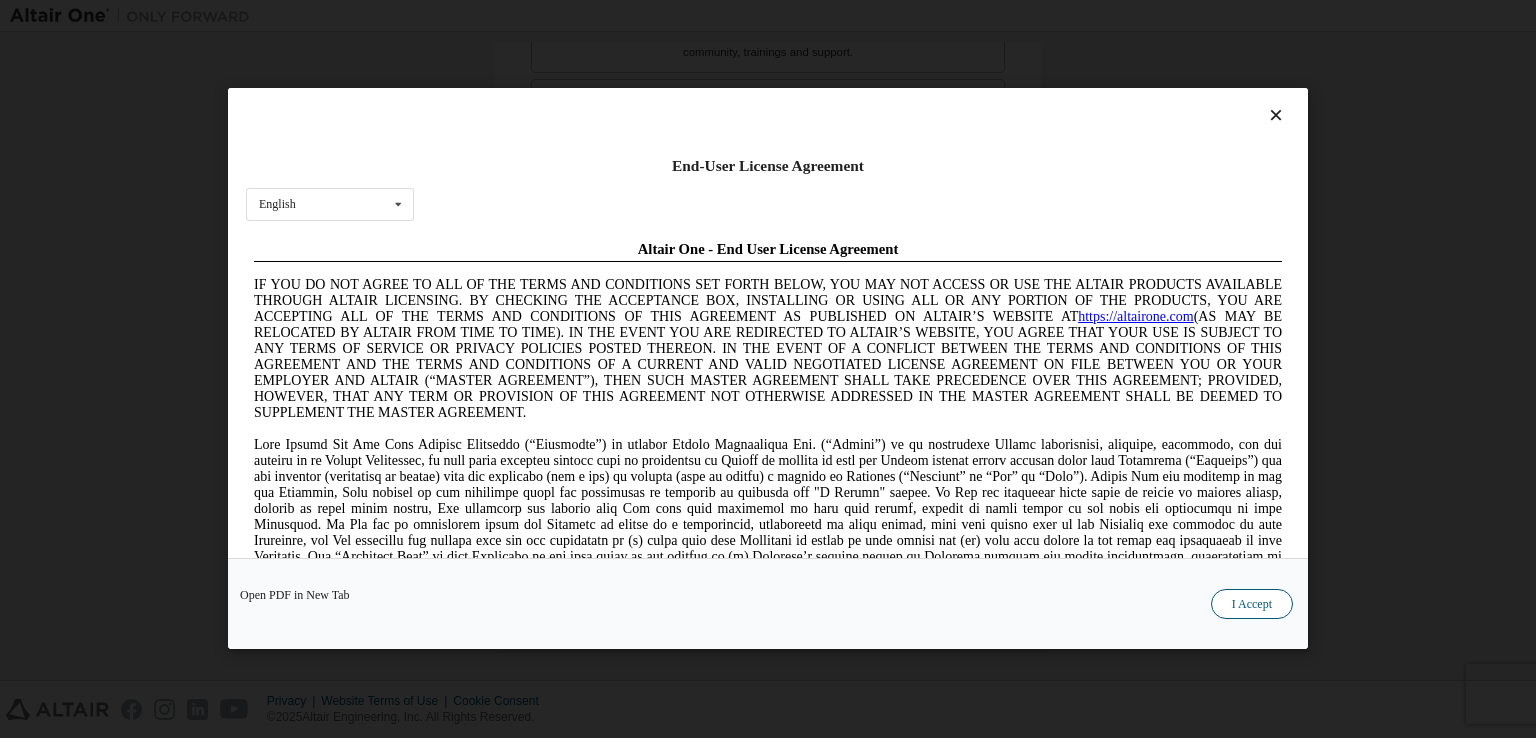 click on "I Accept" at bounding box center (1252, 605) 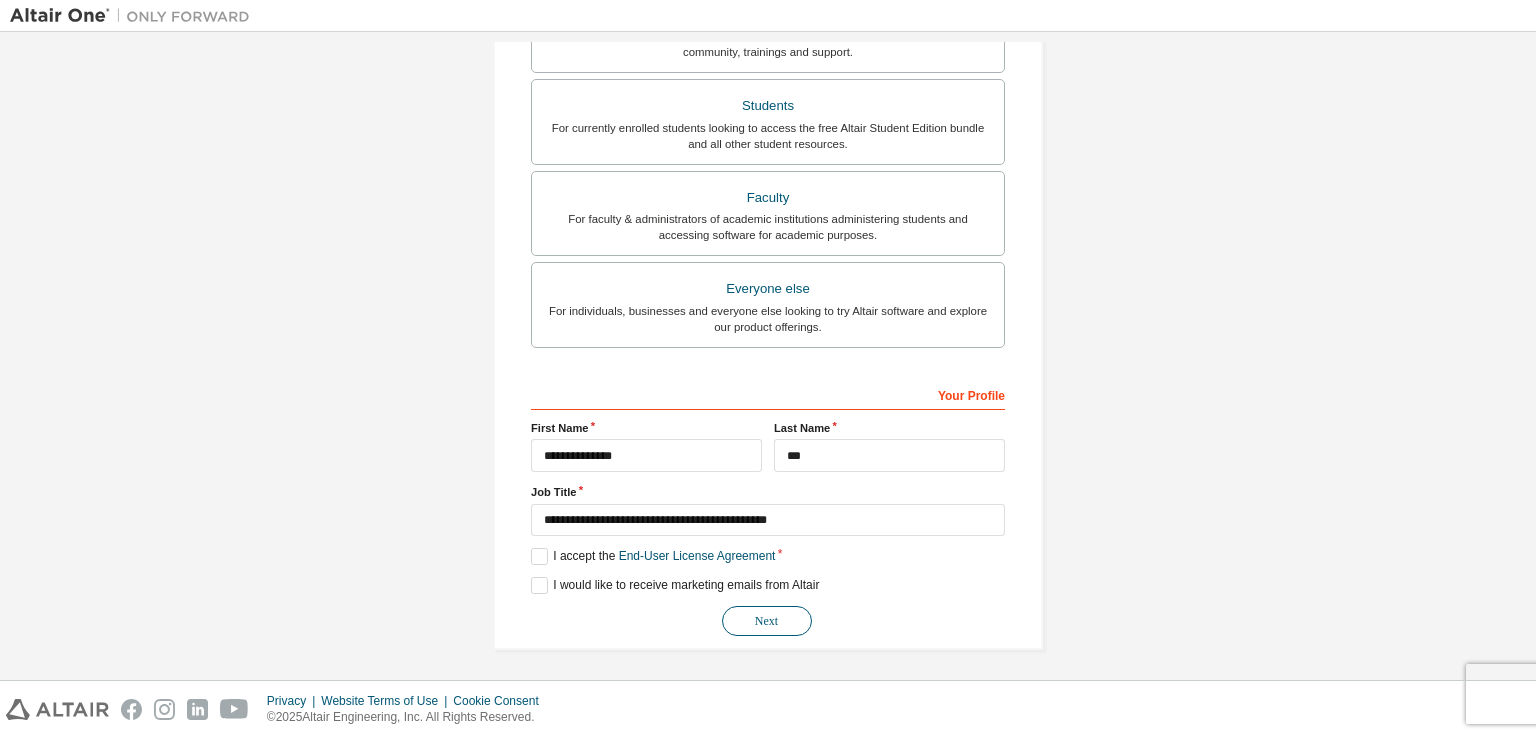 click on "Next" at bounding box center (767, 621) 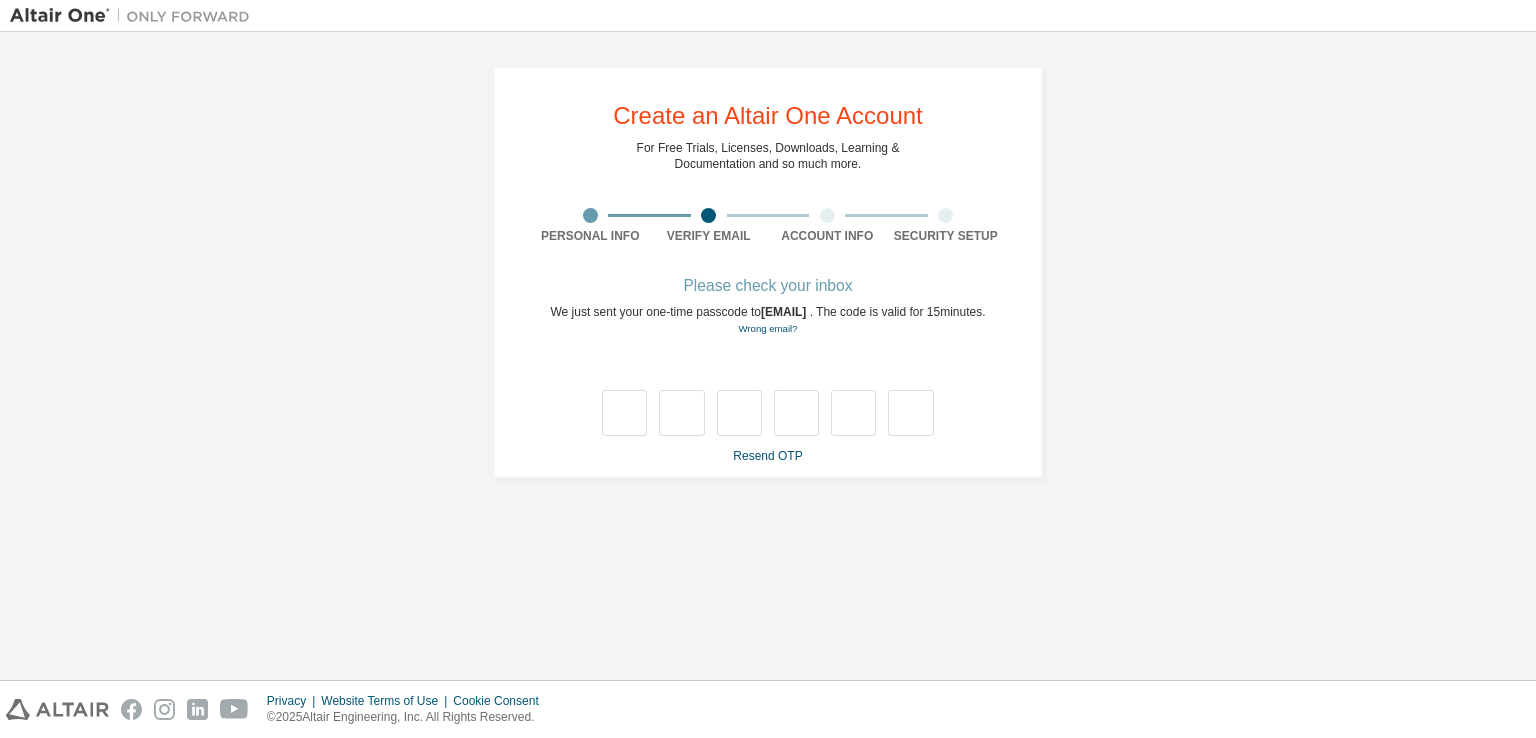 scroll, scrollTop: 0, scrollLeft: 0, axis: both 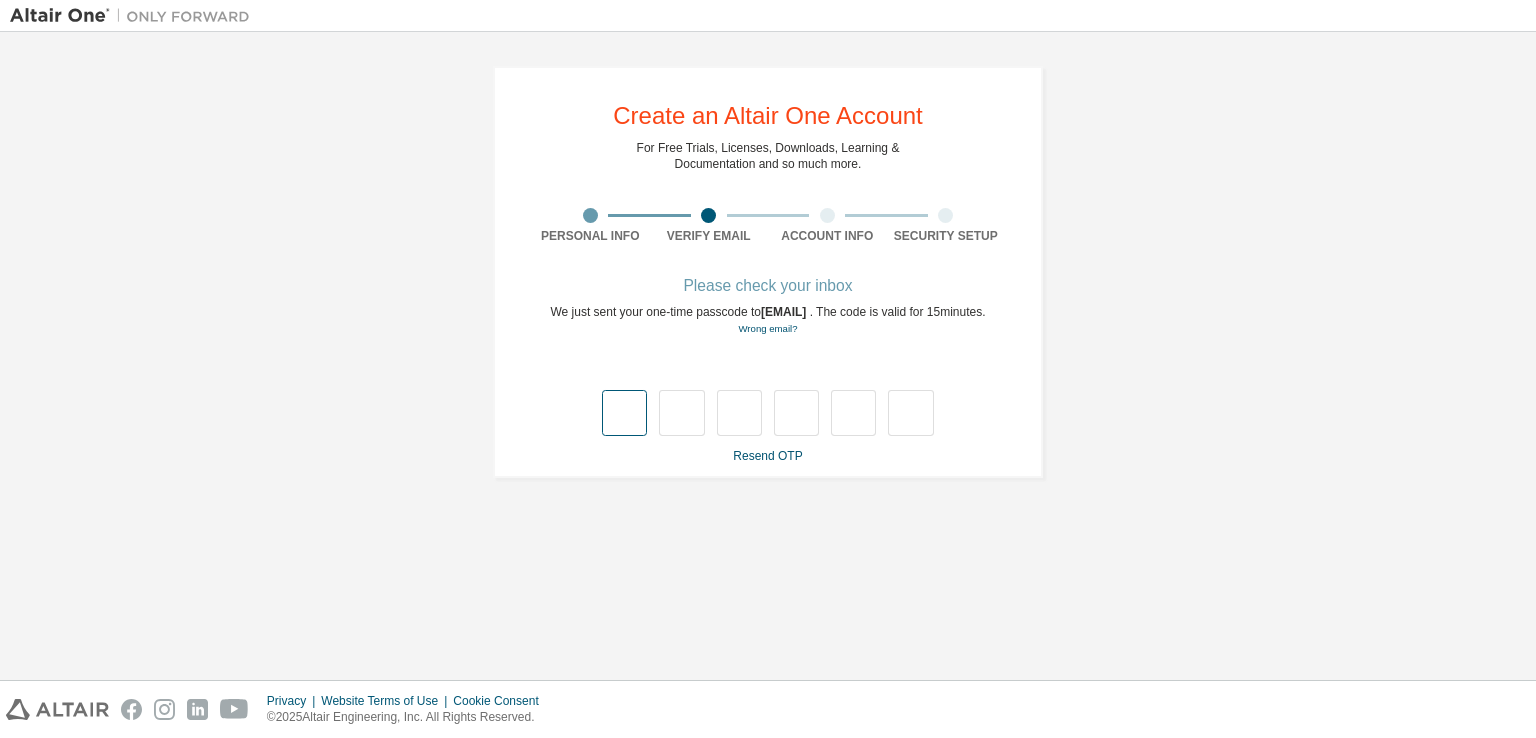 type on "*" 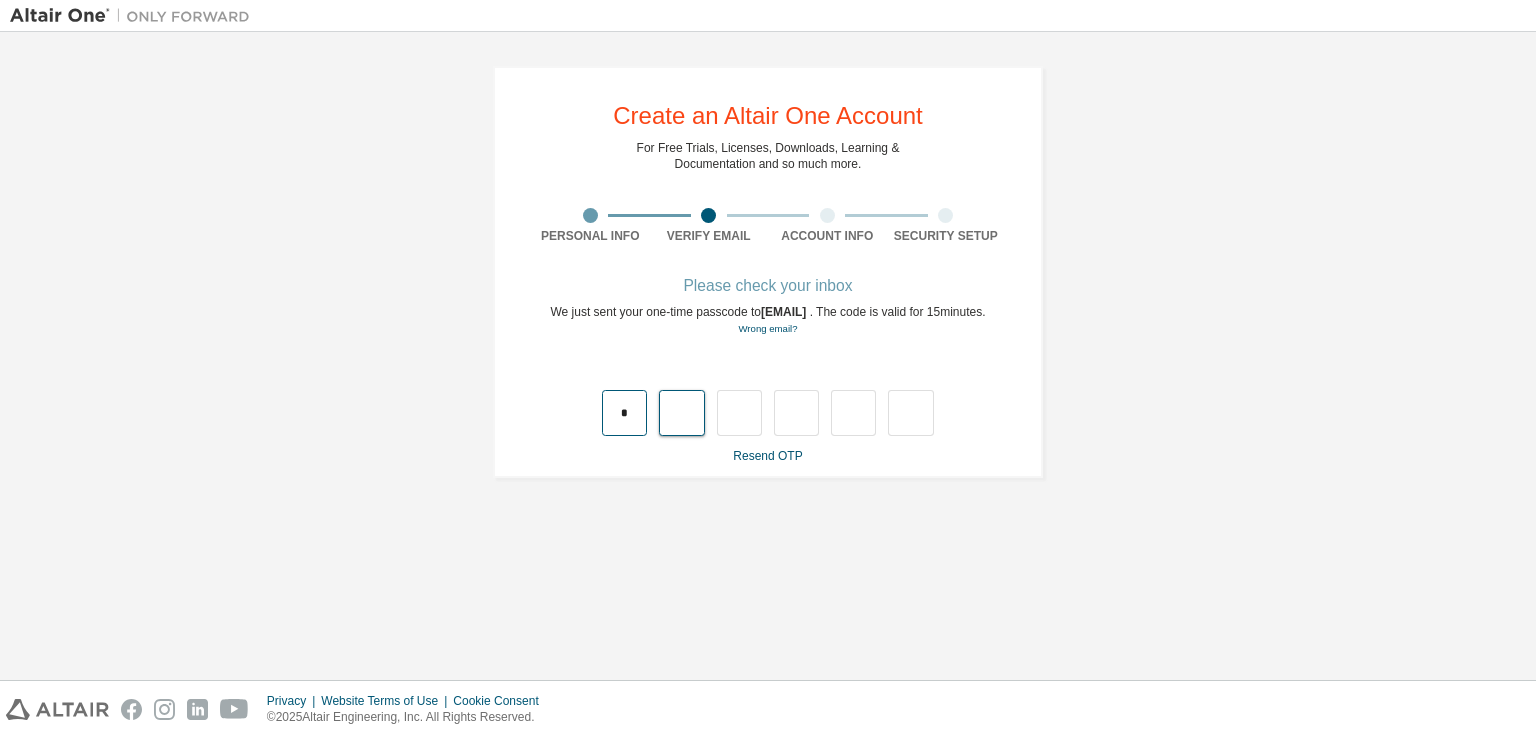 type on "*" 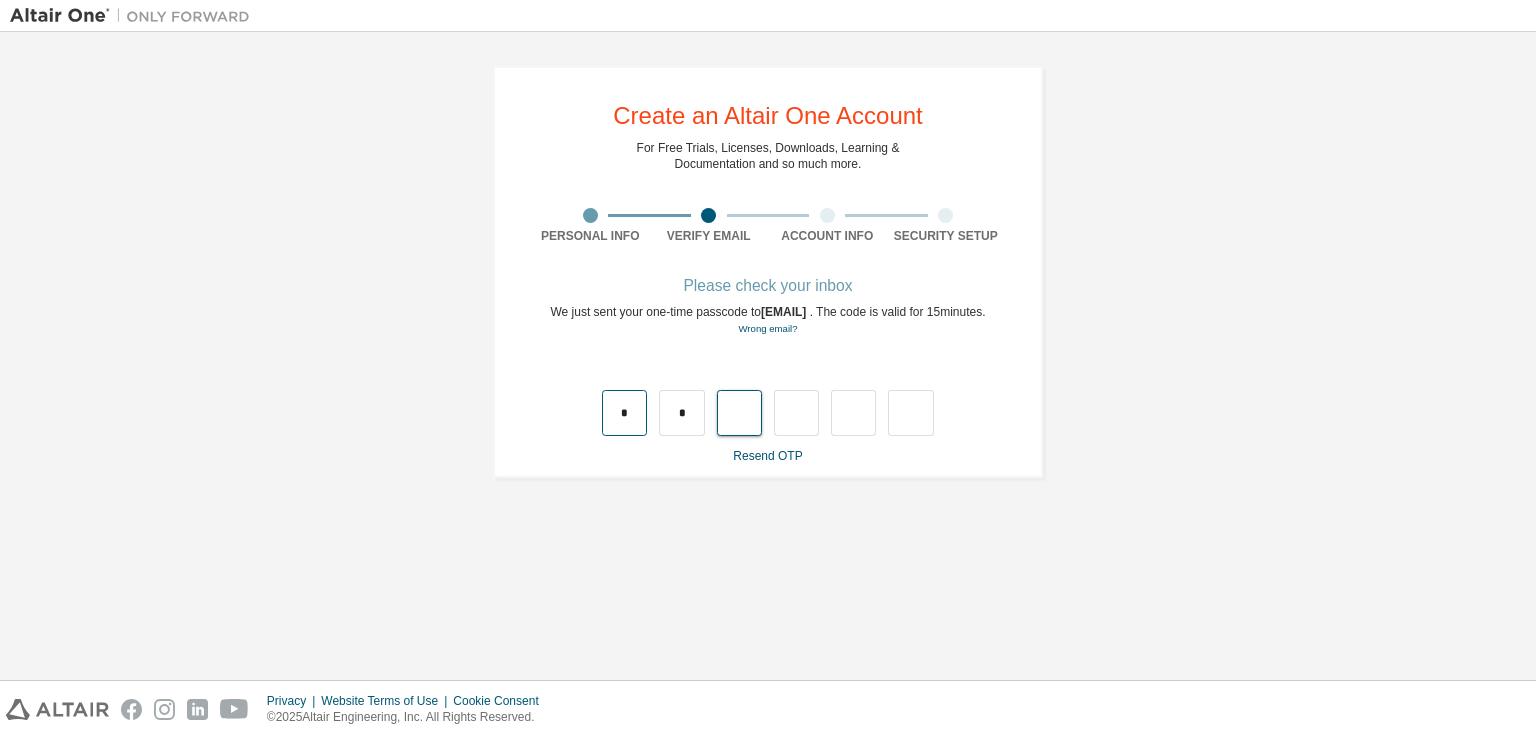 type on "*" 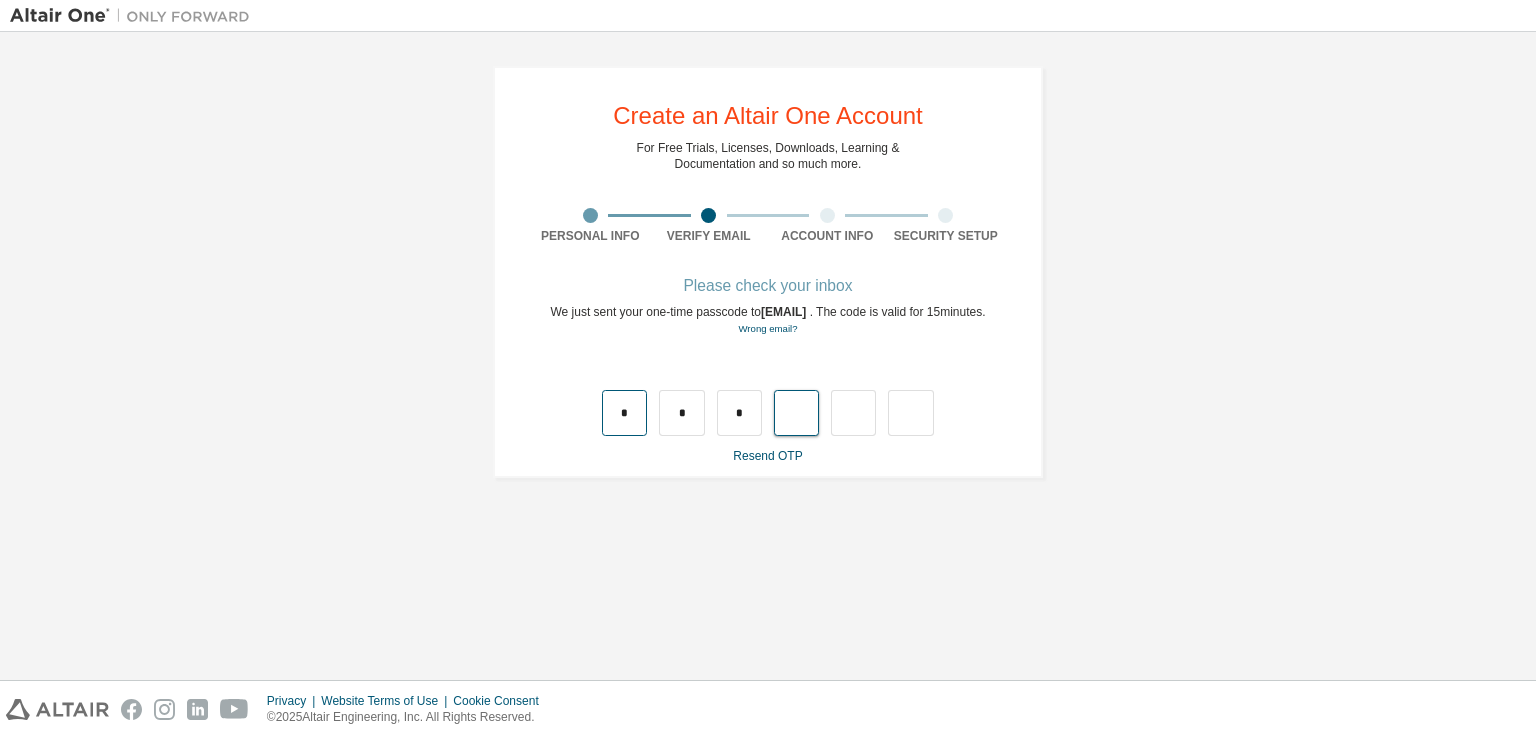 type on "*" 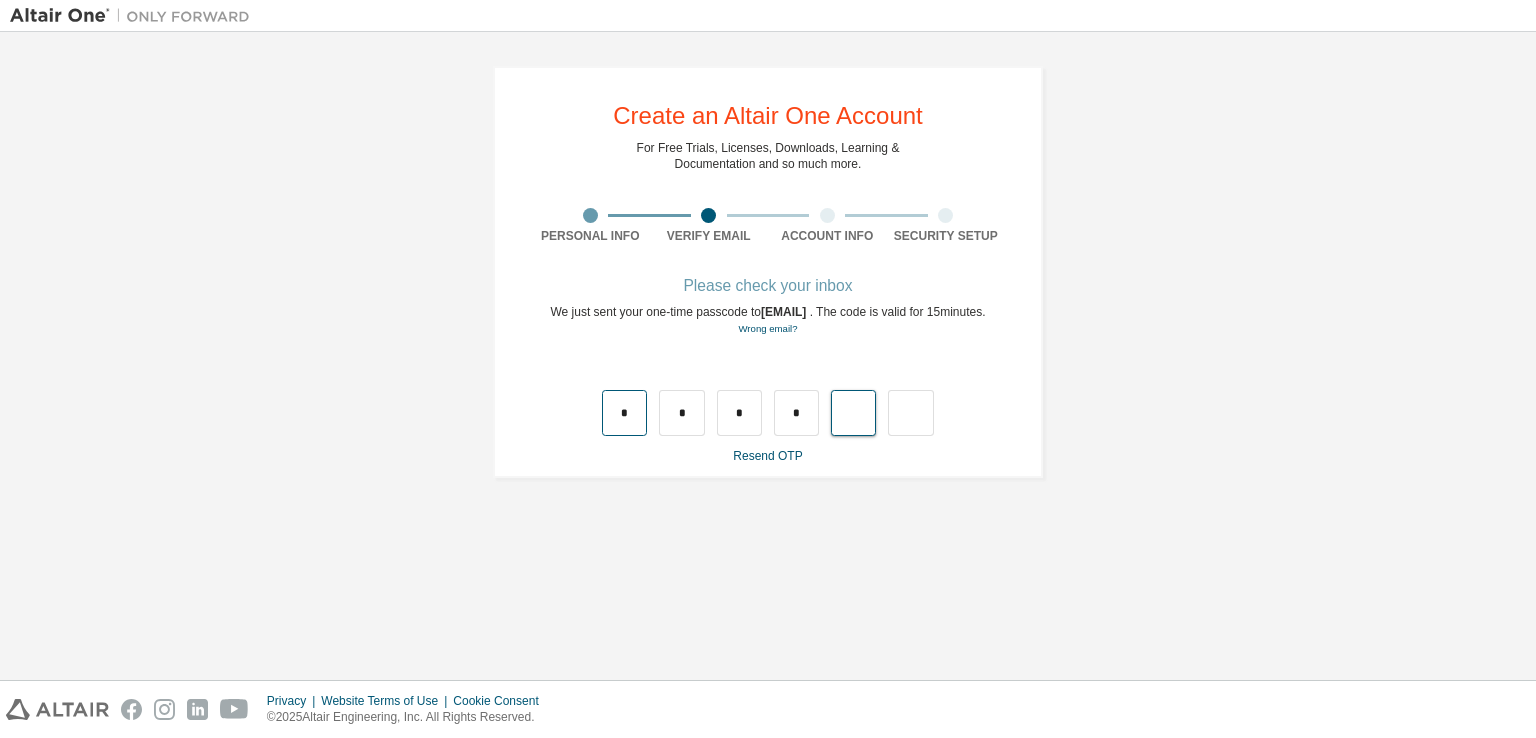 type on "*" 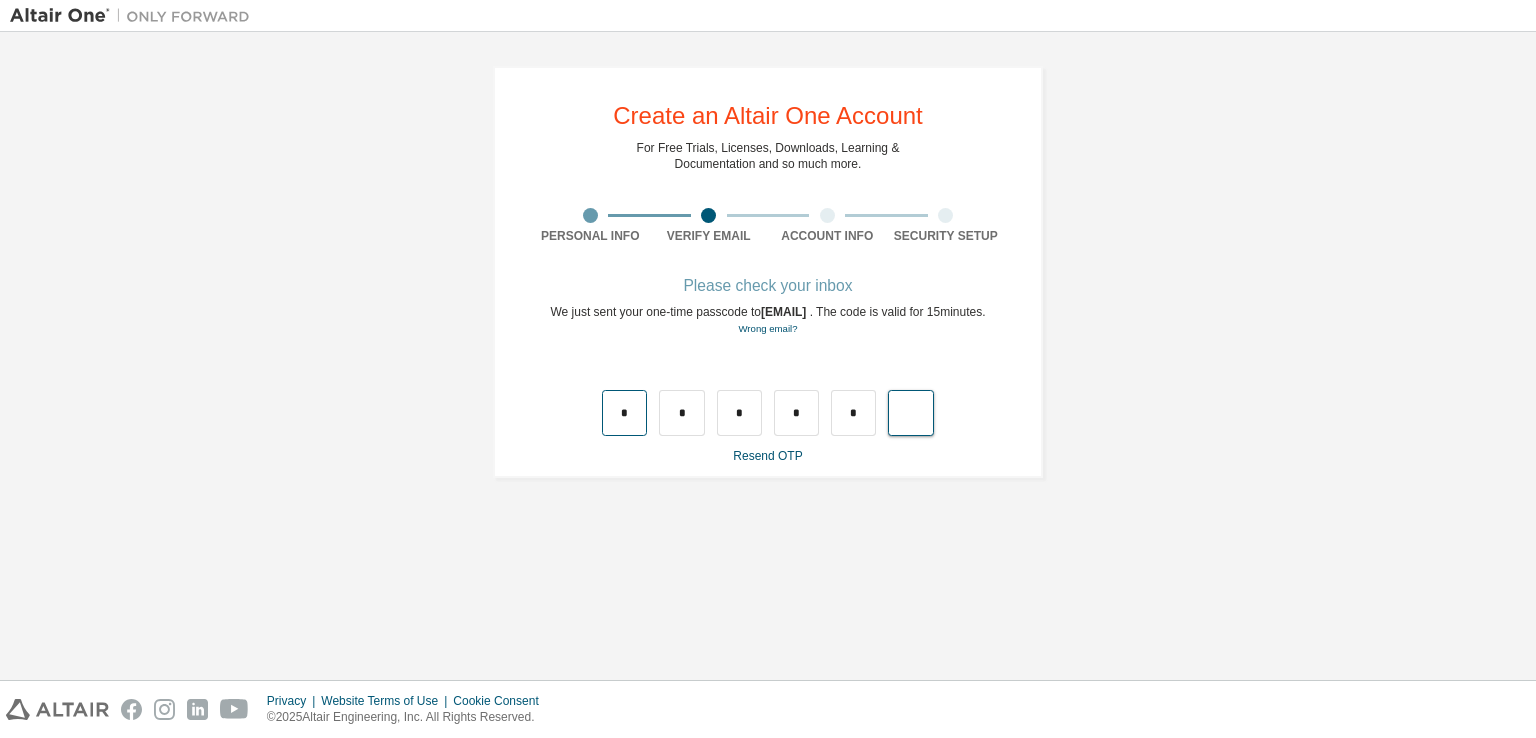 type on "*" 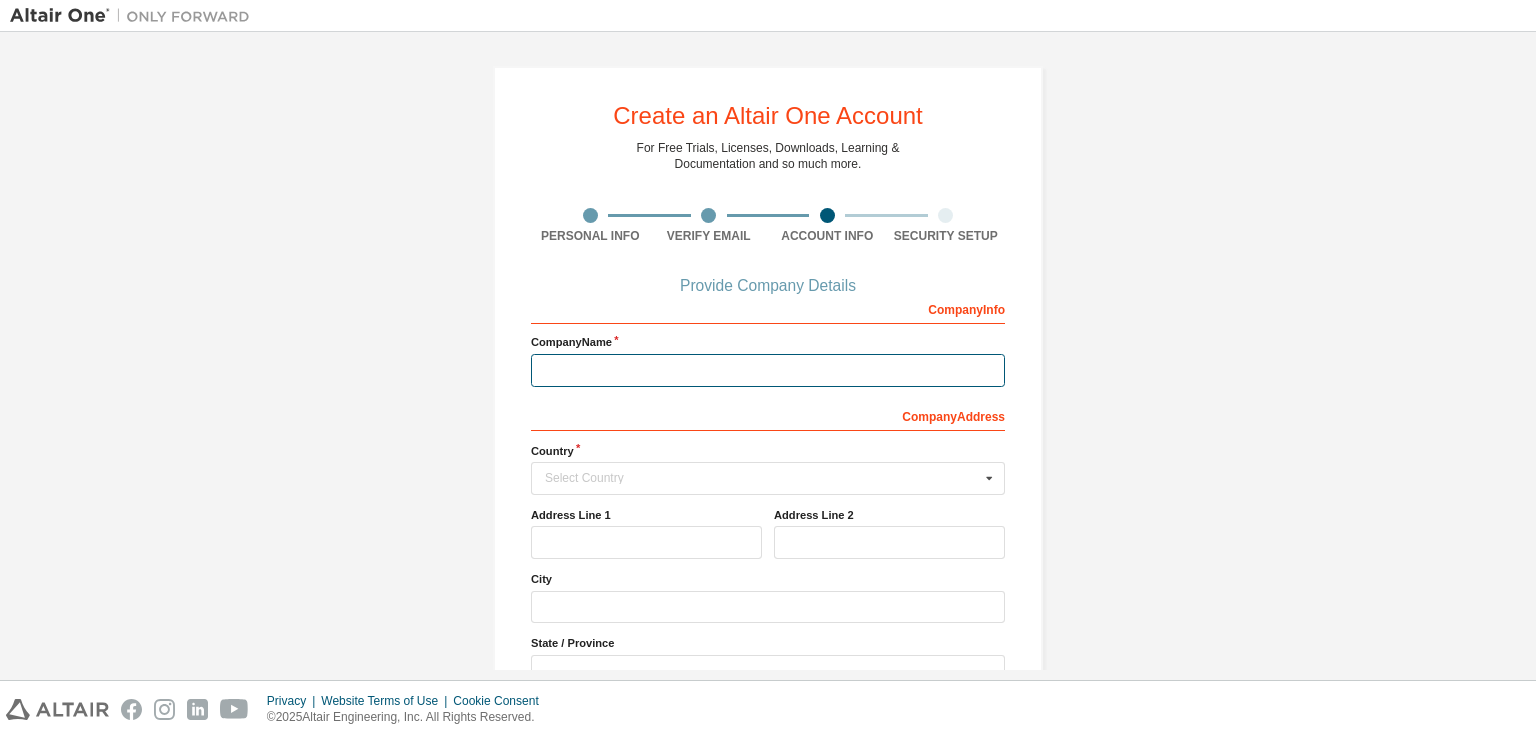 click at bounding box center (768, 370) 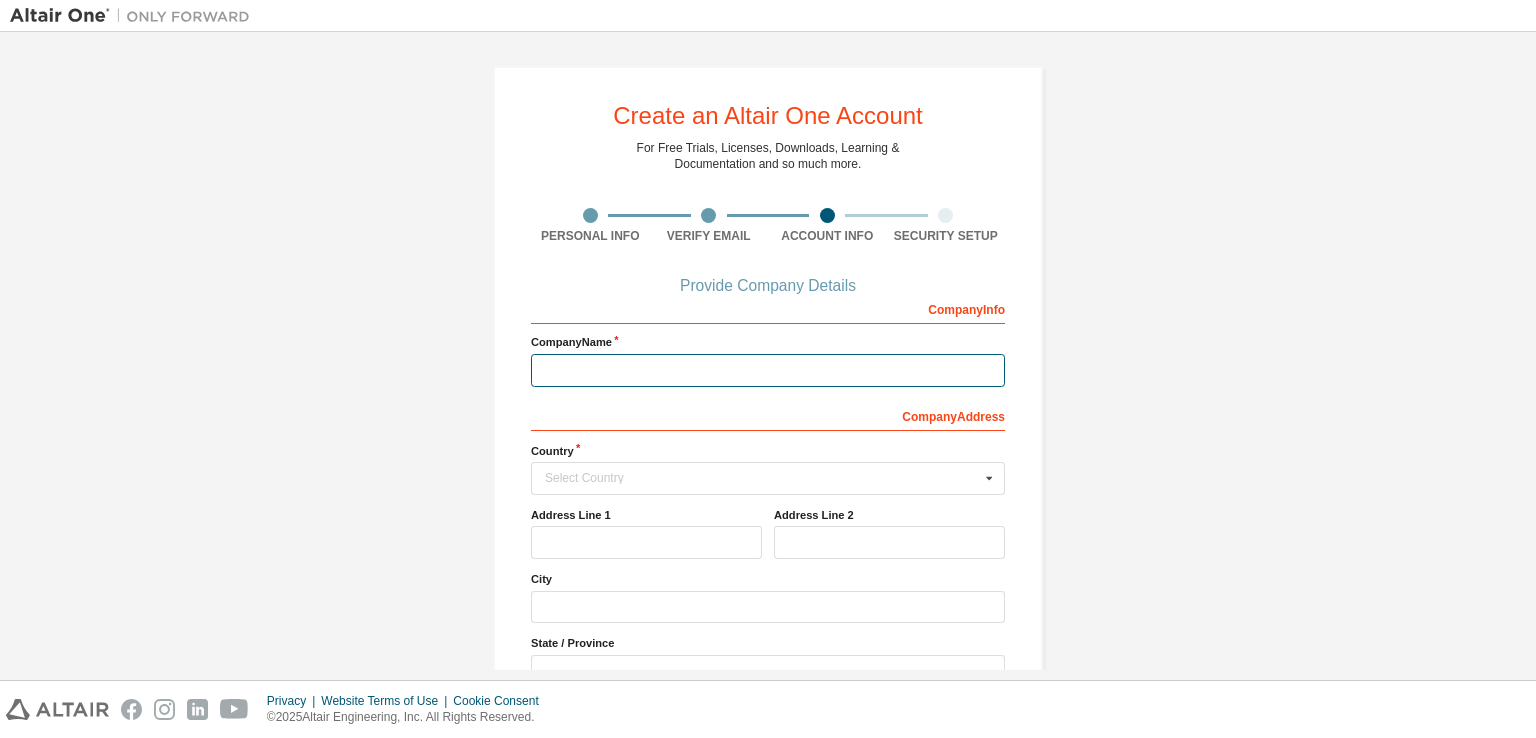 click at bounding box center [768, 370] 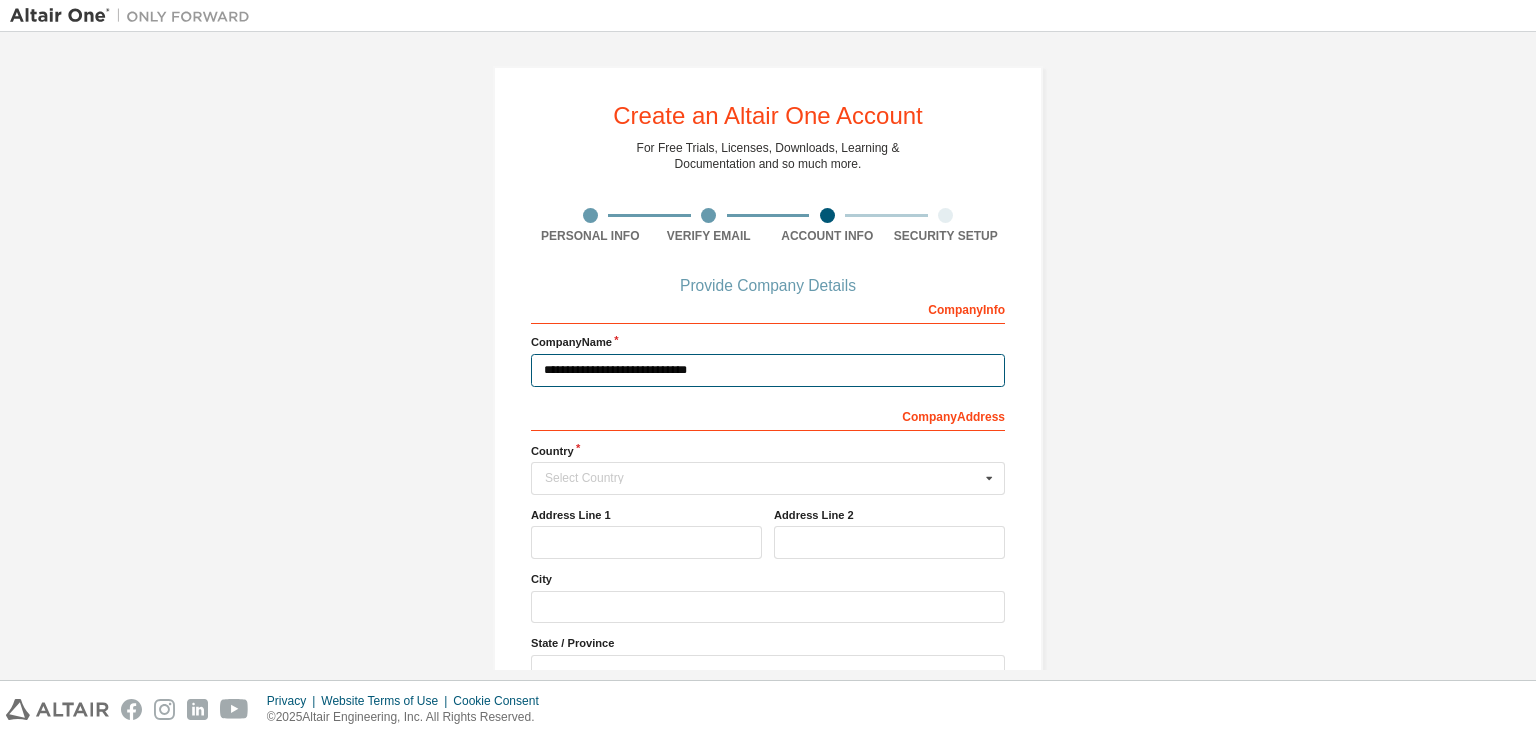 type on "**********" 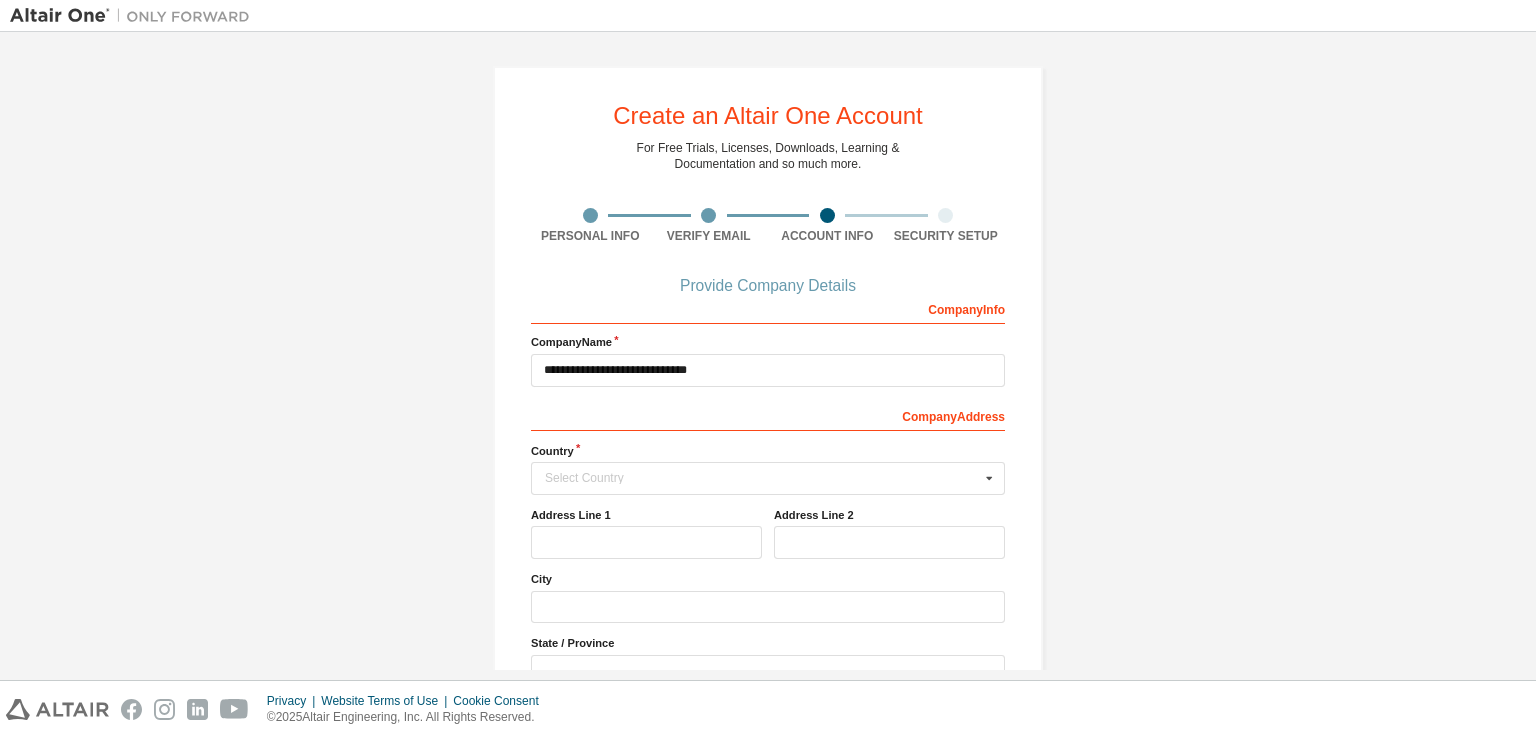click on "Country Select Country Afghanistan Åland Islands Albania Algeria American Samoa Andorra Angola Anguilla Antarctica Antigua and Barbuda Argentina Armenia Aruba Australia Austria Azerbaijan Bahamas Bahrain Bangladesh Barbados Belgium Belize Benin Bermuda Bhutan Bolivia (Plurinational State of) Bonaire, Sint Eustatius and Saba Bosnia and Herzegovina Botswana Bouvet Island Brazil British Indian Ocean Territory Brunei Darussalam Bulgaria Burkina Faso Burundi Cabo Verde Cambodia Cameroon Canada Cayman Islands Central African Republic Chad Chile China Christmas Island Cocos (Keeling) Islands Colombia Comoros Congo Congo (Democratic Republic of the) Cook Islands Costa Rica Côte d'Ivoire Croatia Curaçao Cyprus Czech Republic Denmark Djibouti Dominica Dominican Republic Ecuador Egypt El Salvador Equatorial Guinea Eritrea Estonia Ethiopia Falkland Islands (Malvinas) Faroe Islands Fiji Finland France French Guiana French Polynesia French Southern Territories Gabon Gambia Georgia Germany Ghana Gibraltar Greece Grenada" at bounding box center [768, 469] 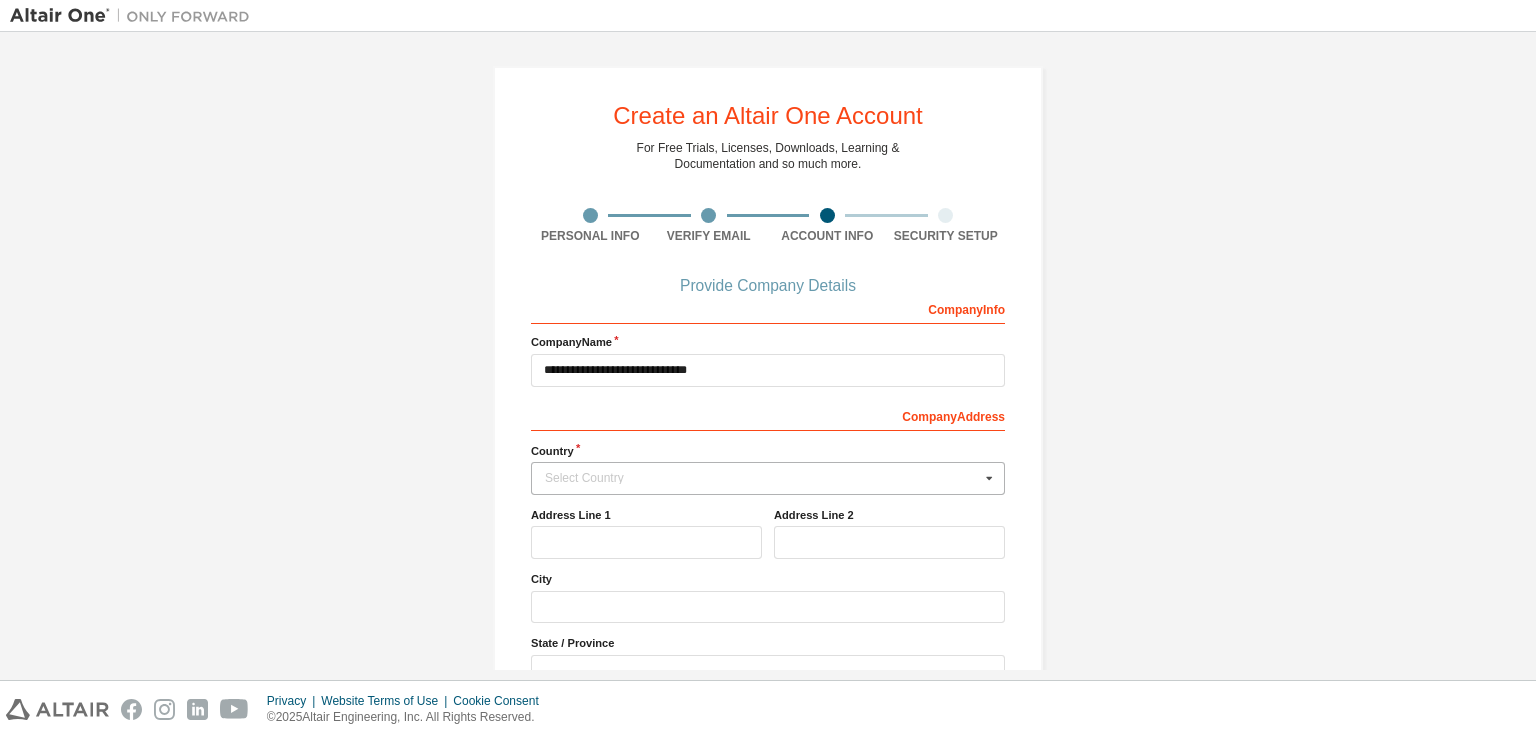click on "Select Country" at bounding box center (762, 478) 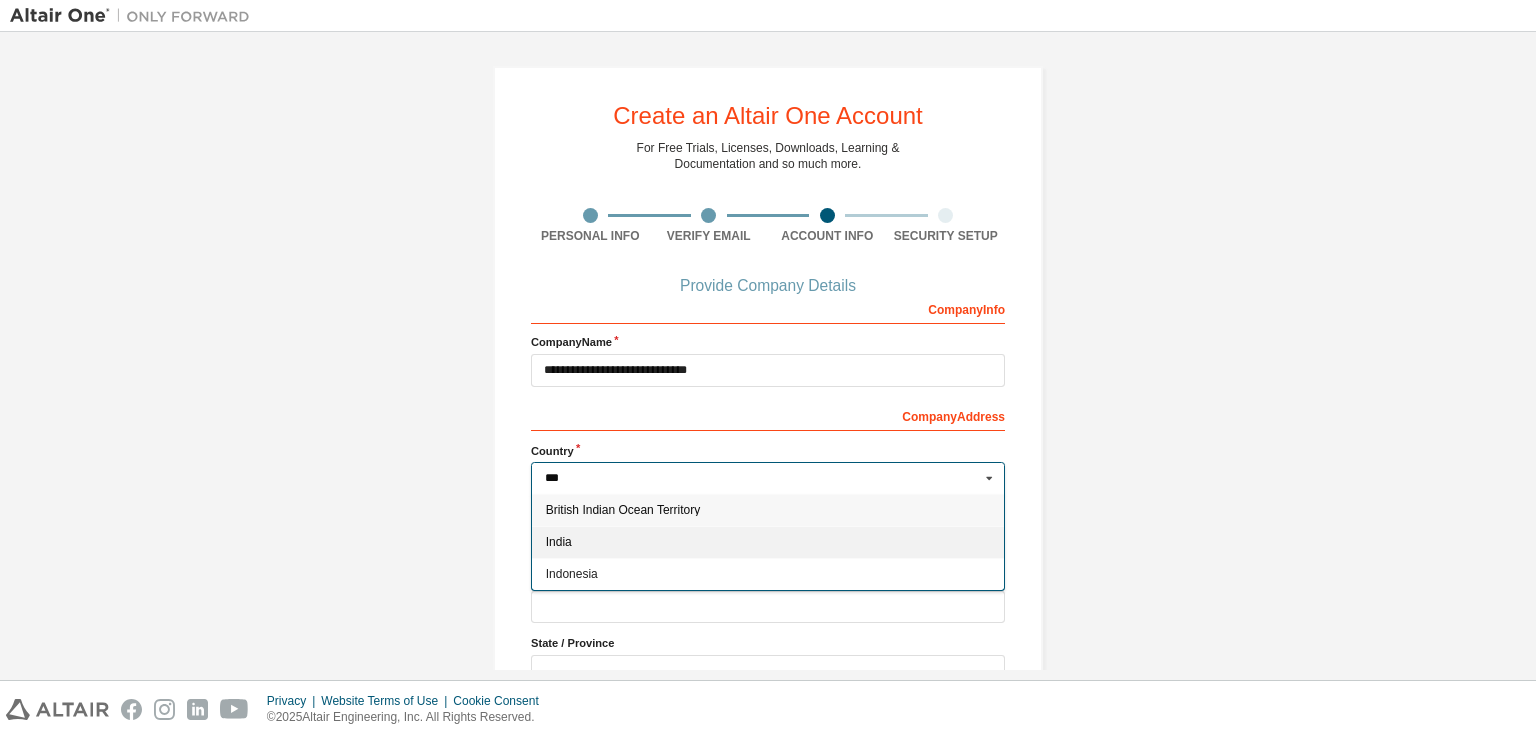 type on "***" 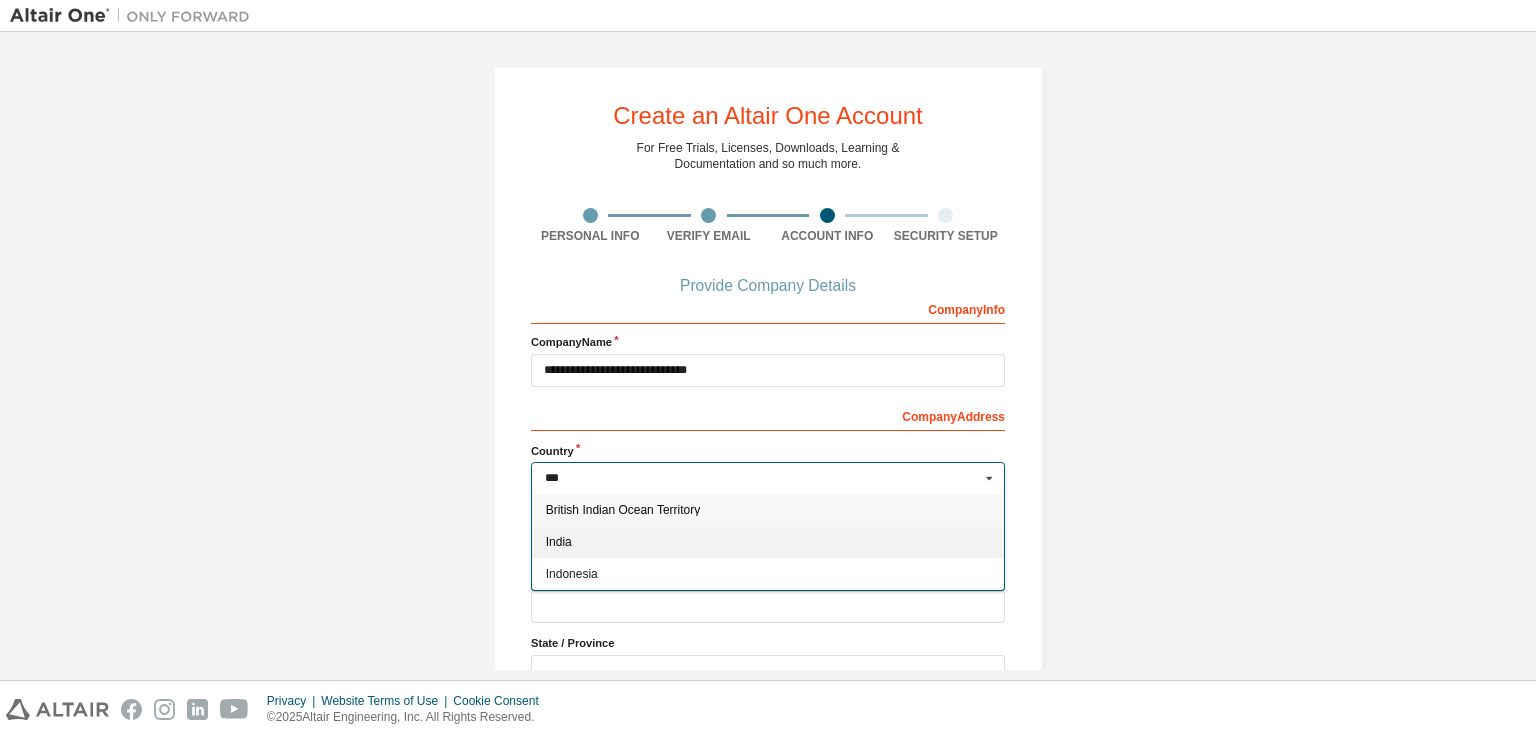 click on "India" at bounding box center (768, 542) 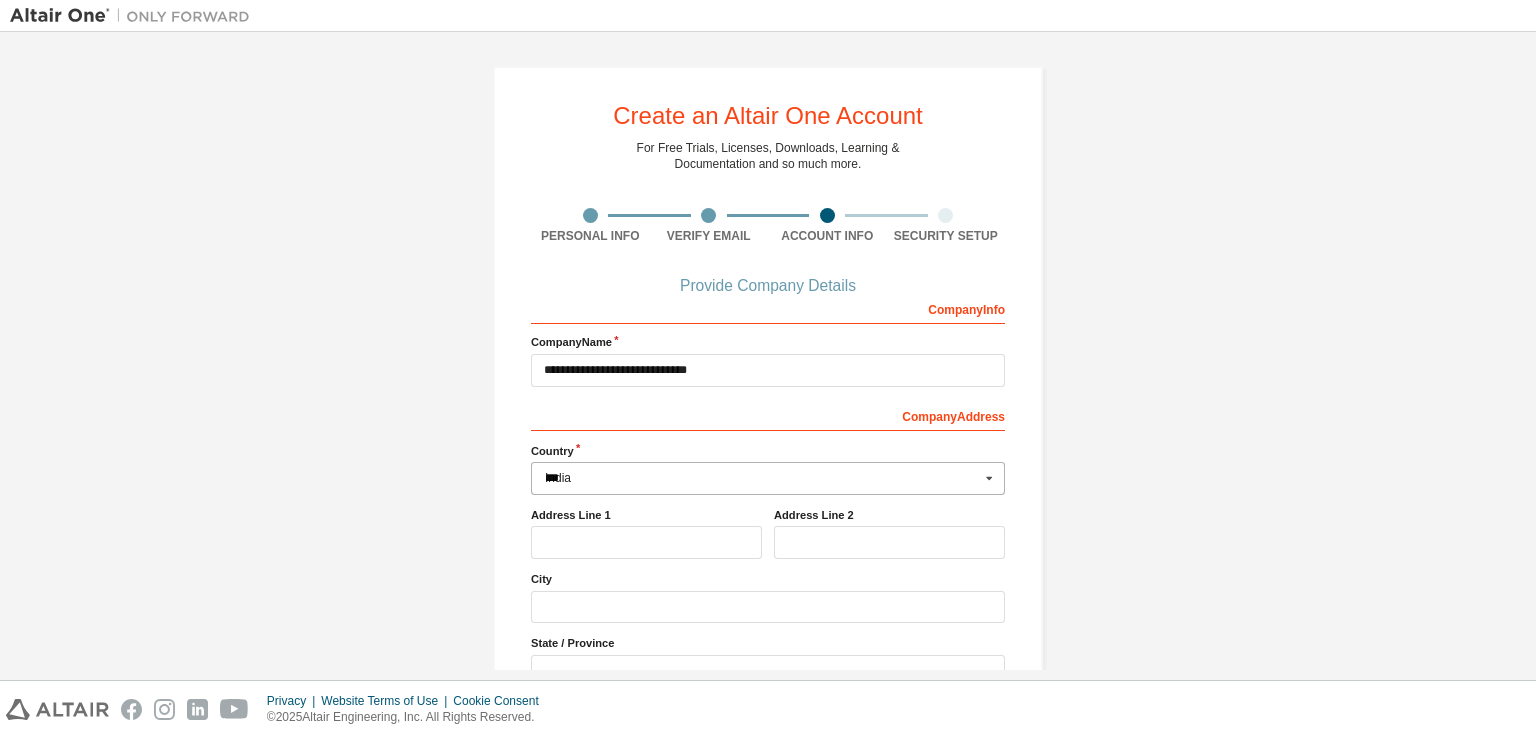 type on "***" 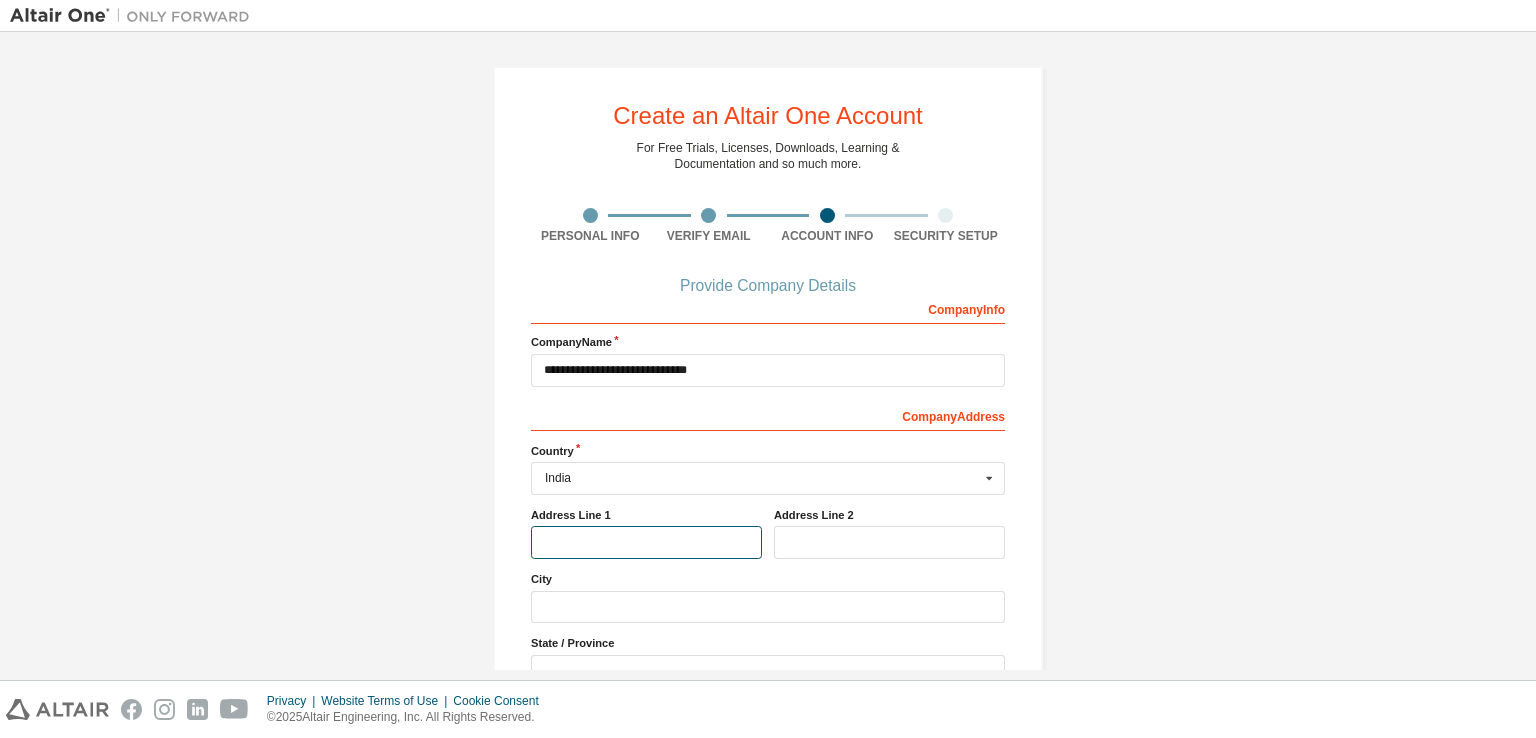 click at bounding box center [646, 542] 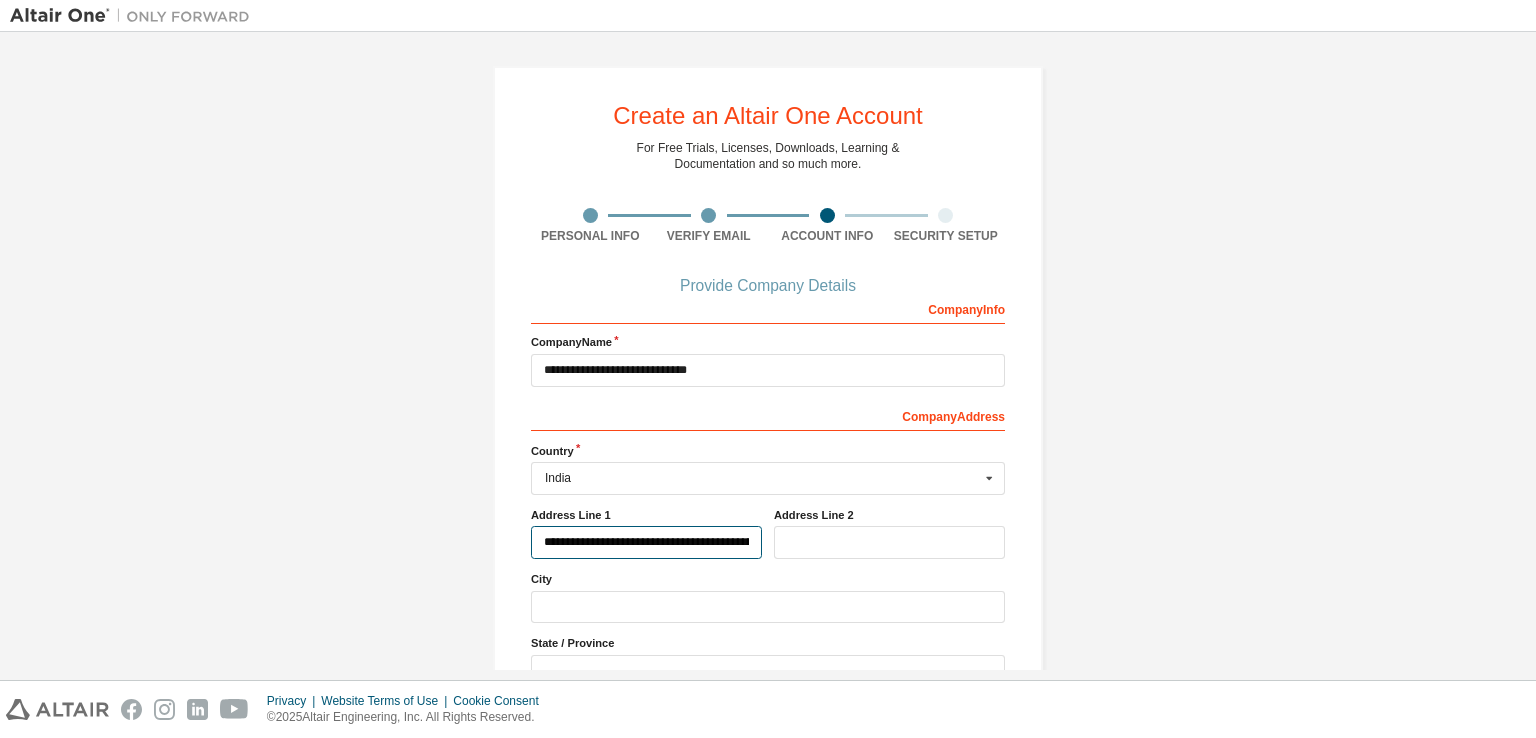 scroll, scrollTop: 0, scrollLeft: 375, axis: horizontal 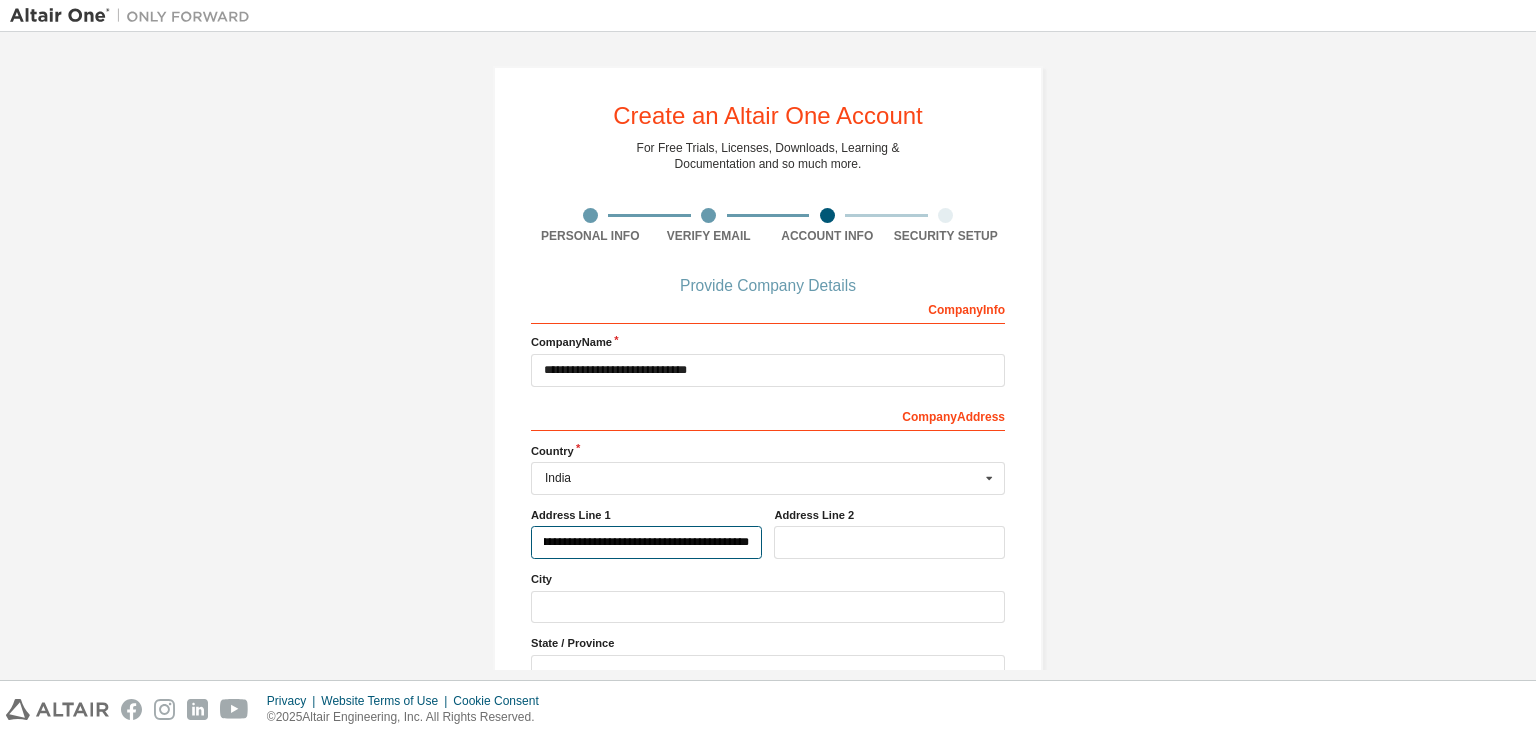 type on "**********" 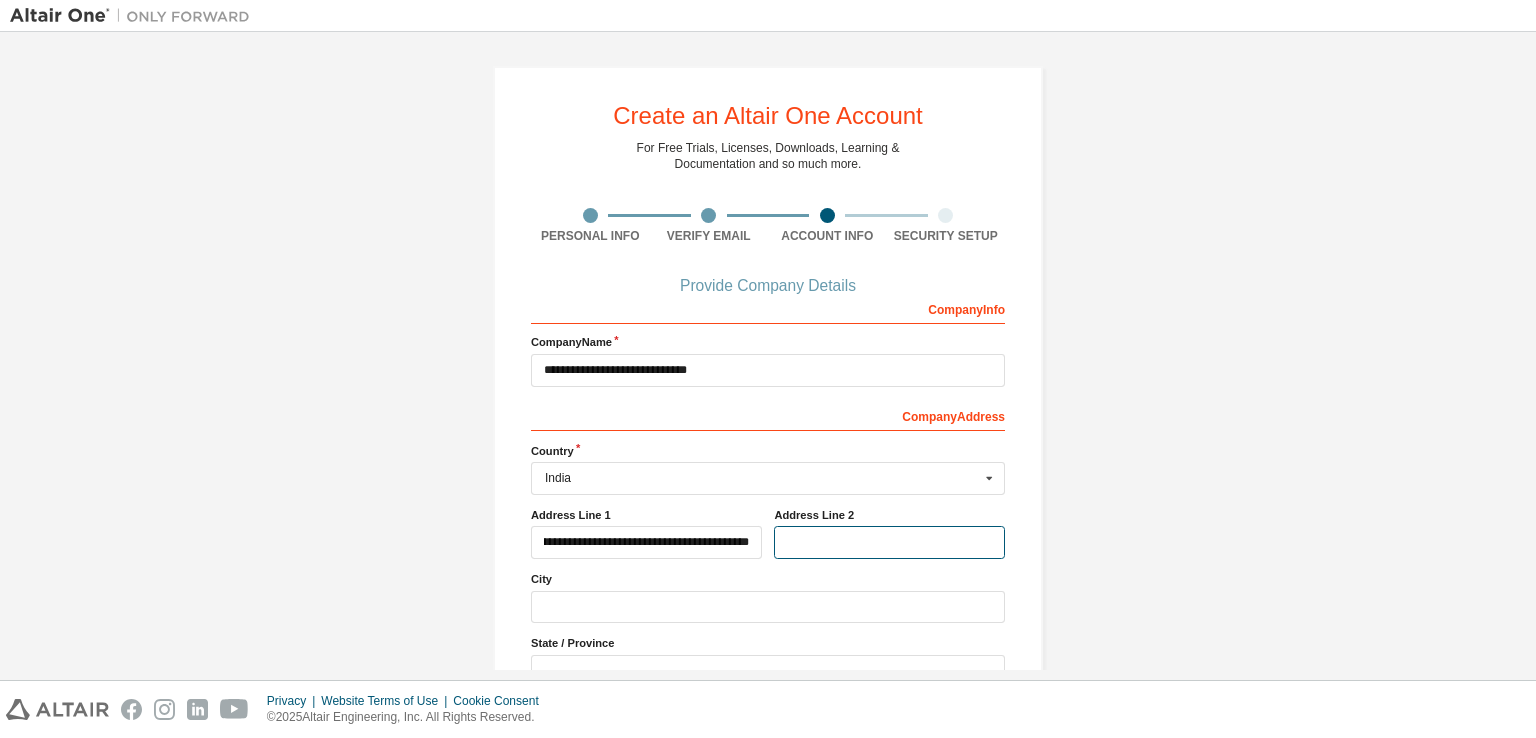click at bounding box center [889, 542] 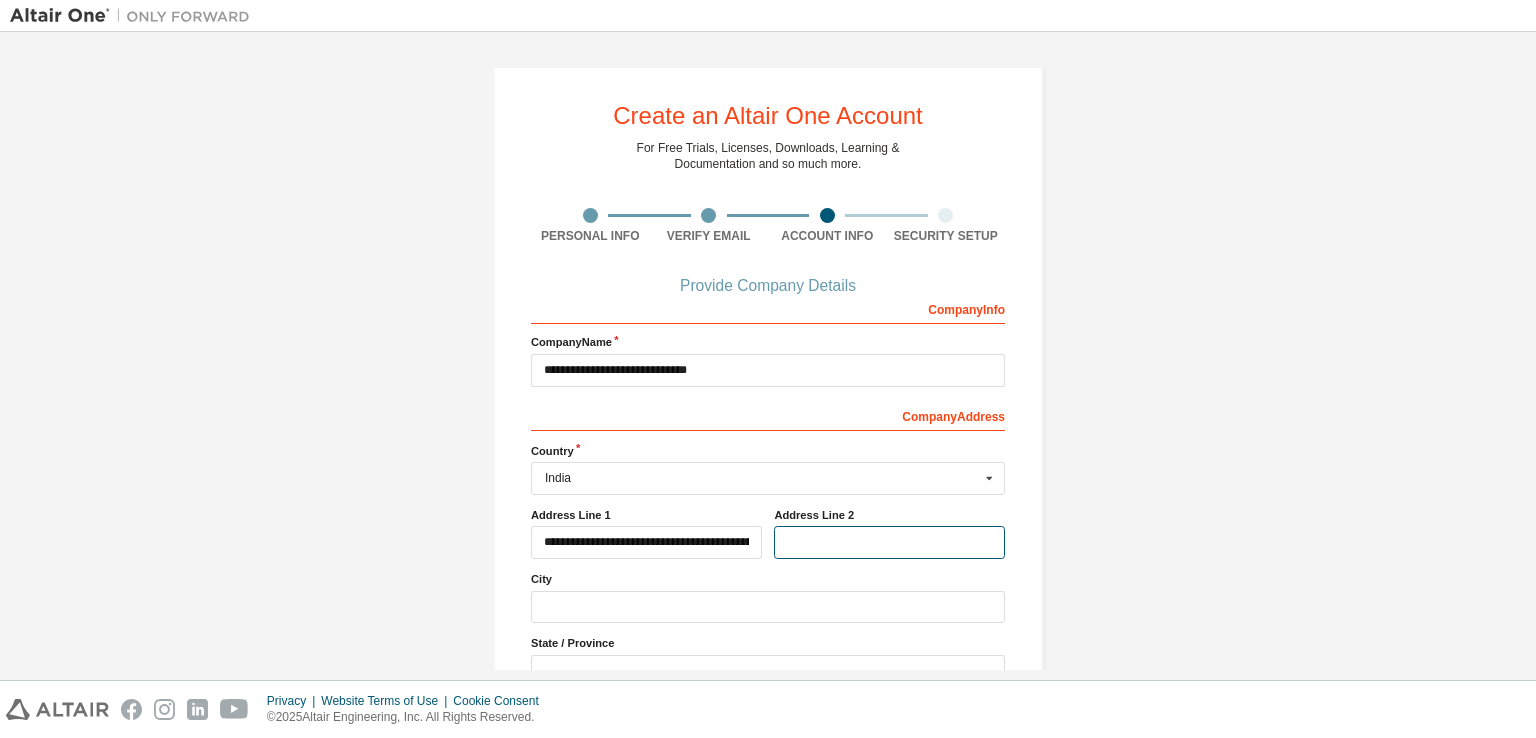 paste on "**********" 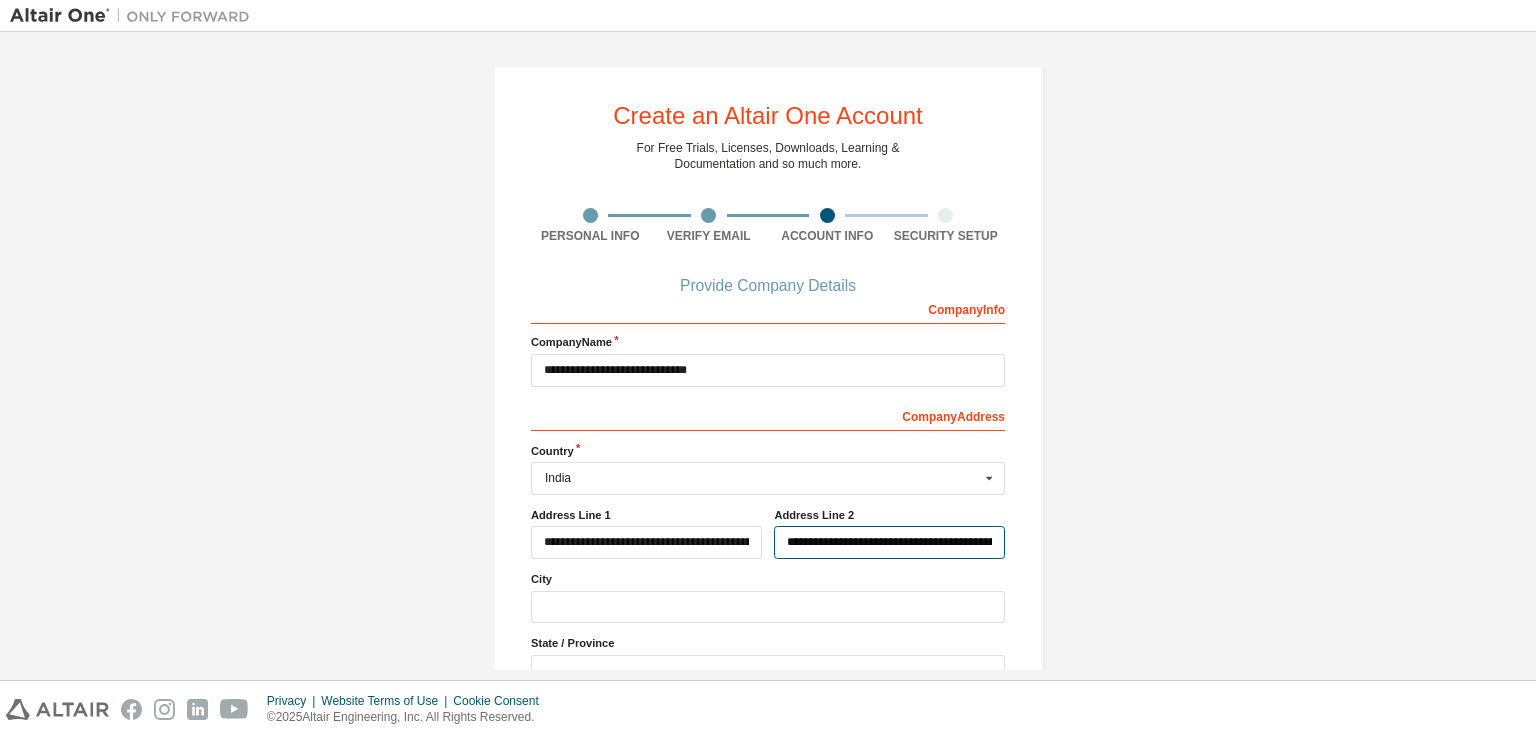 scroll, scrollTop: 0, scrollLeft: 375, axis: horizontal 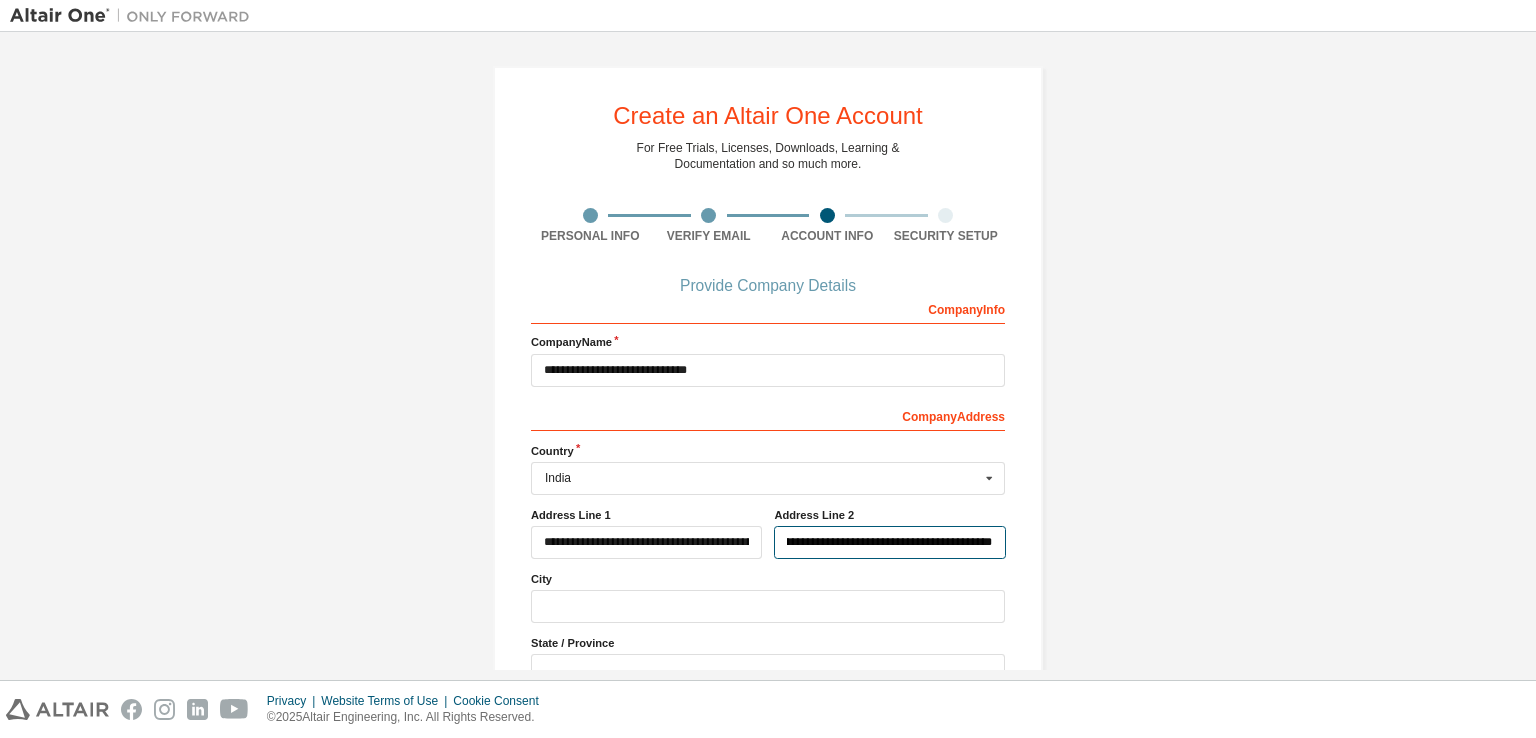 type on "**********" 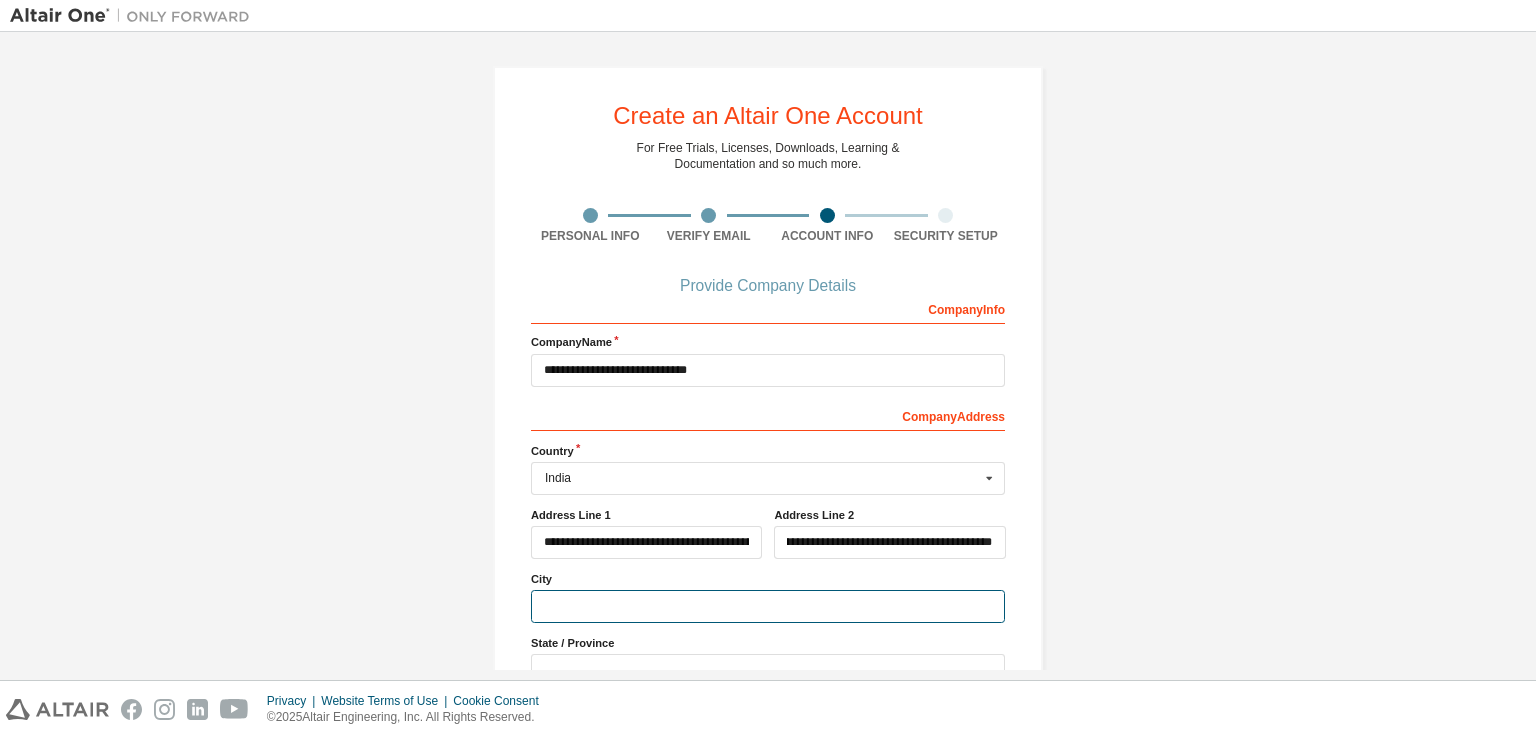 click at bounding box center [768, 606] 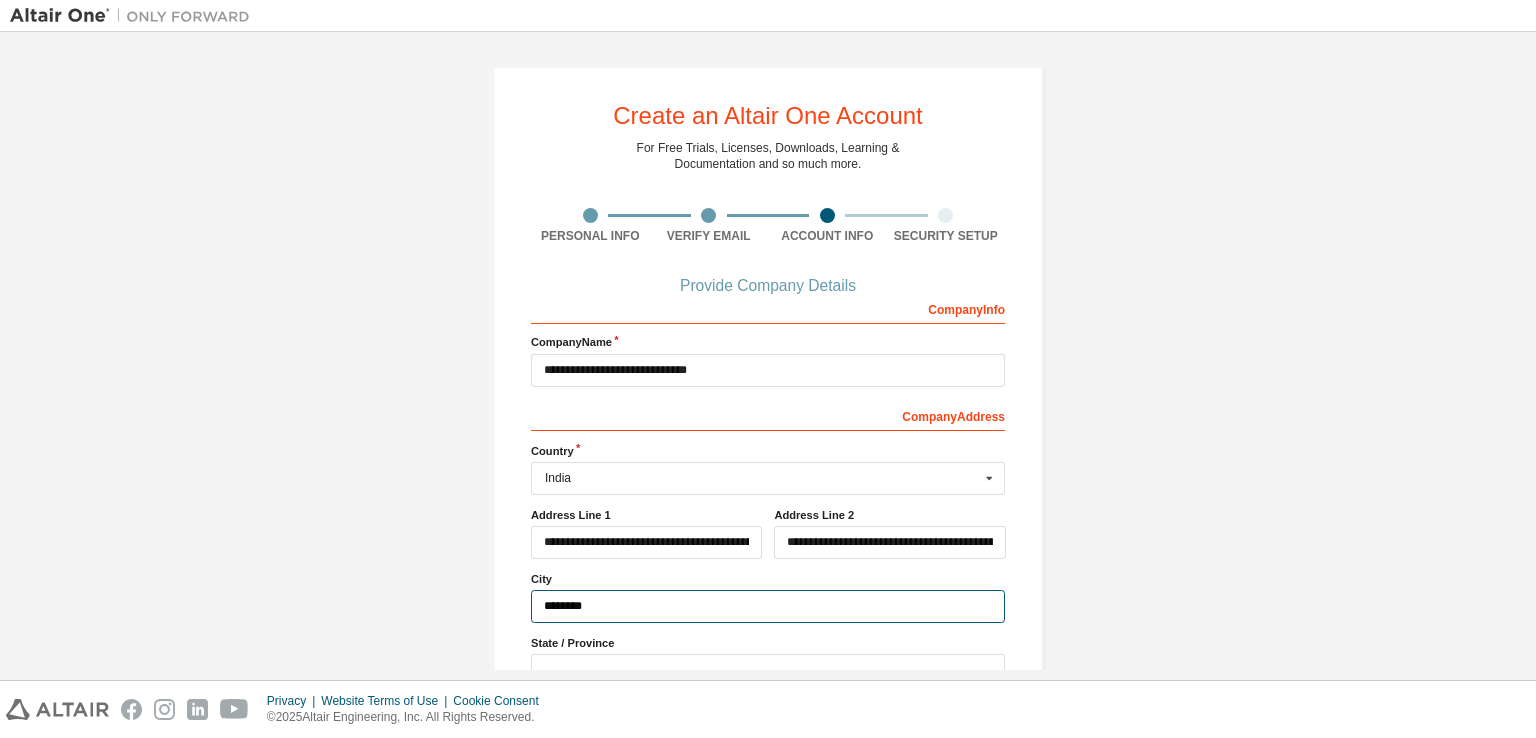 type on "********" 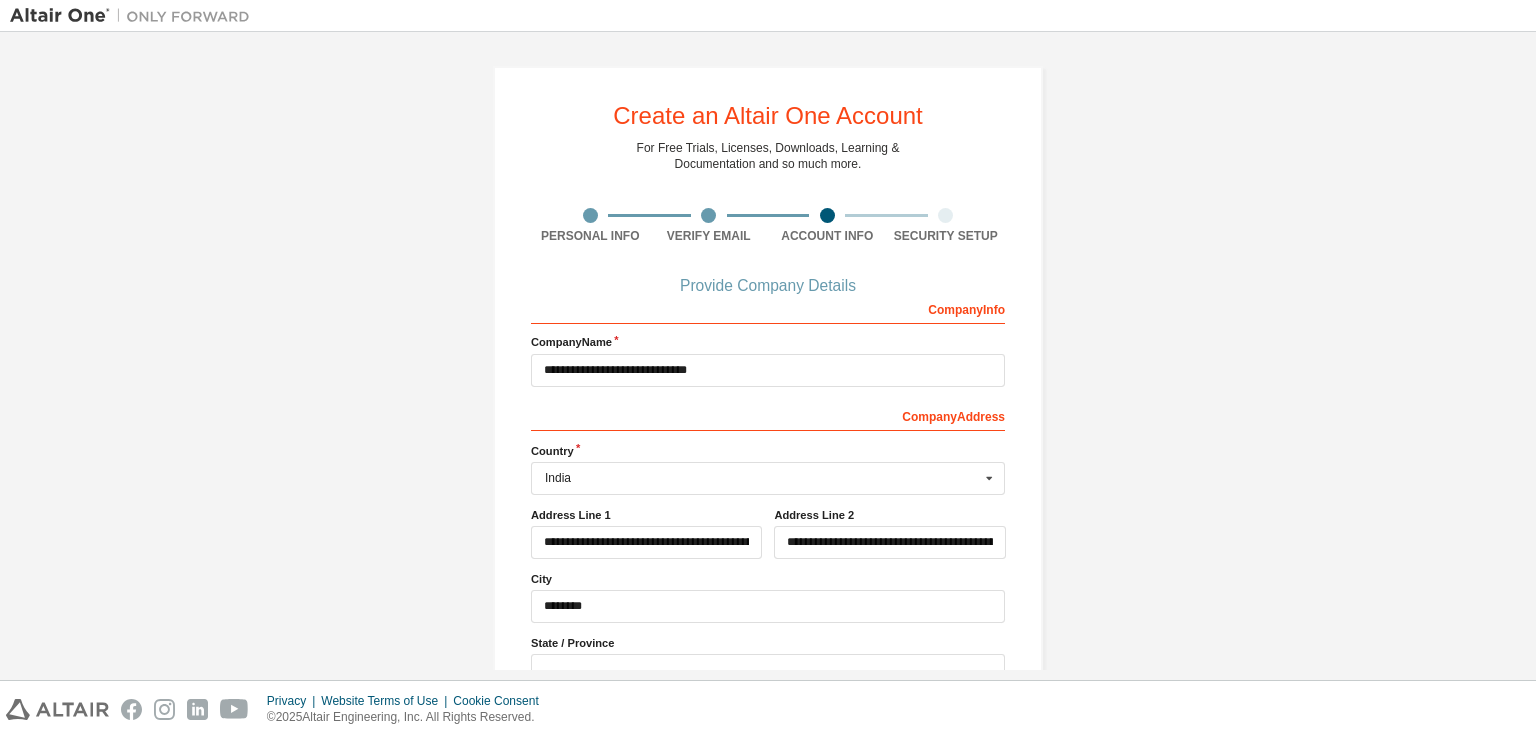click on "**********" at bounding box center [768, 443] 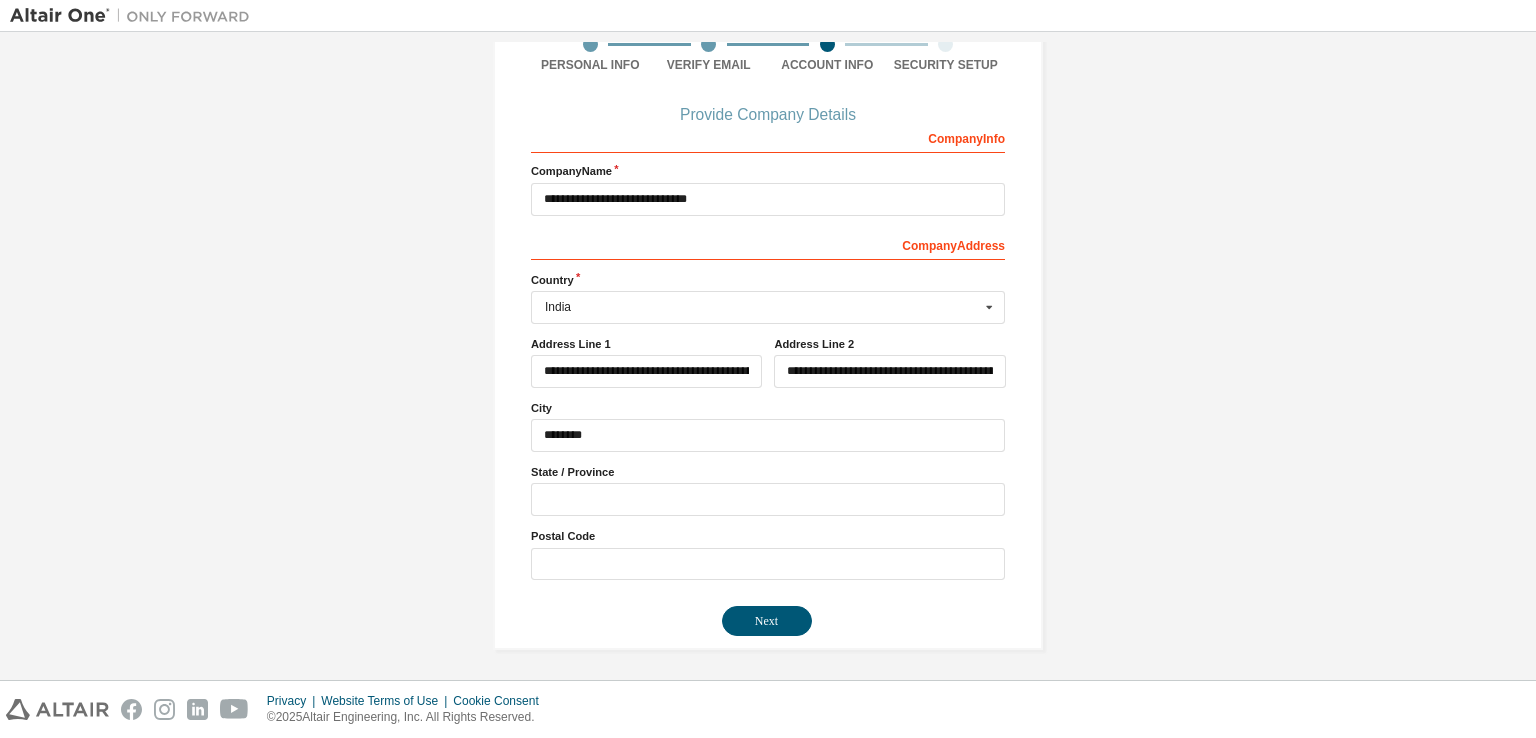 scroll, scrollTop: 172, scrollLeft: 0, axis: vertical 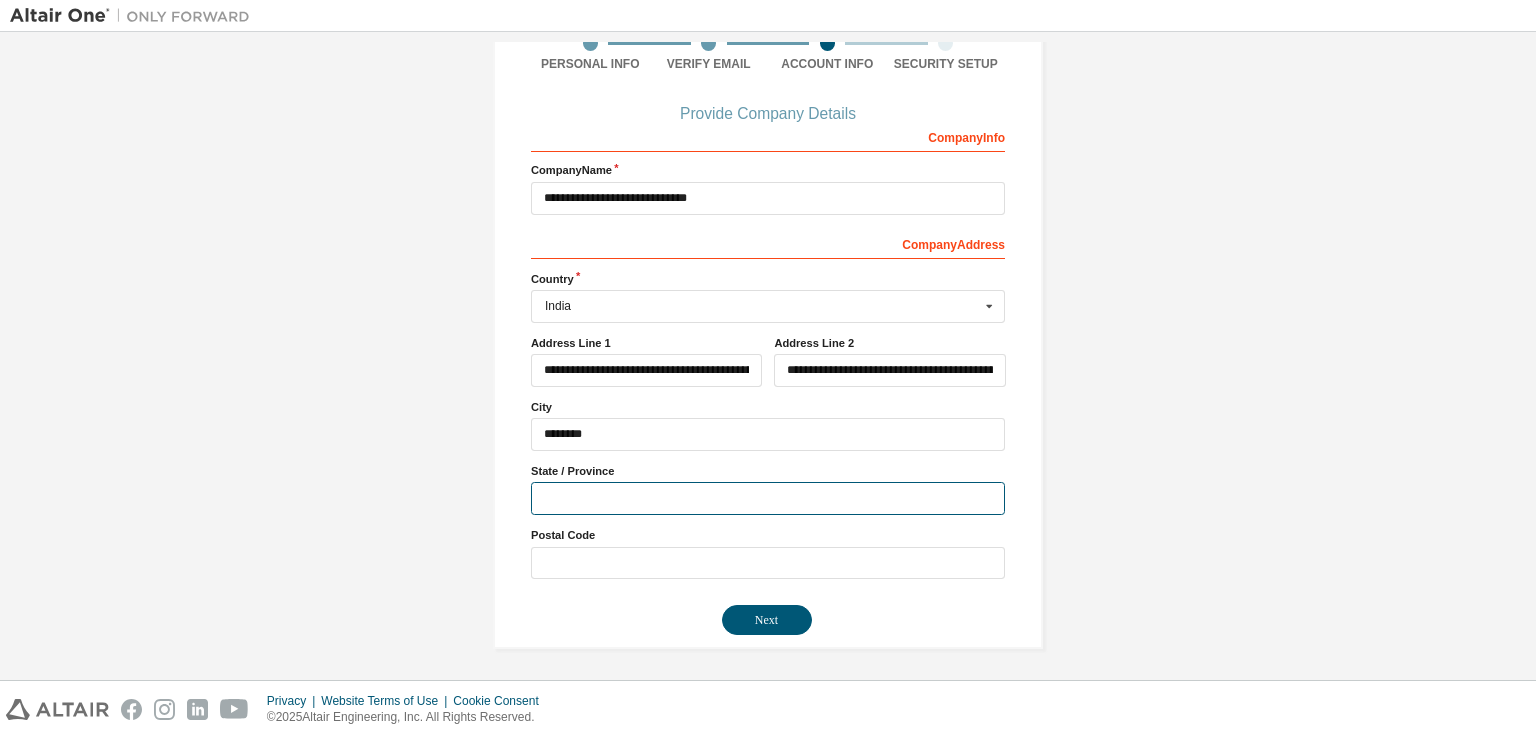 click at bounding box center (768, 498) 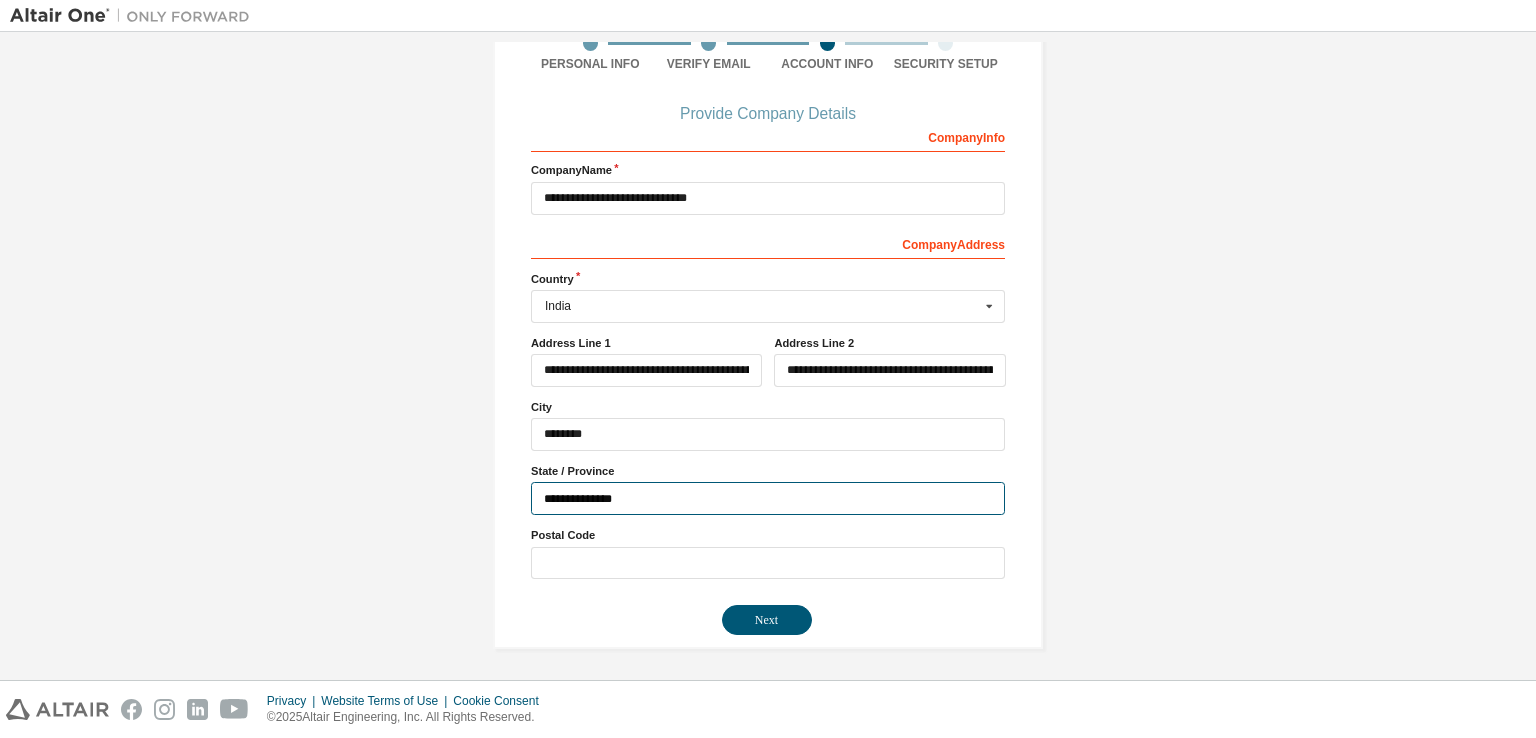 type on "**********" 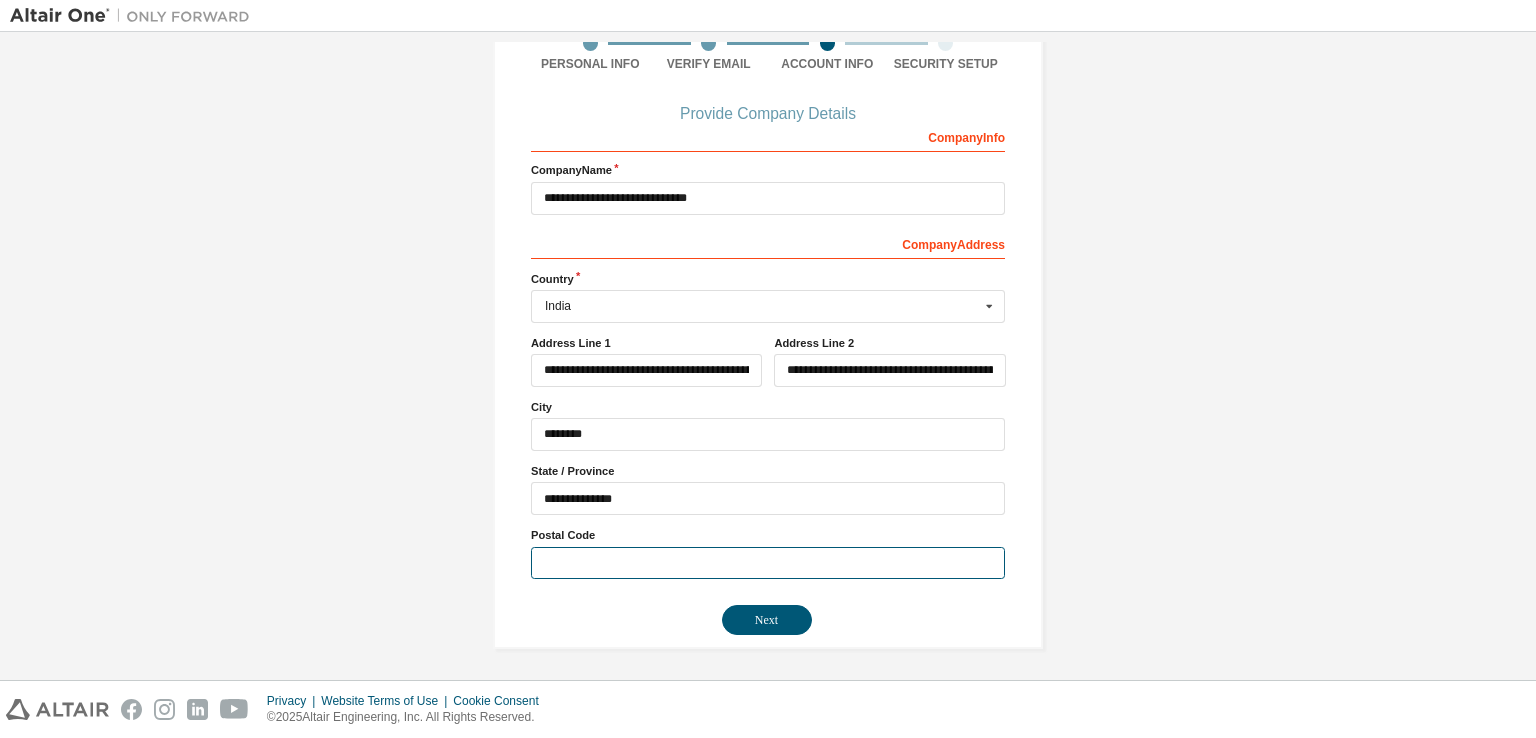 click at bounding box center [768, 563] 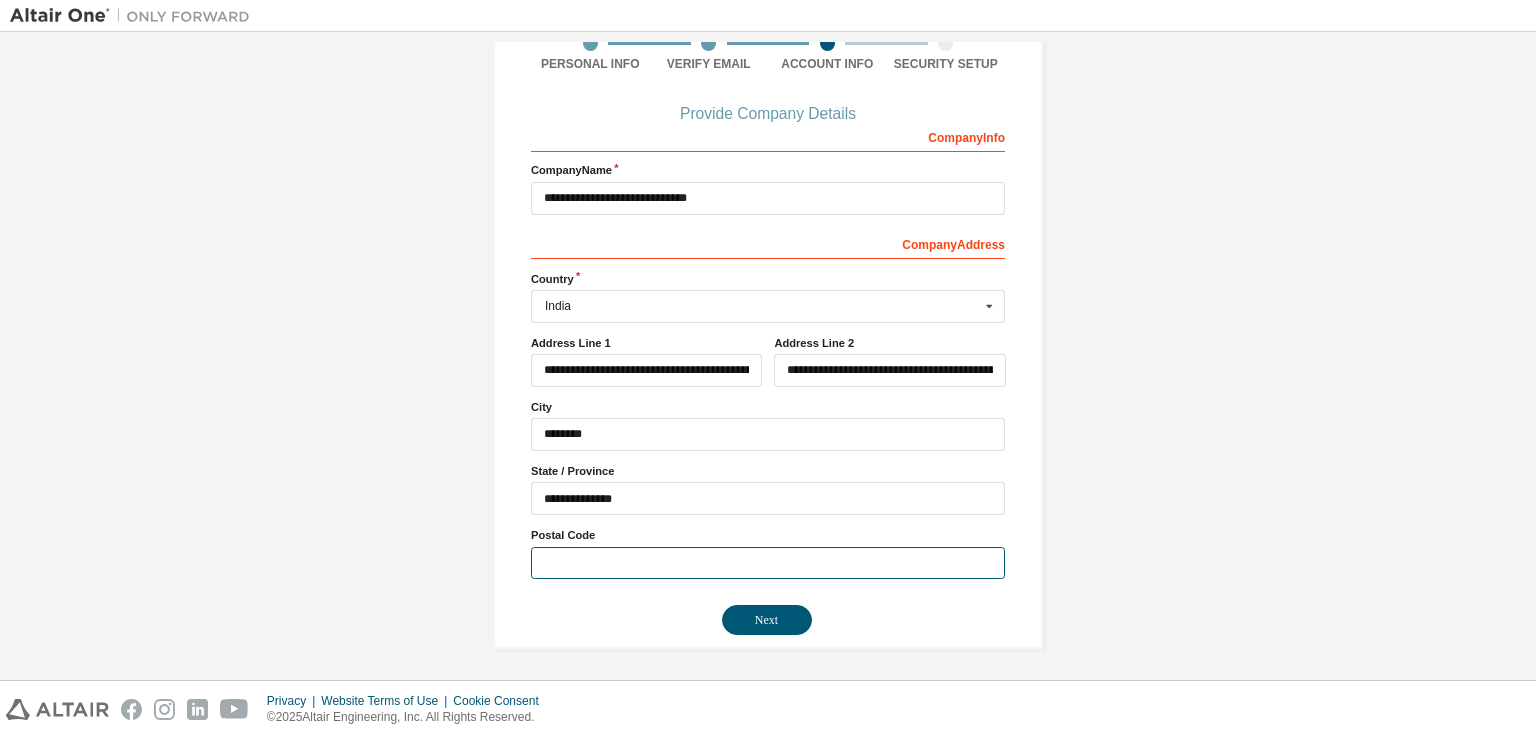 paste on "**********" 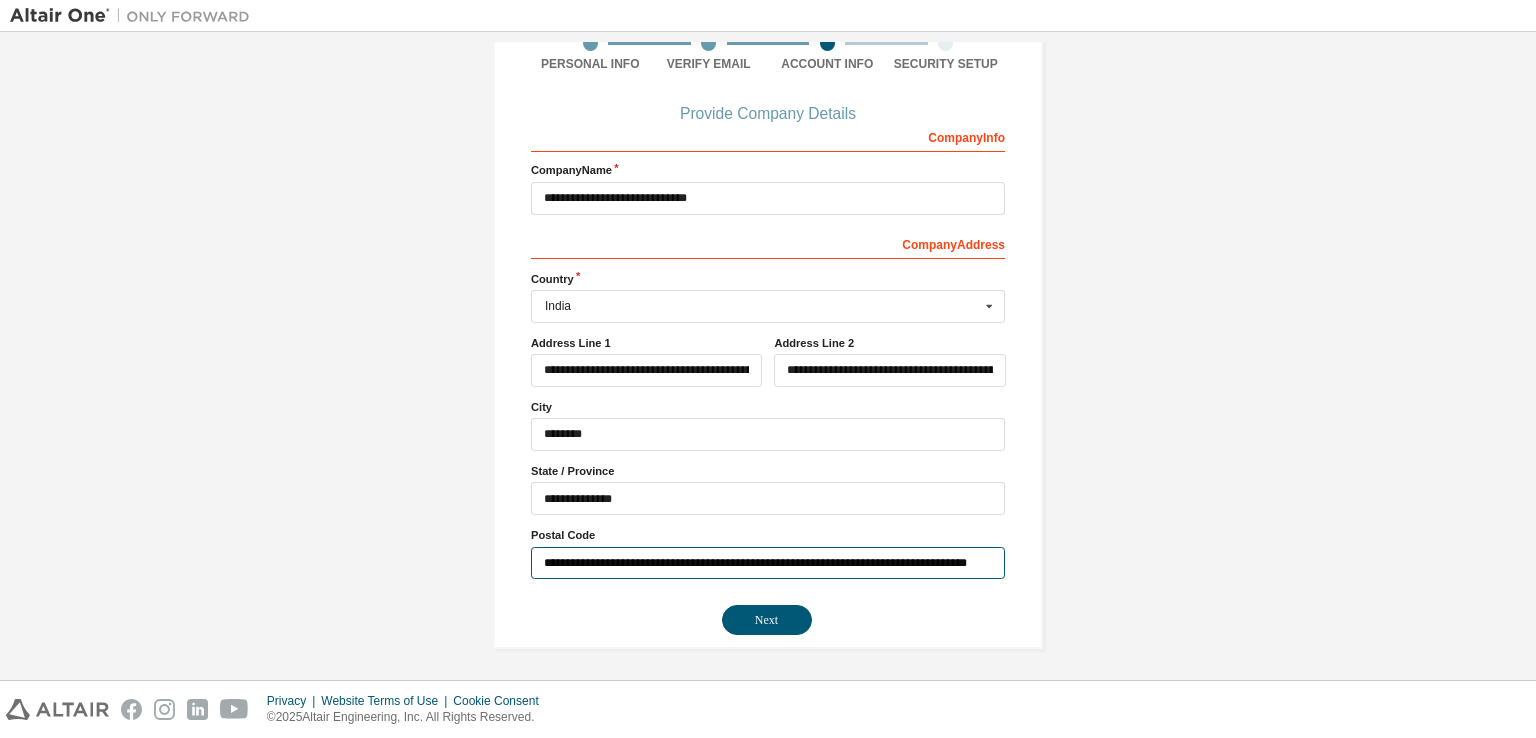 scroll, scrollTop: 0, scrollLeft: 131, axis: horizontal 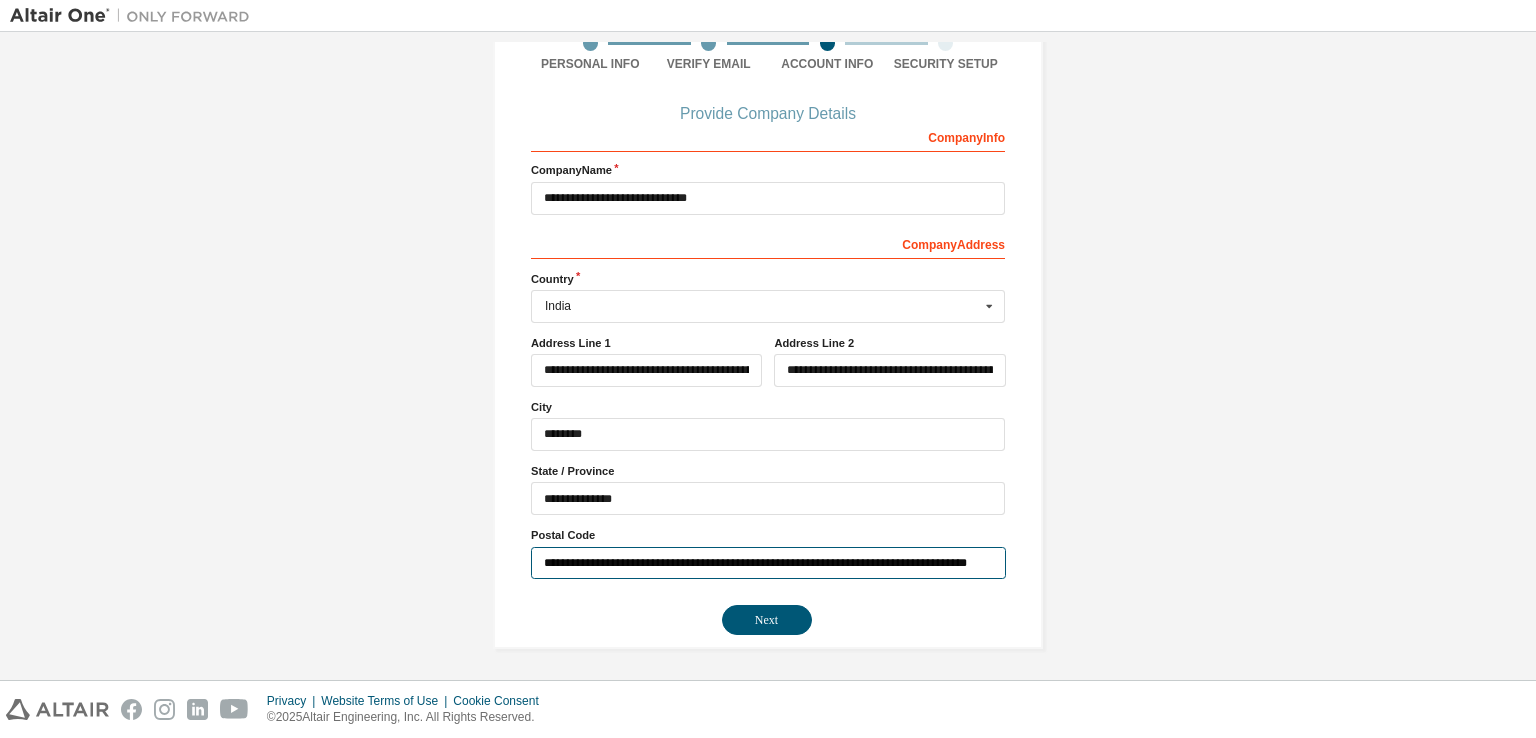 click on "**********" at bounding box center [768, 563] 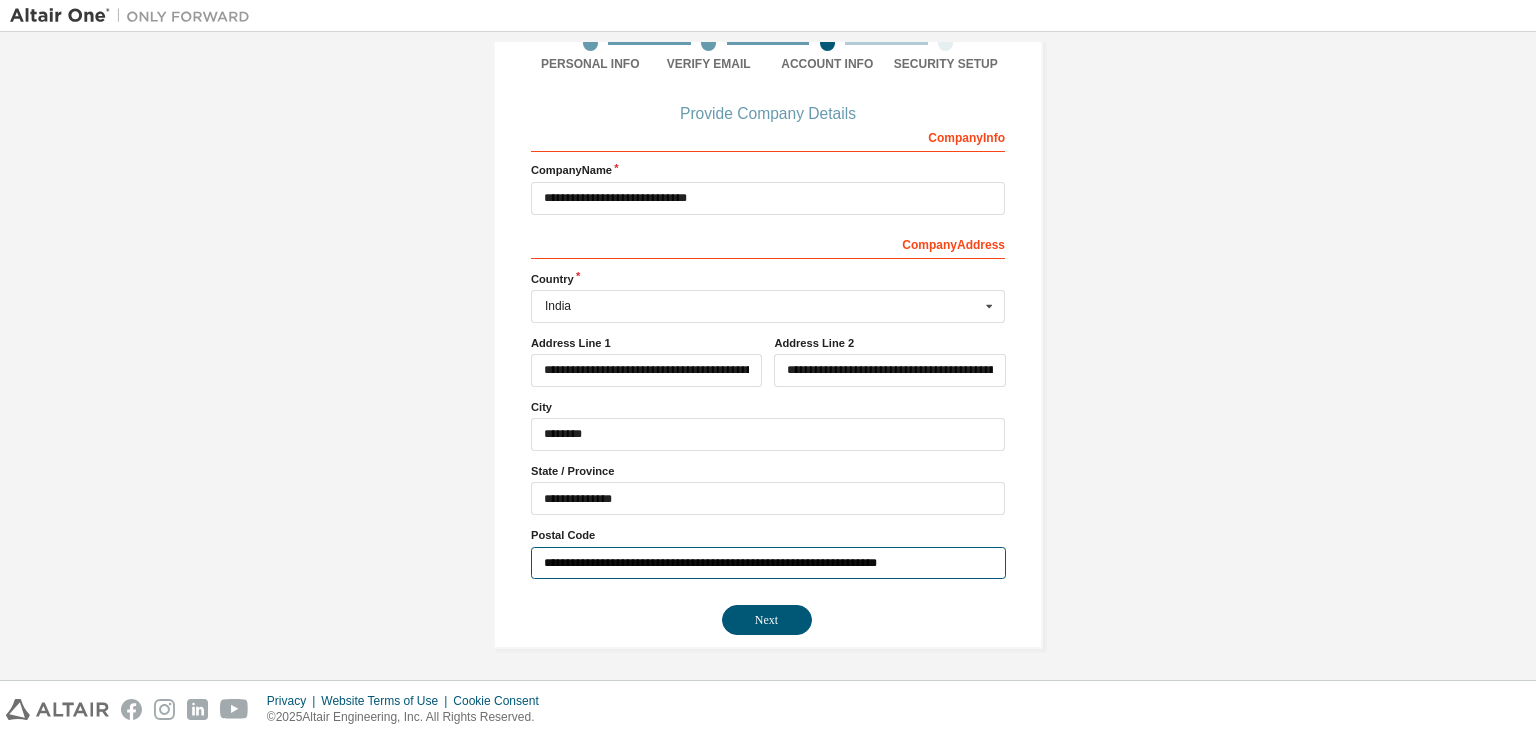 scroll, scrollTop: 0, scrollLeft: 0, axis: both 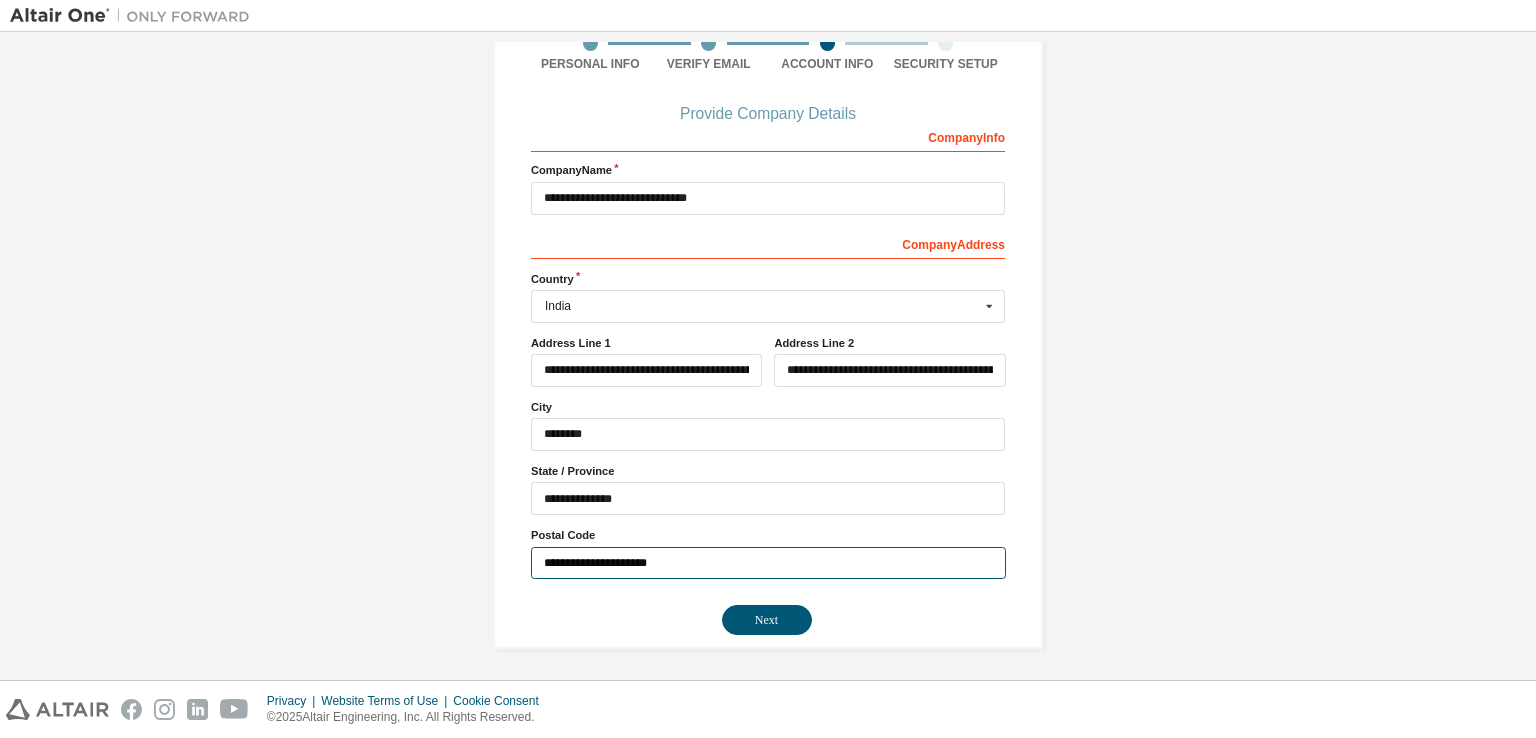 click on "**********" at bounding box center (768, 563) 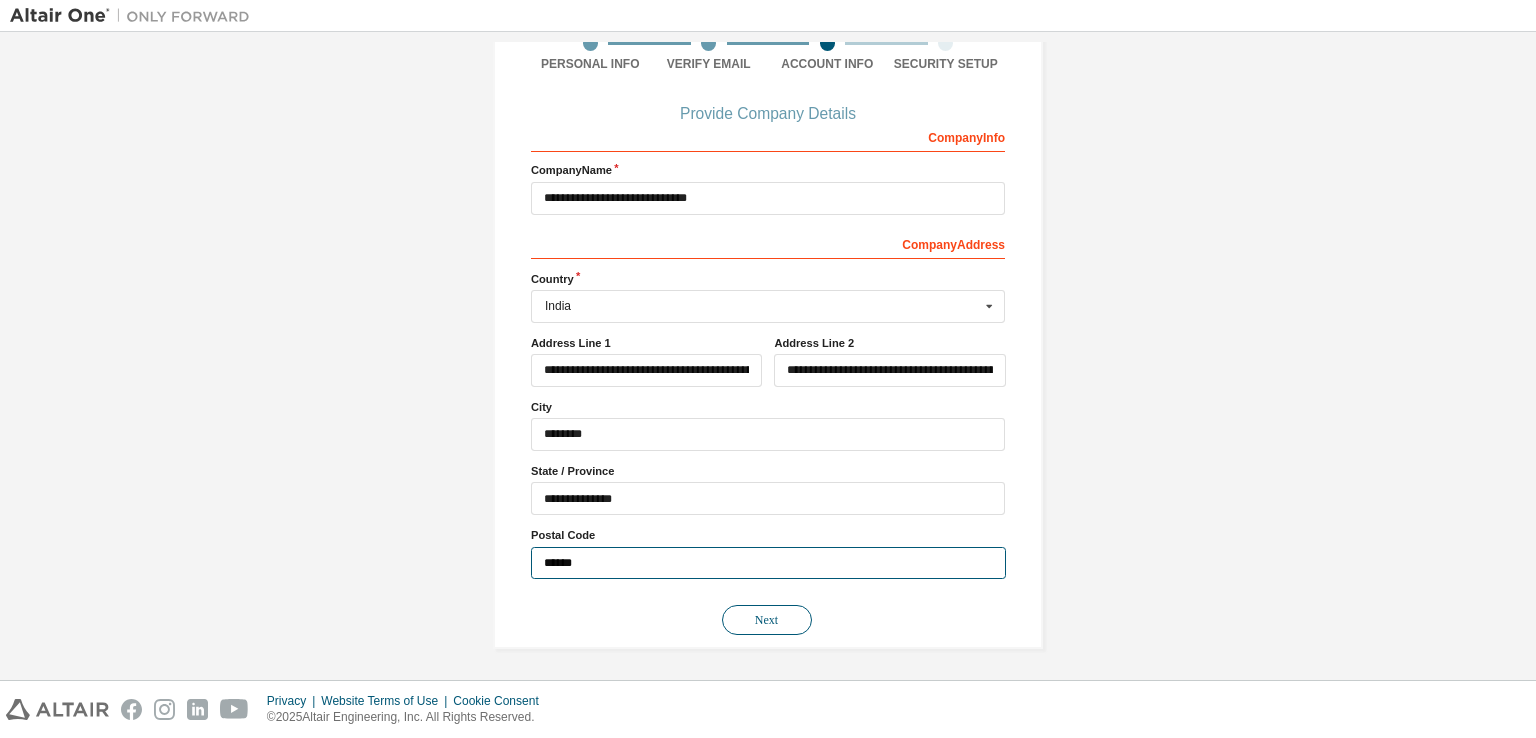 type on "******" 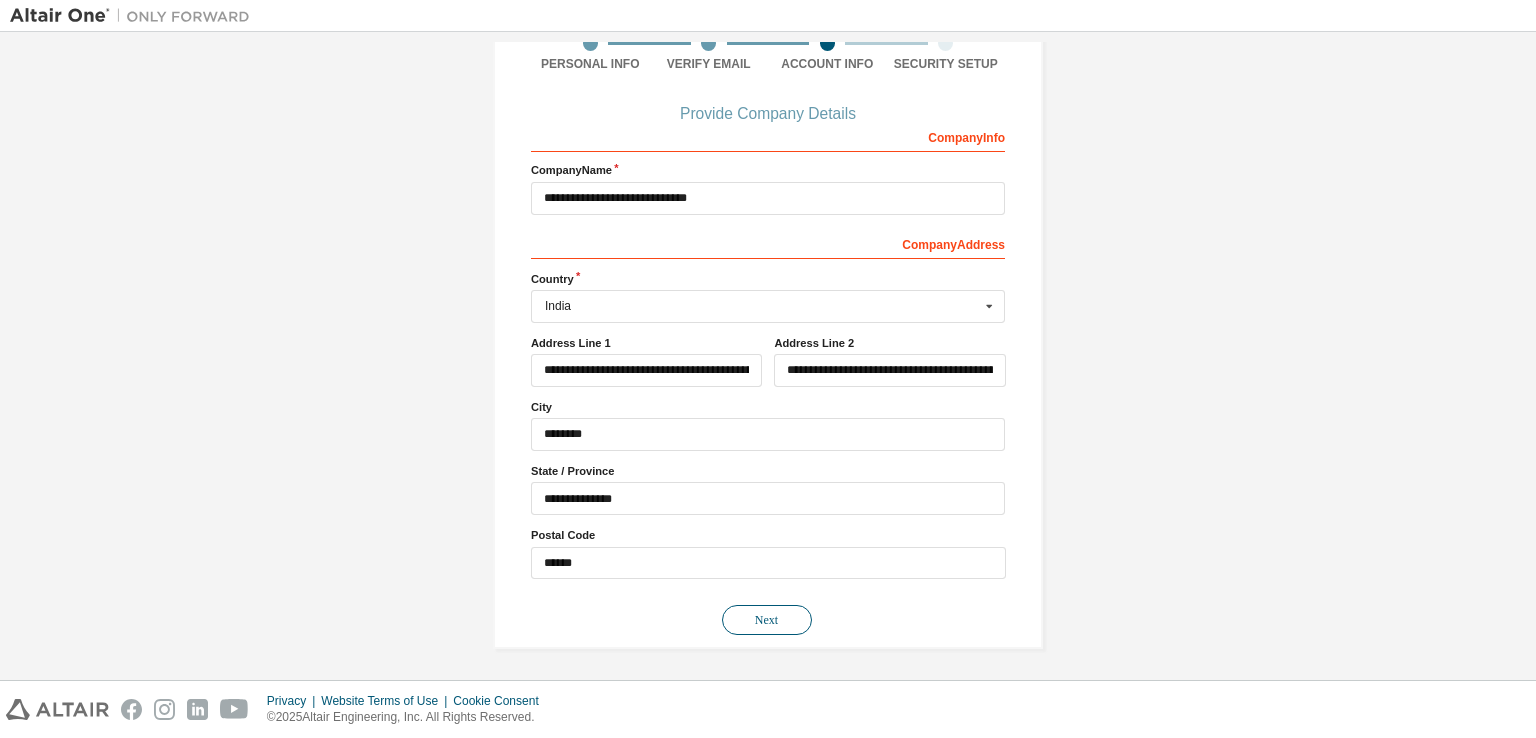 click on "Next" at bounding box center (767, 620) 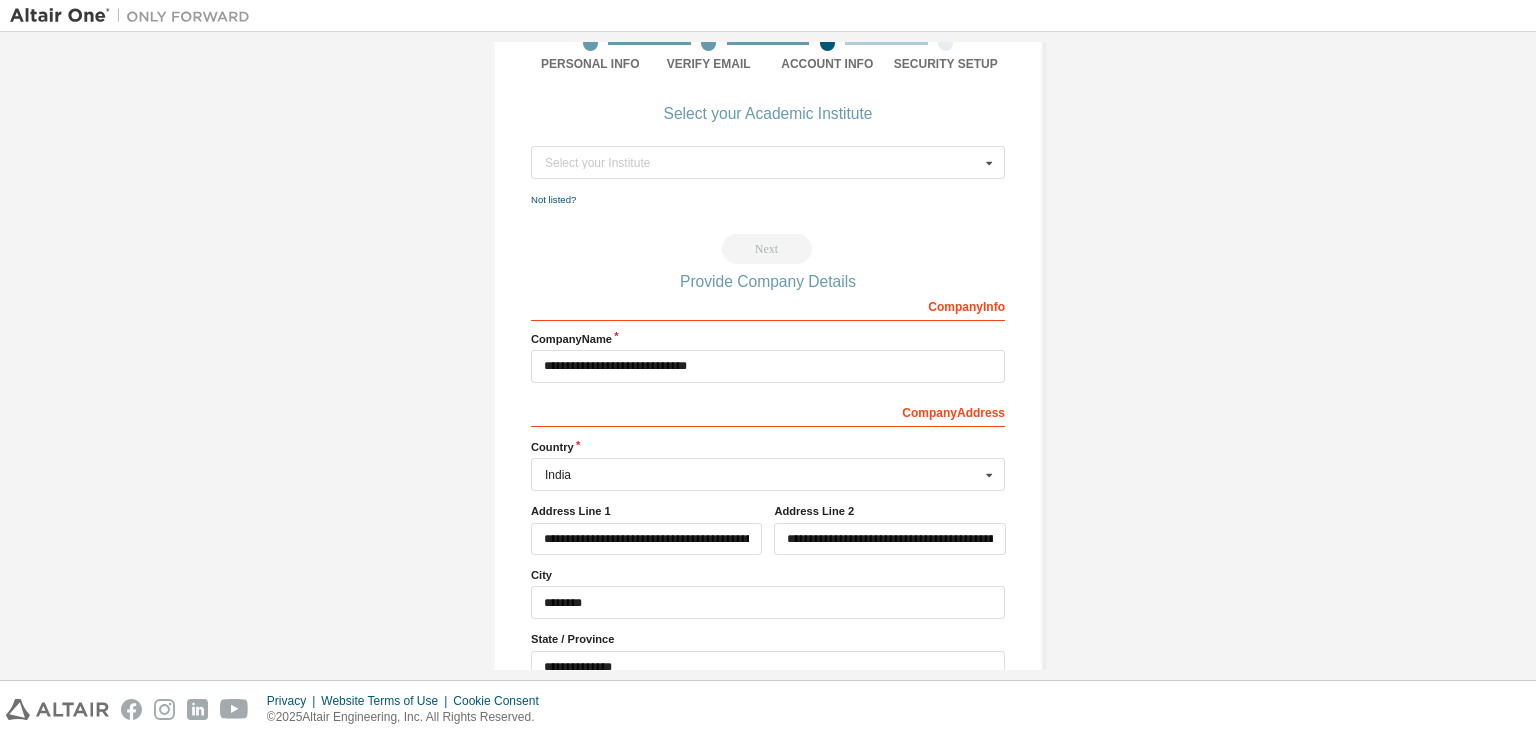 click on "**********" at bounding box center (768, 886) 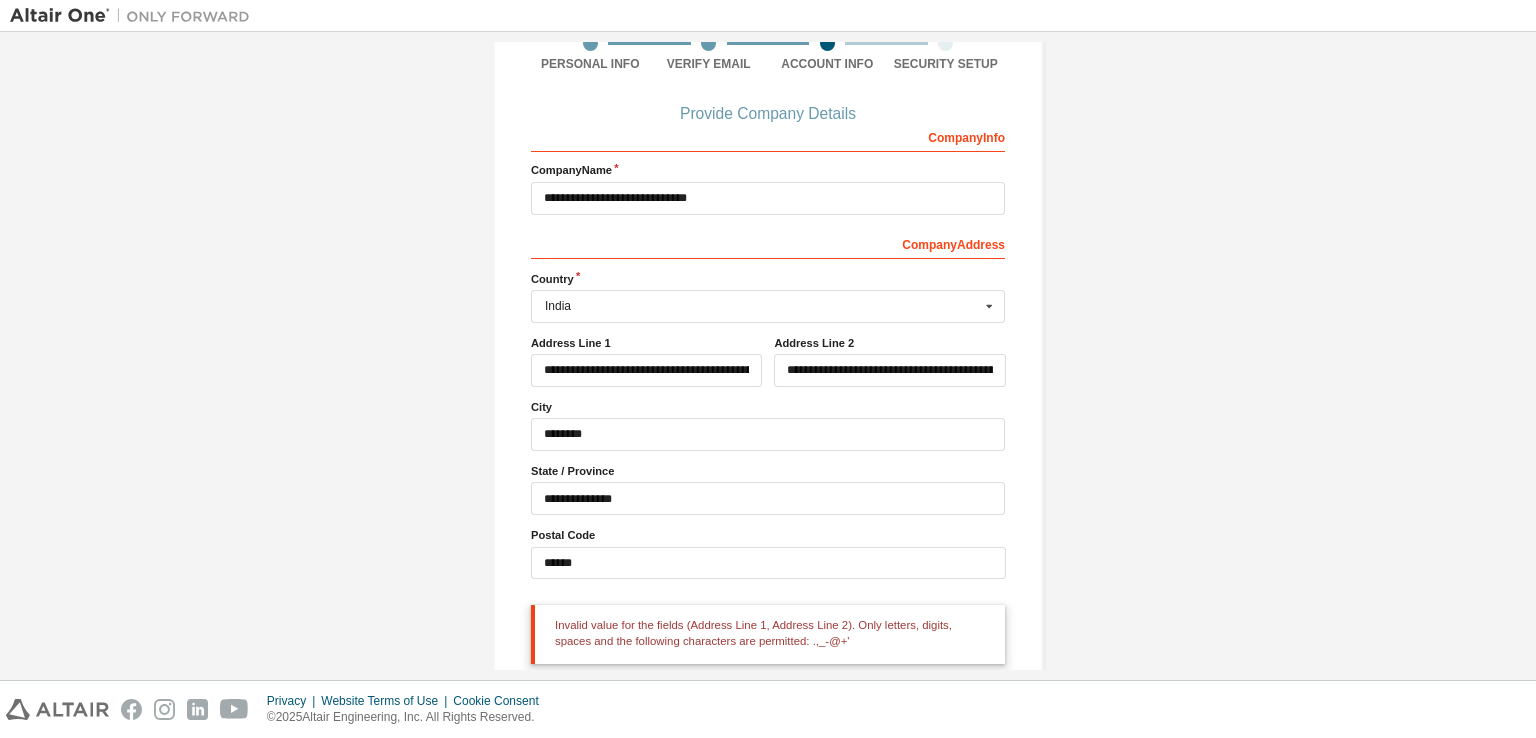 click on "Address Line 2" at bounding box center [889, 343] 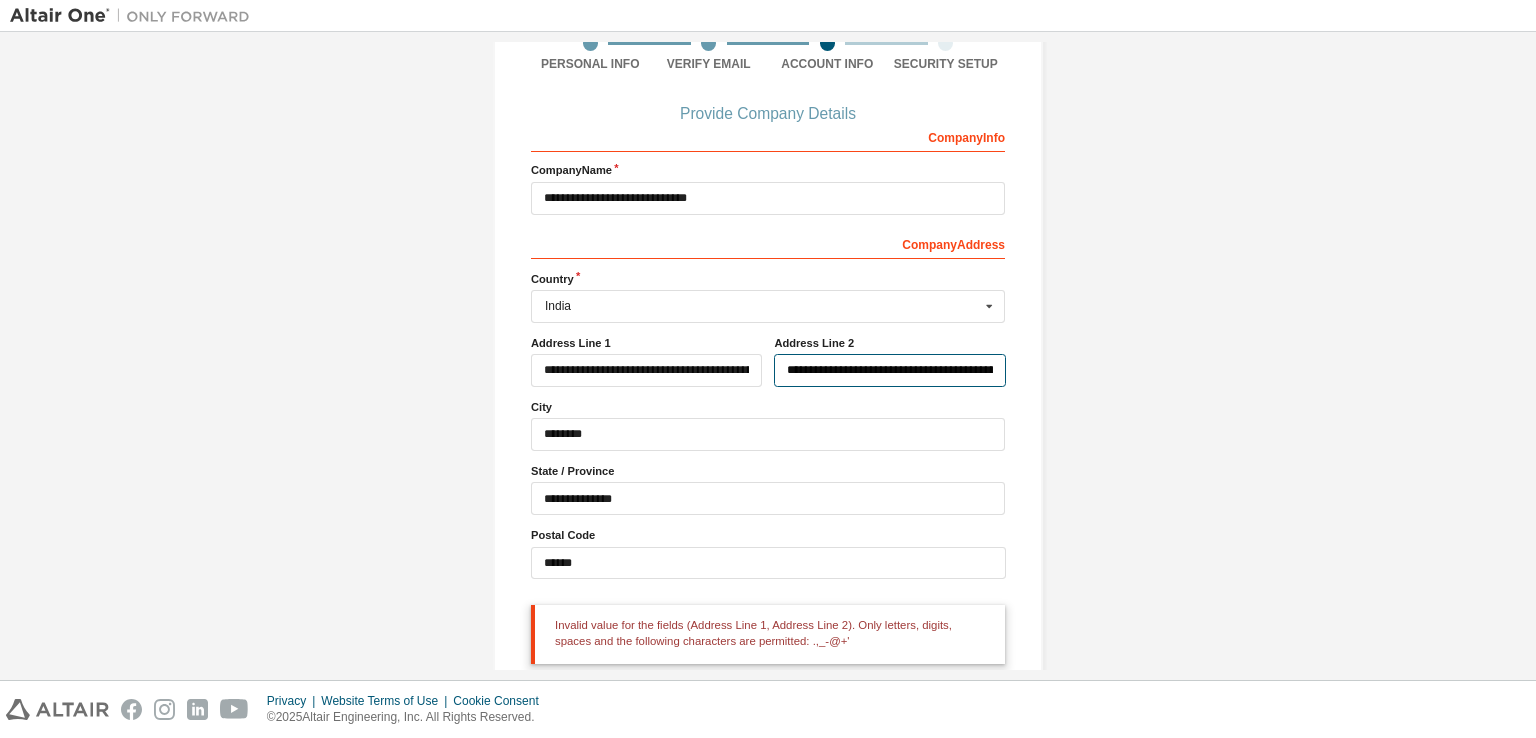 click on "**********" at bounding box center [889, 370] 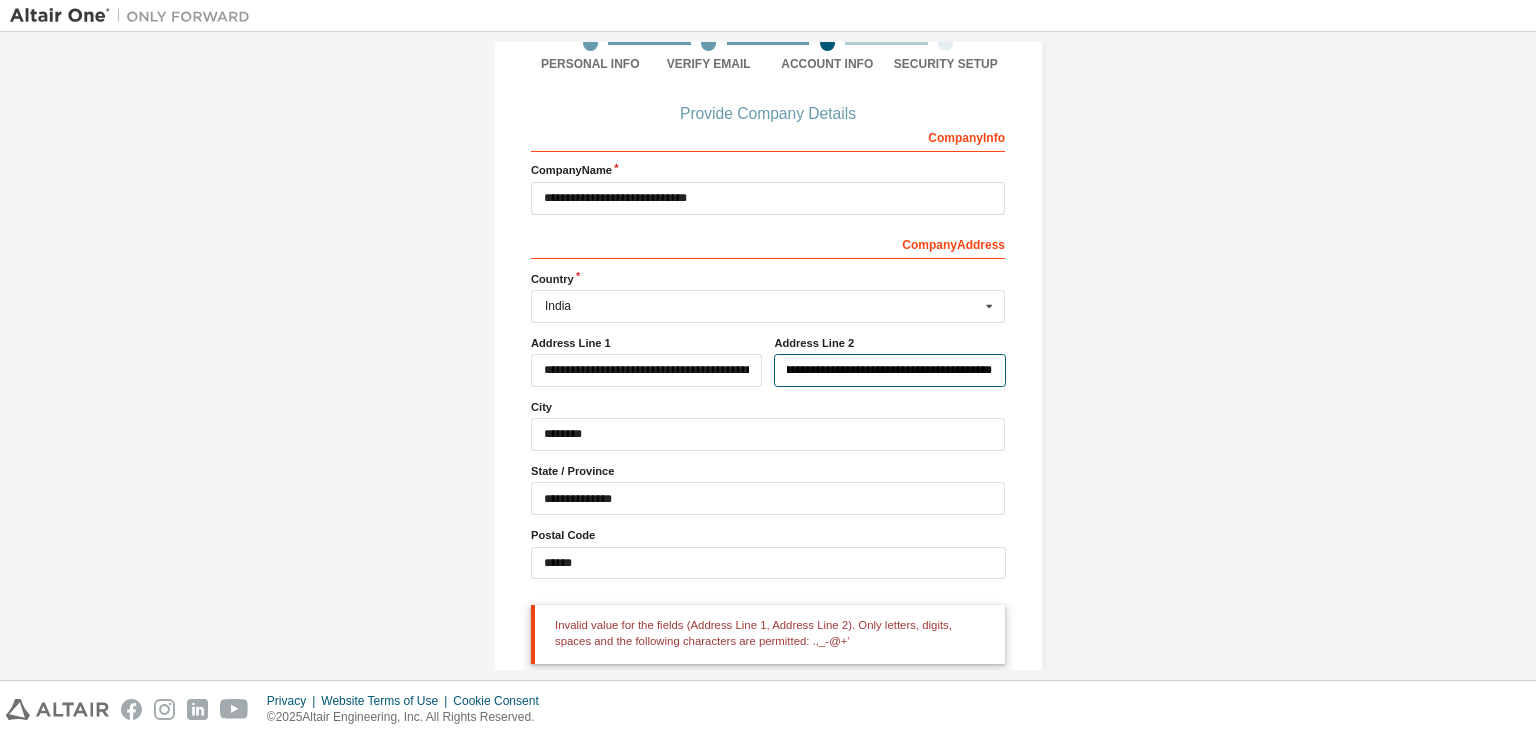 scroll, scrollTop: 0, scrollLeft: 331, axis: horizontal 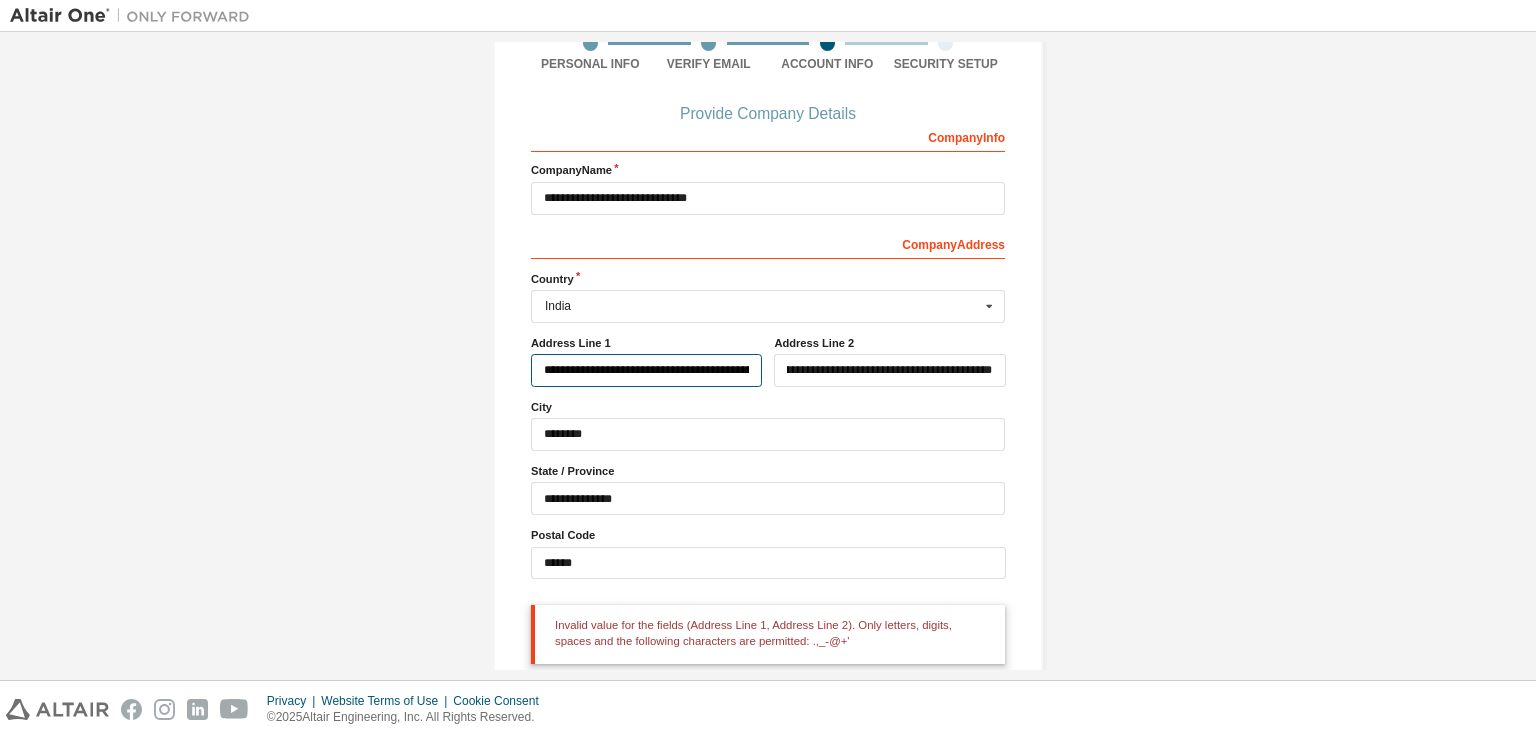 click on "**********" at bounding box center (646, 370) 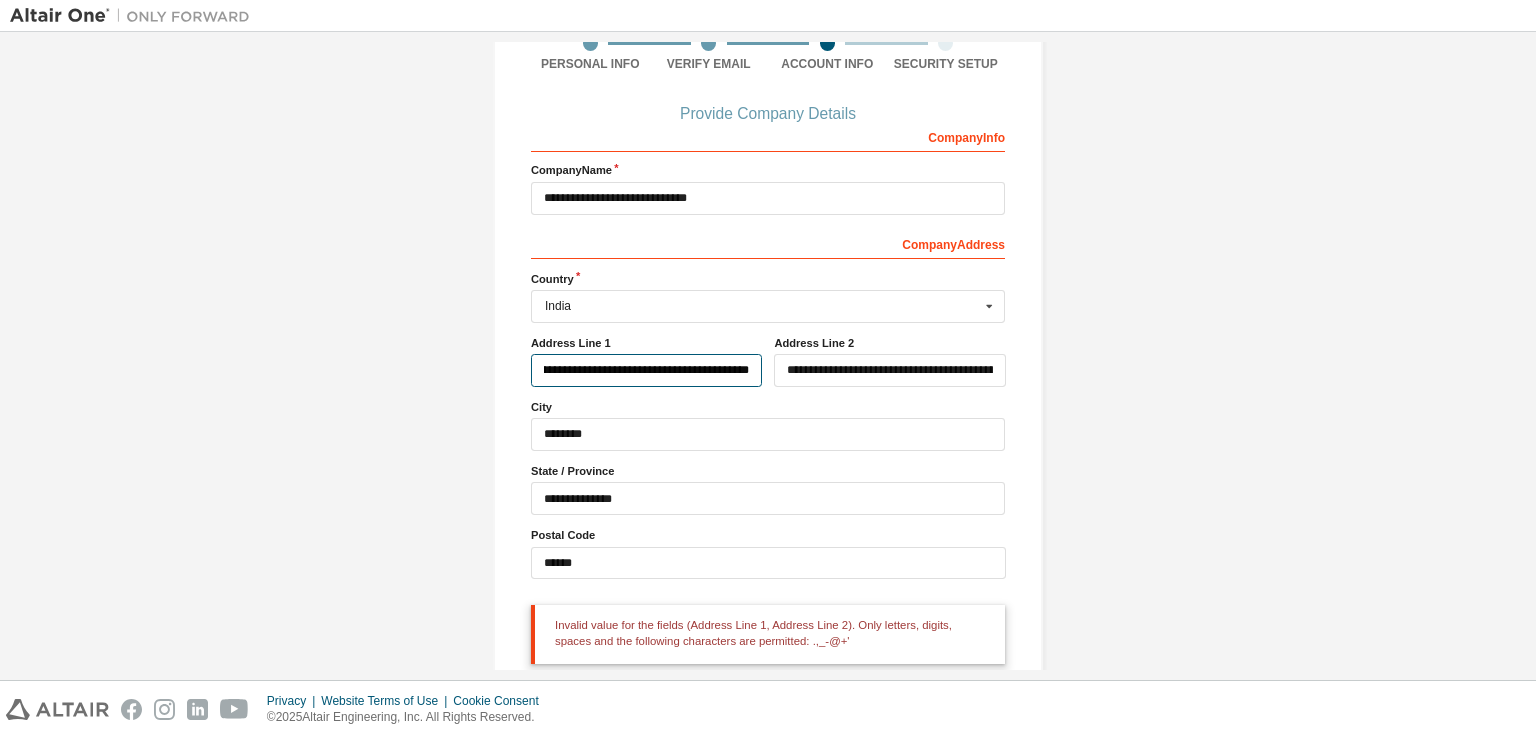 scroll, scrollTop: 0, scrollLeft: 333, axis: horizontal 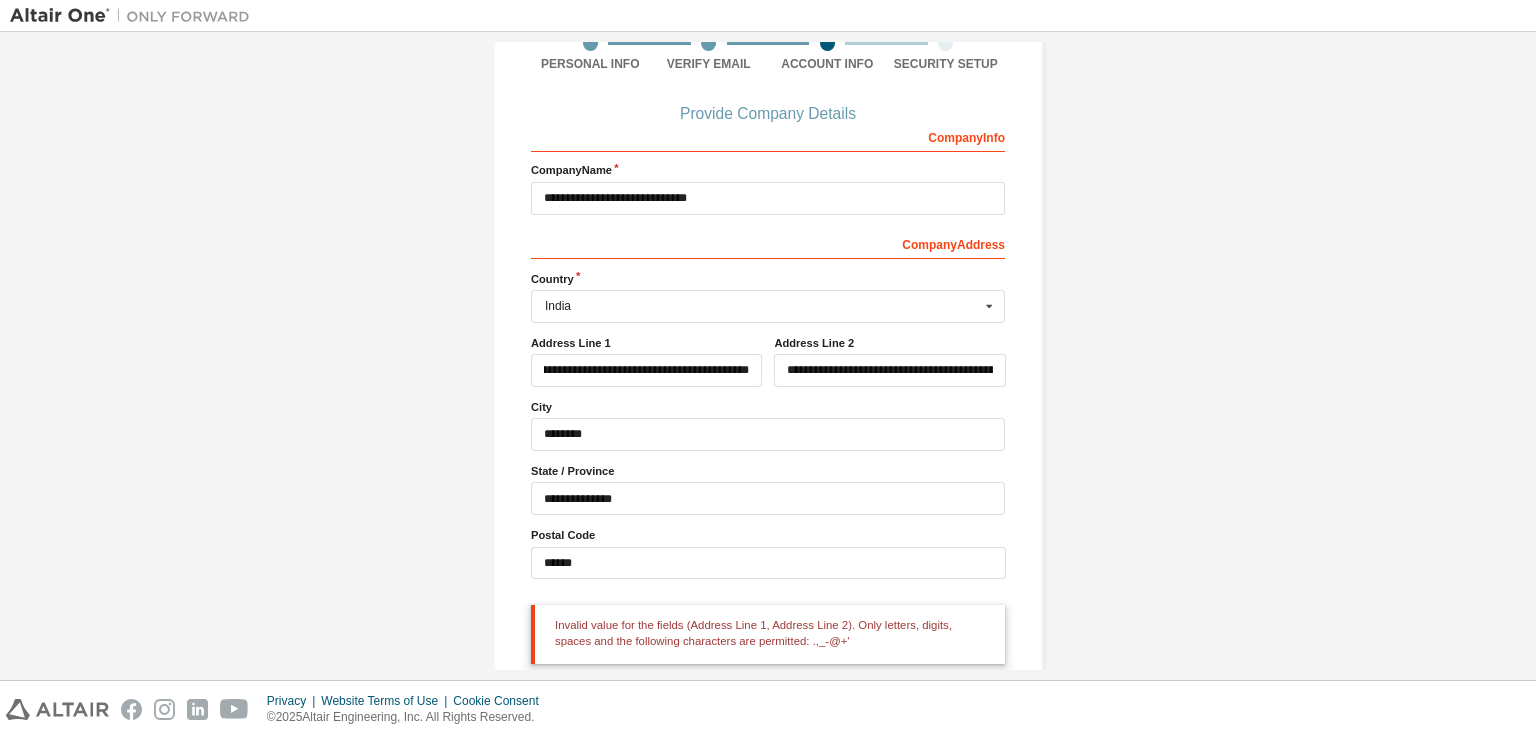click on "**********" at bounding box center (768, 306) 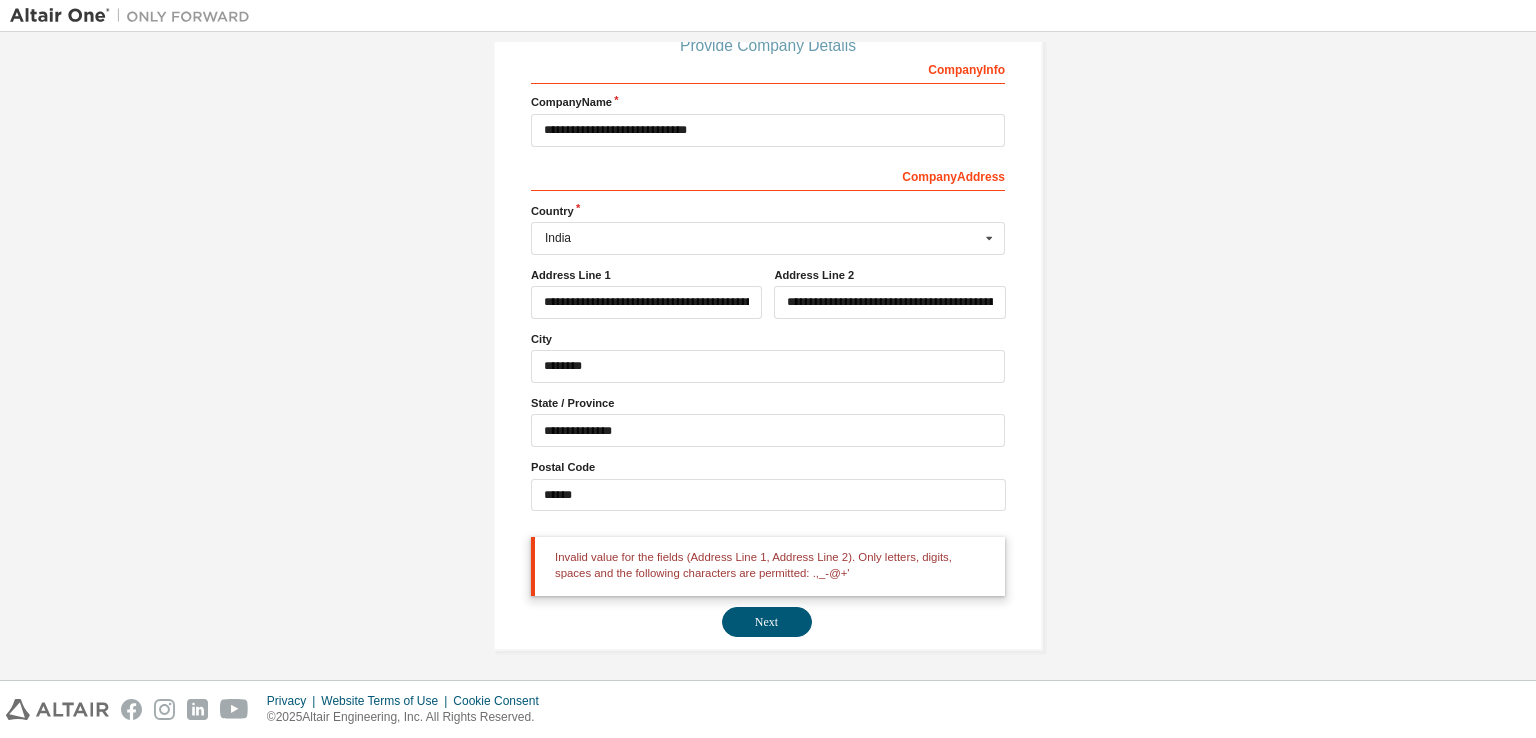 scroll, scrollTop: 241, scrollLeft: 0, axis: vertical 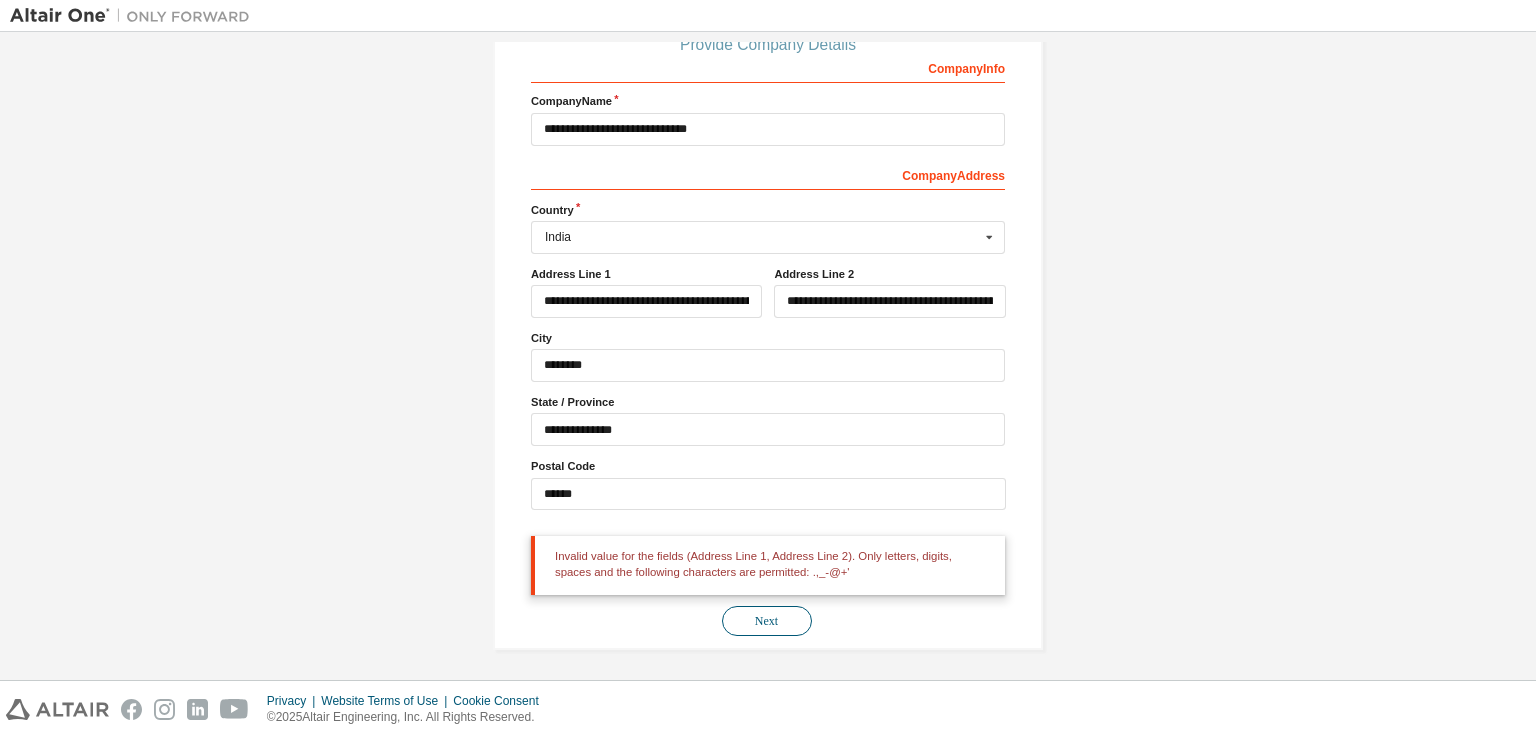 click on "Next" at bounding box center [767, 621] 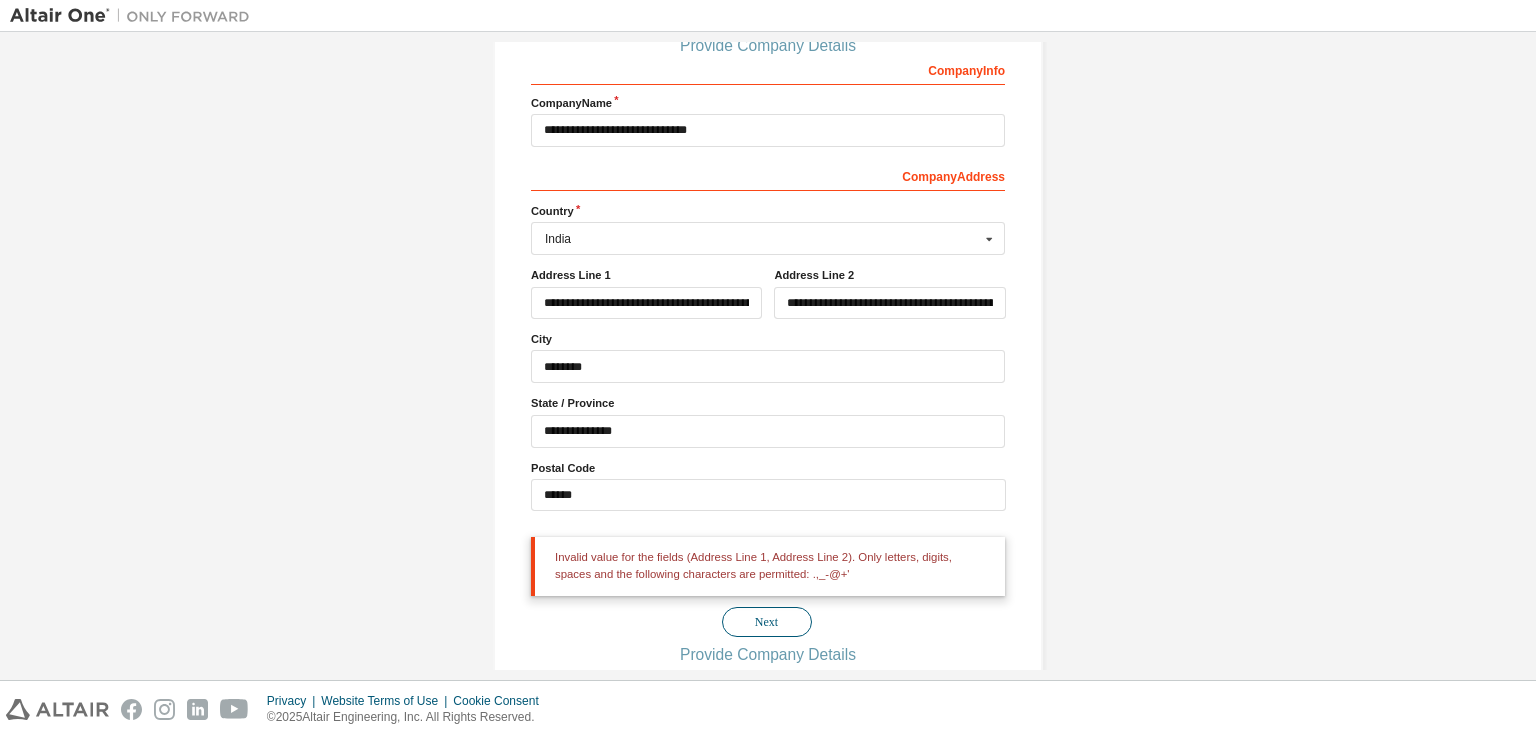 scroll, scrollTop: 241, scrollLeft: 0, axis: vertical 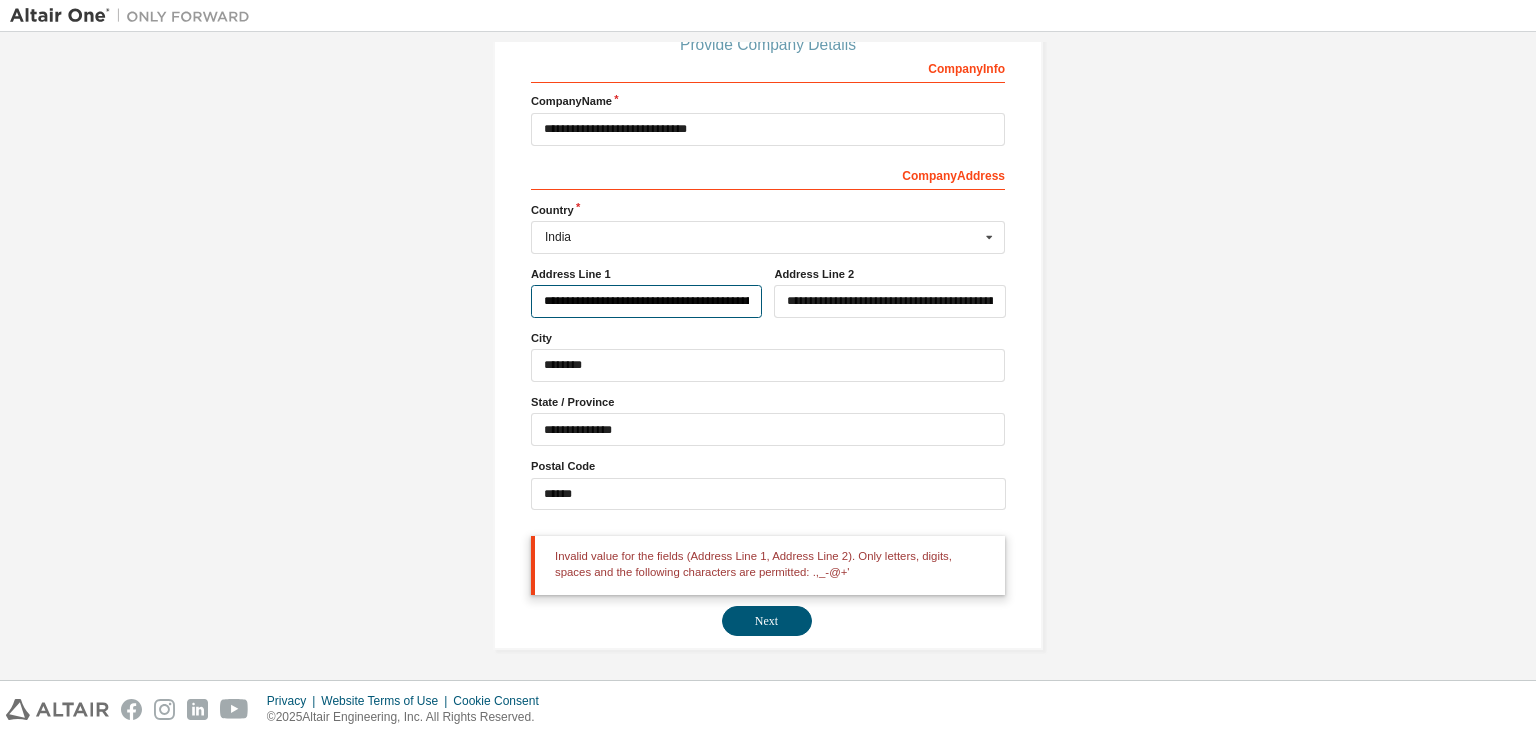 click on "**********" at bounding box center [646, 301] 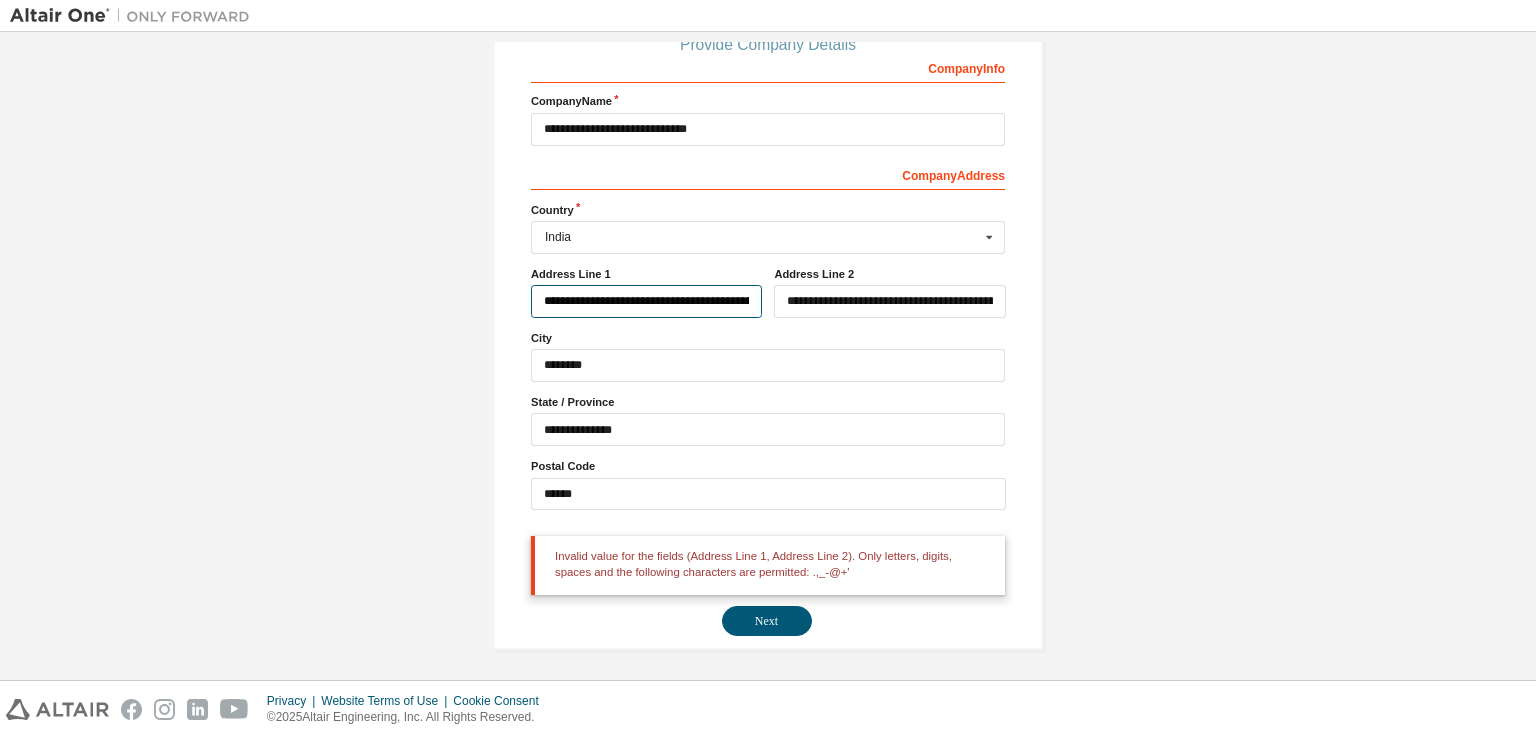 click on "**********" at bounding box center (646, 301) 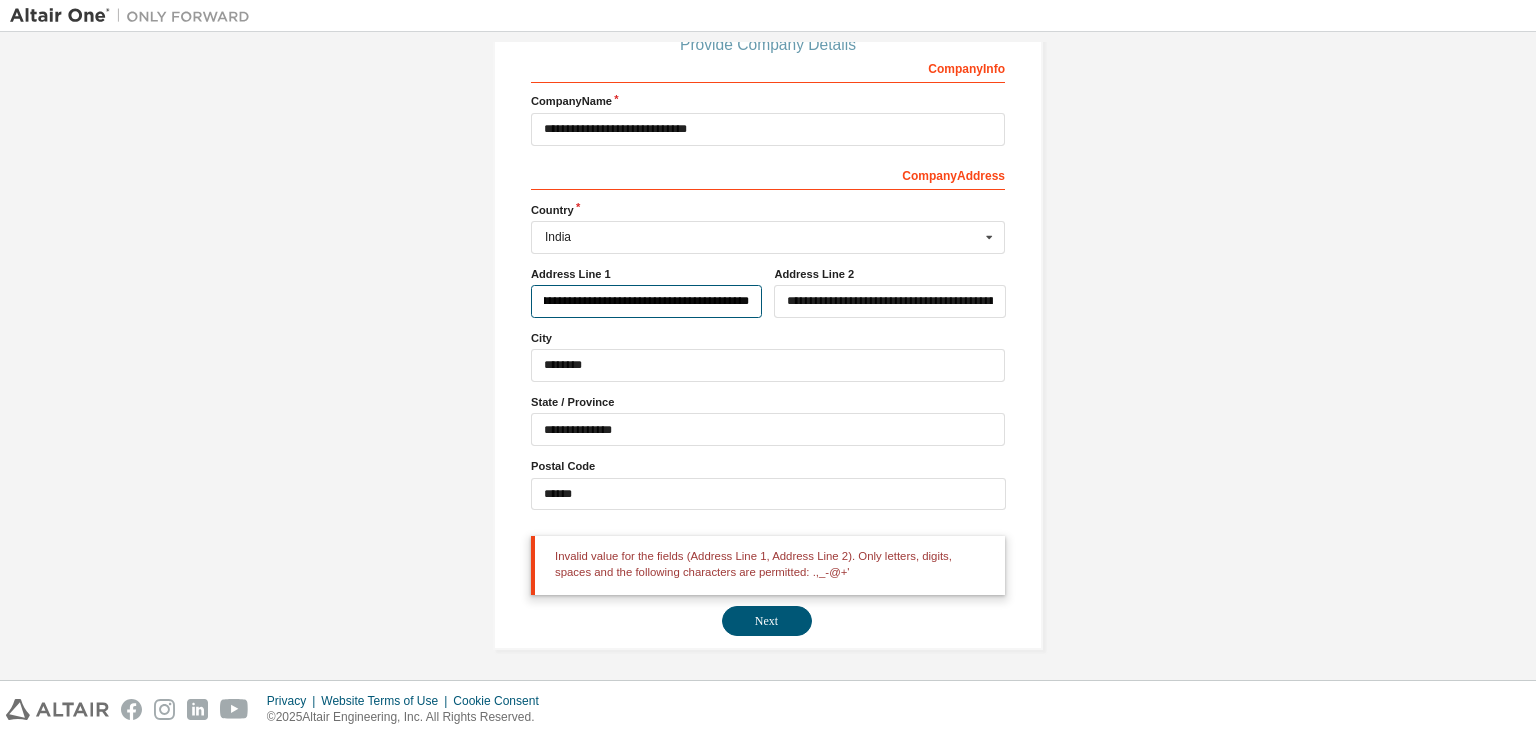 scroll, scrollTop: 0, scrollLeft: 333, axis: horizontal 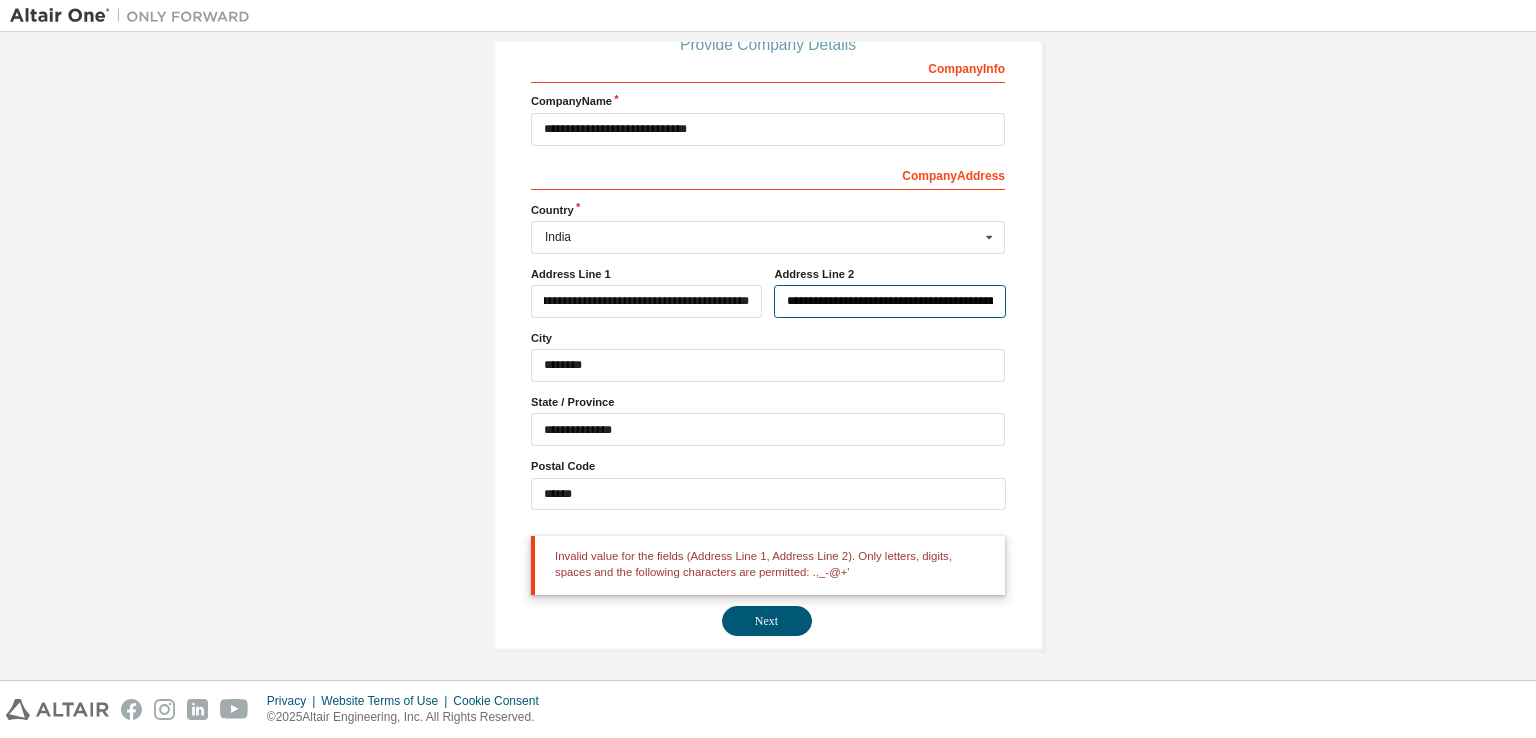 click on "**********" at bounding box center (889, 301) 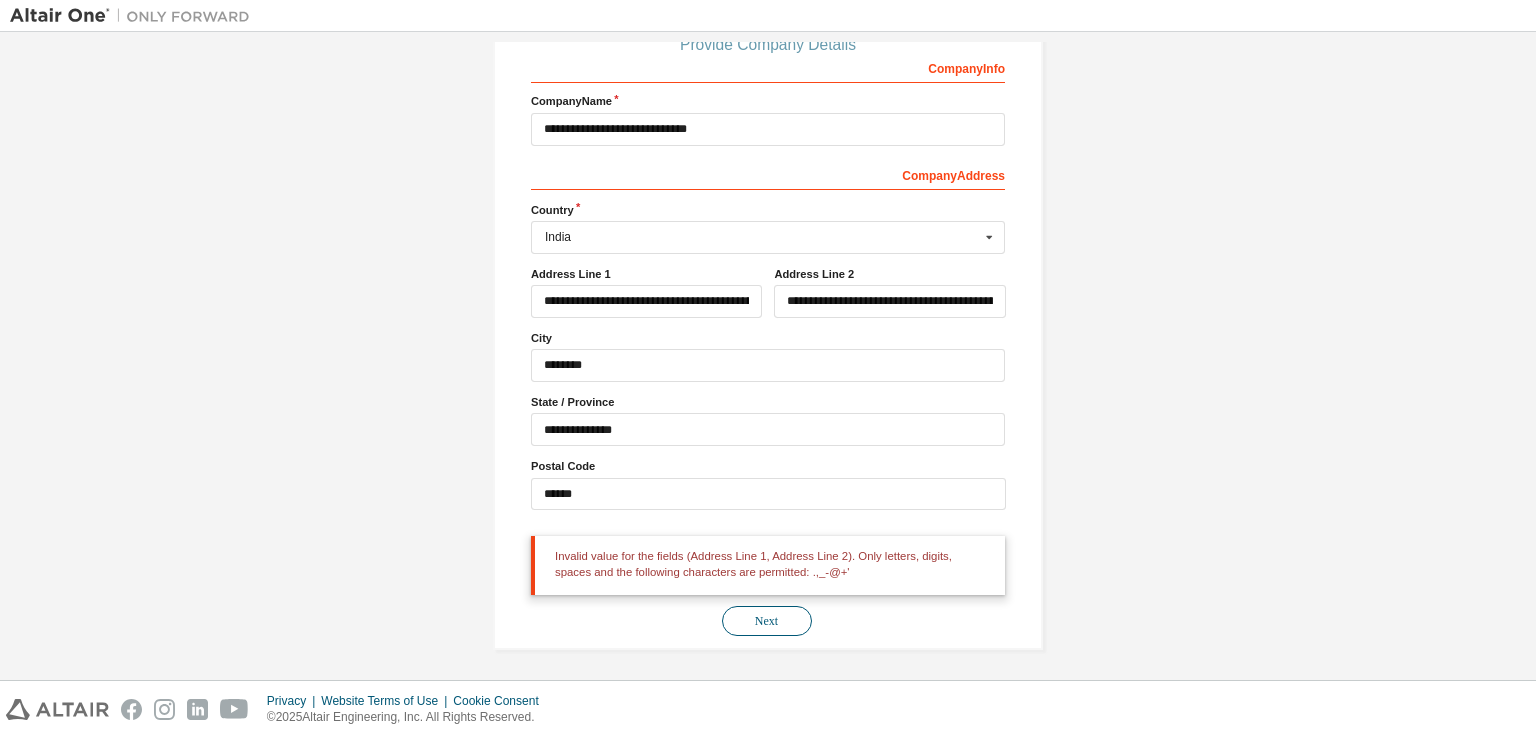 click on "Next" at bounding box center (767, 621) 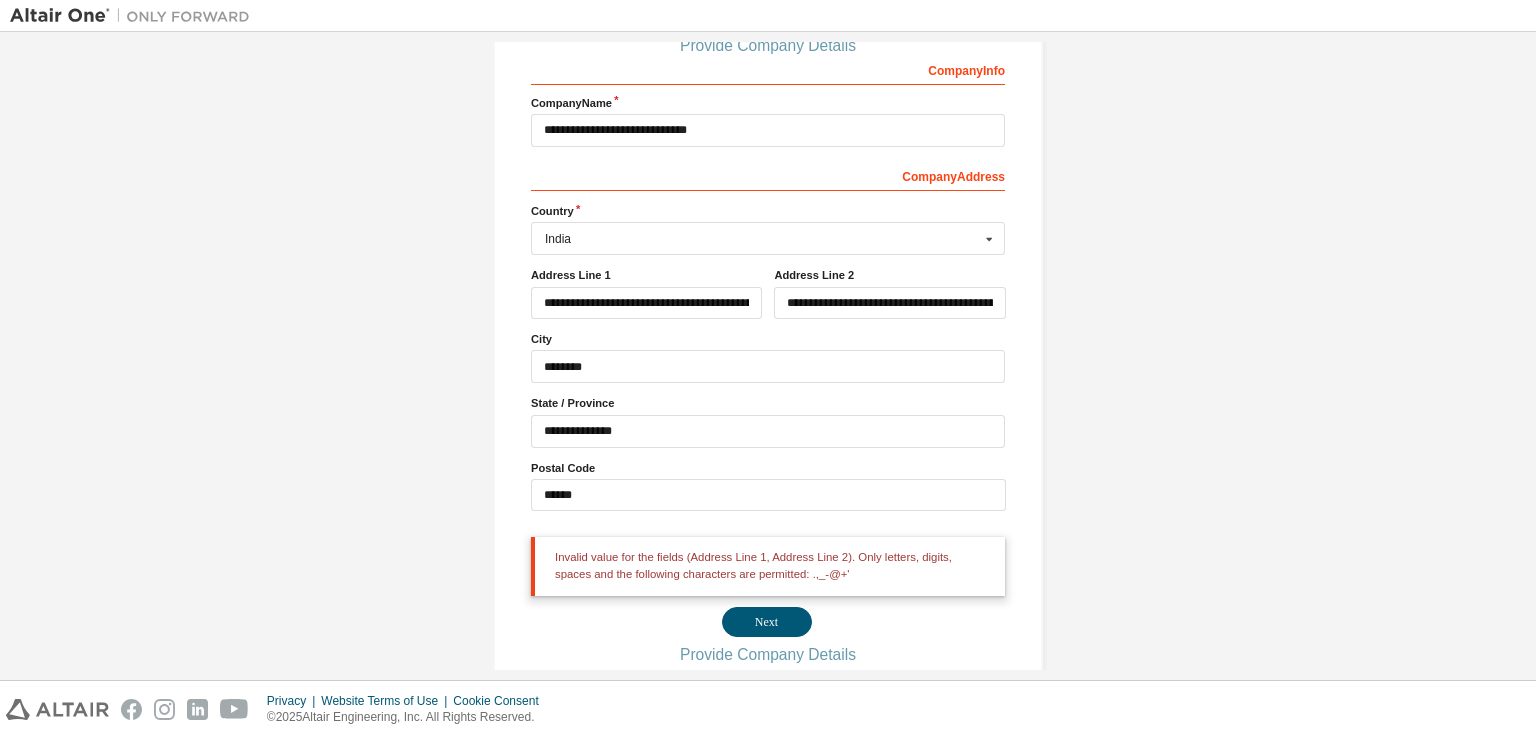 scroll, scrollTop: 241, scrollLeft: 0, axis: vertical 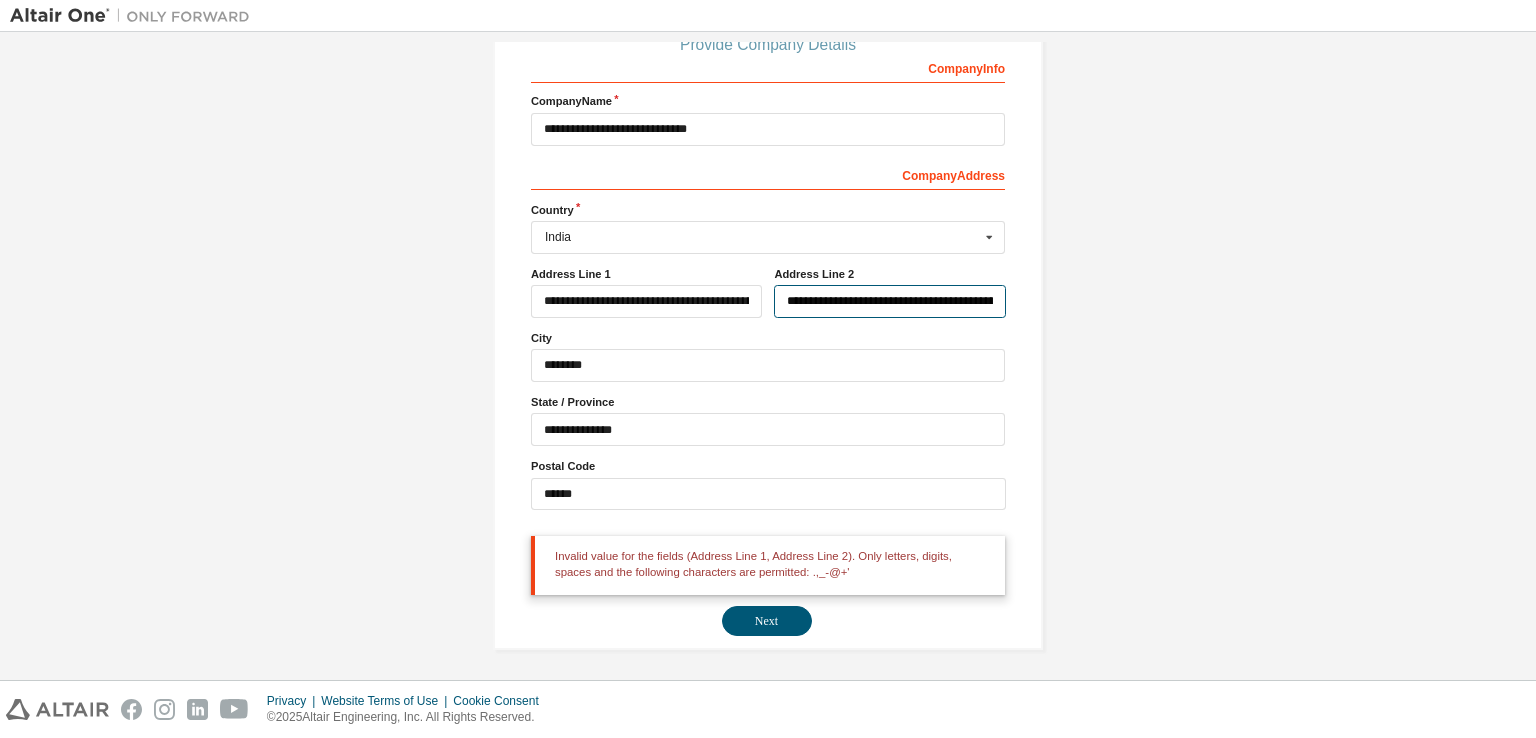 click on "**********" at bounding box center (889, 301) 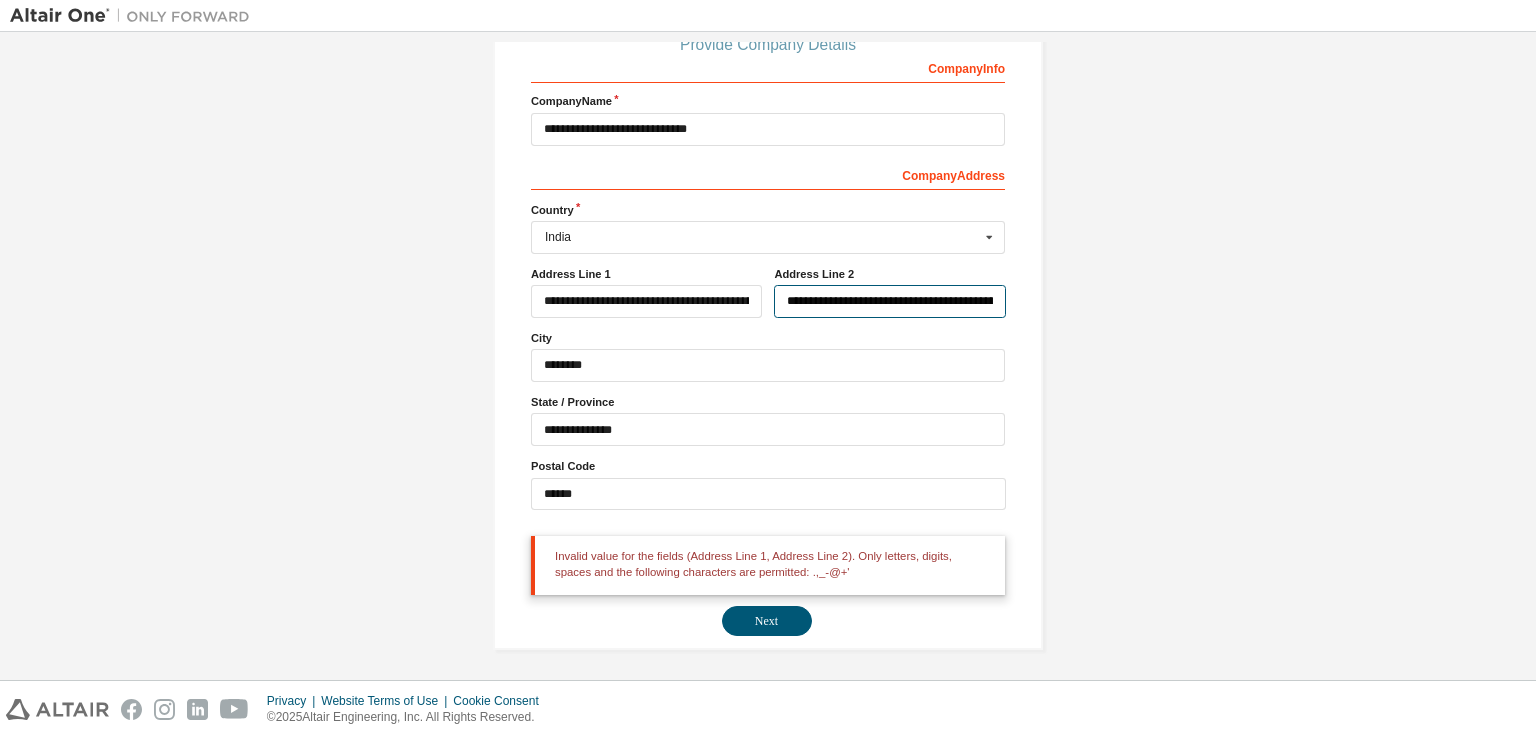 click on "**********" at bounding box center [889, 301] 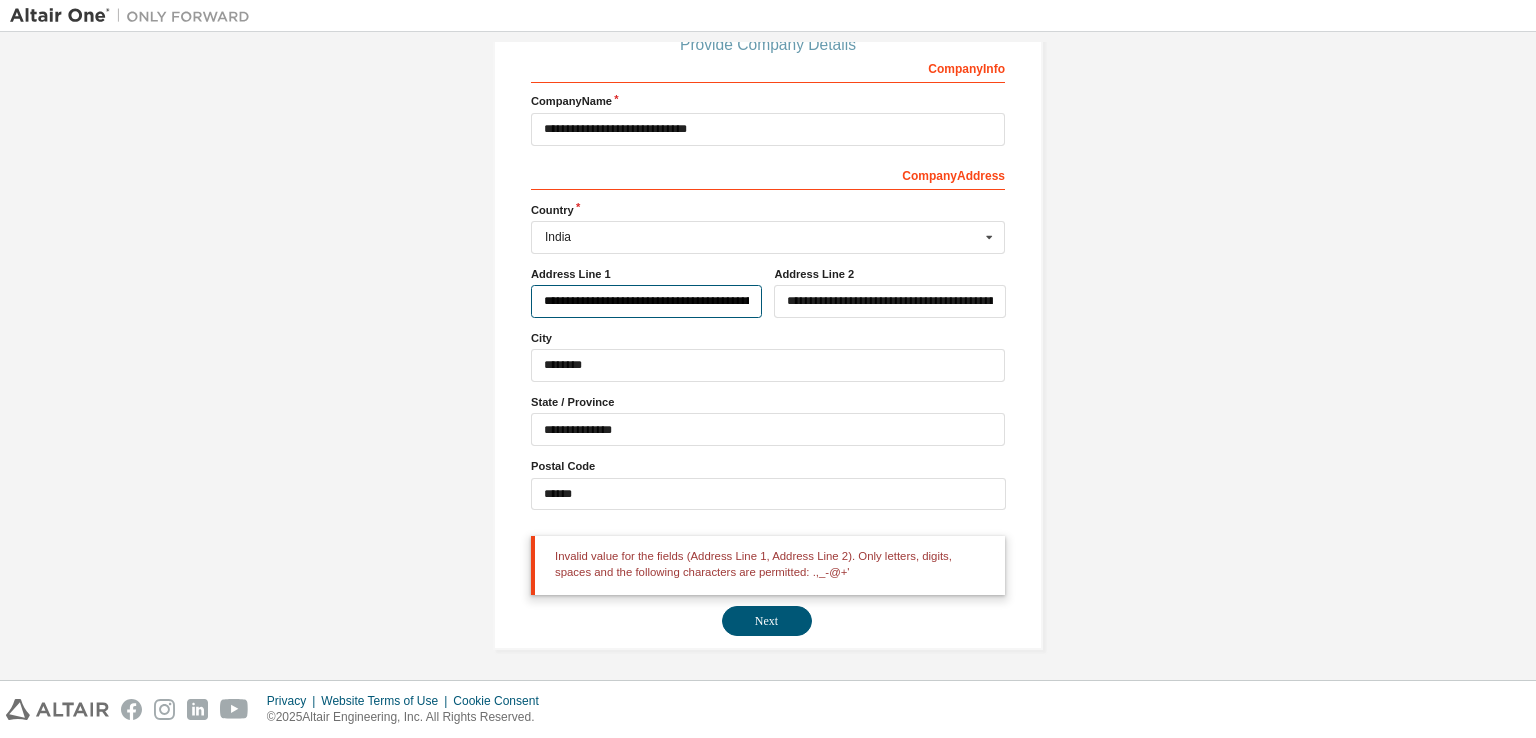 click on "**********" at bounding box center (646, 301) 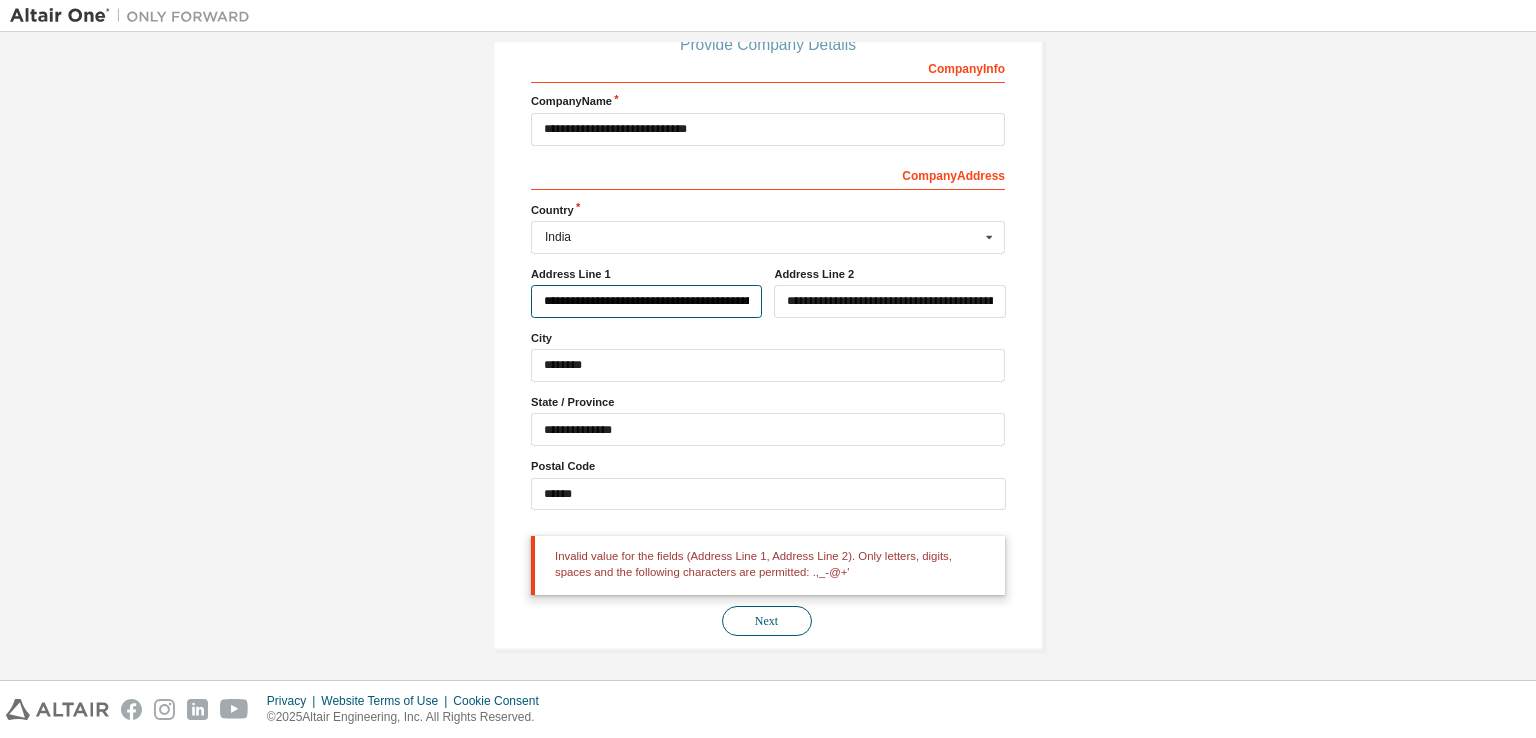 type on "**********" 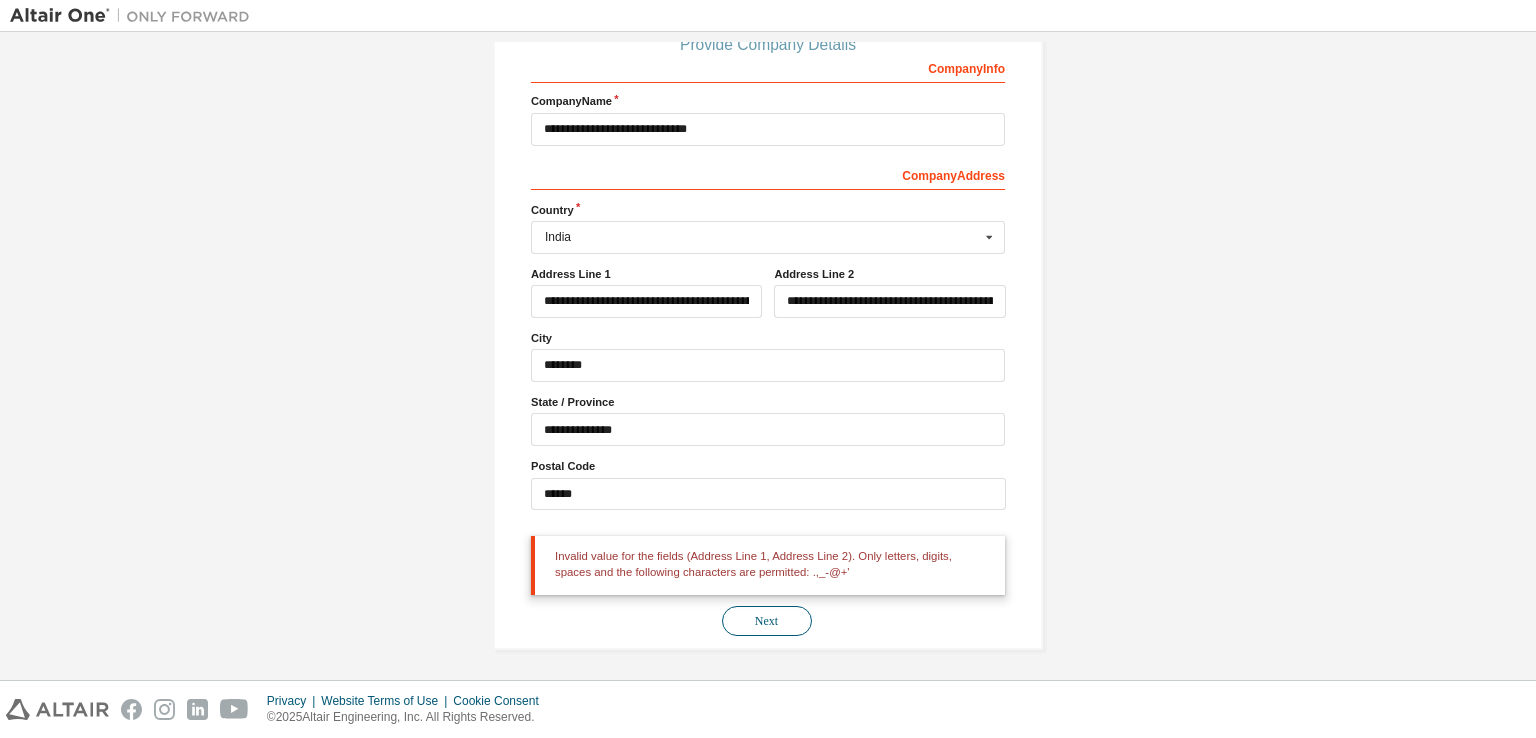 click on "Next" at bounding box center [767, 621] 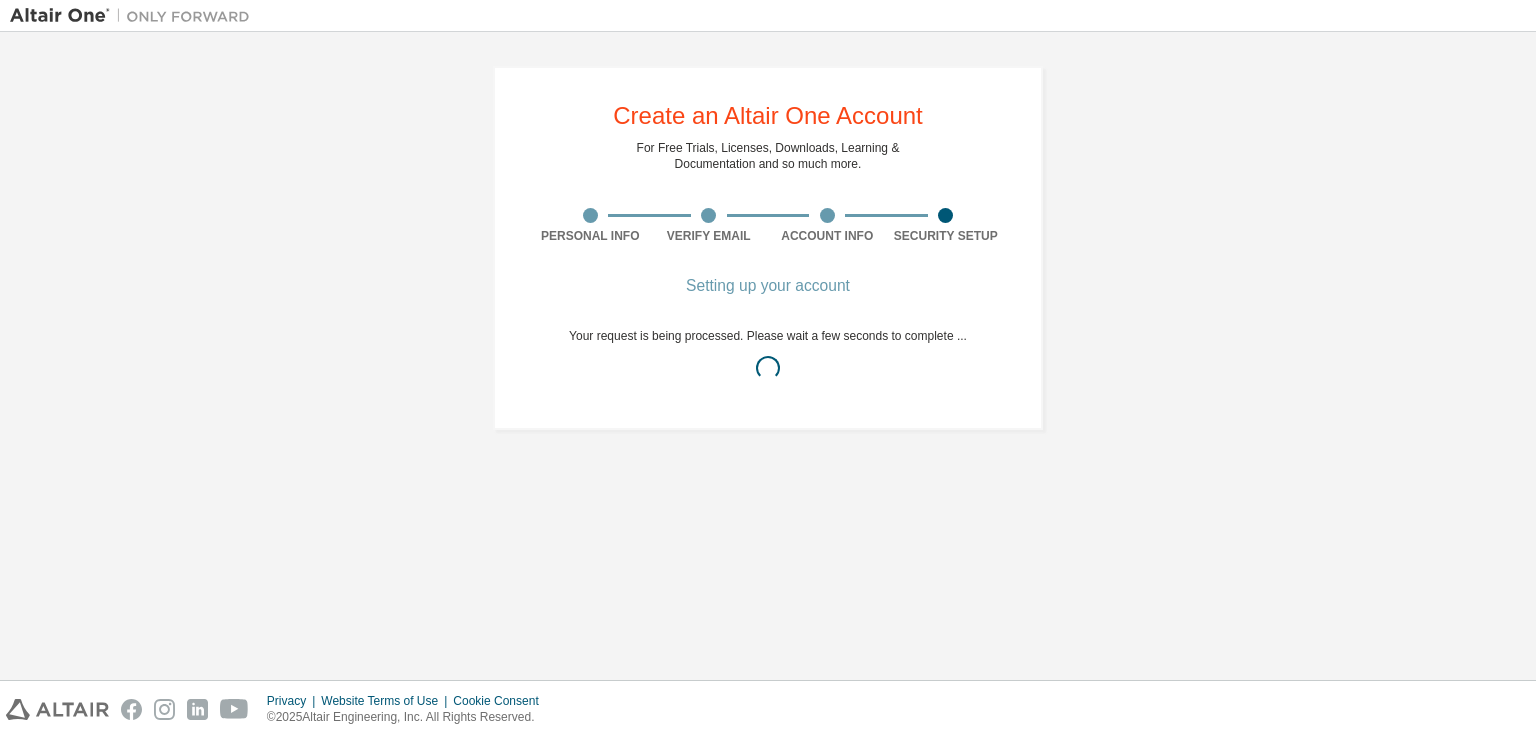 scroll, scrollTop: 0, scrollLeft: 0, axis: both 